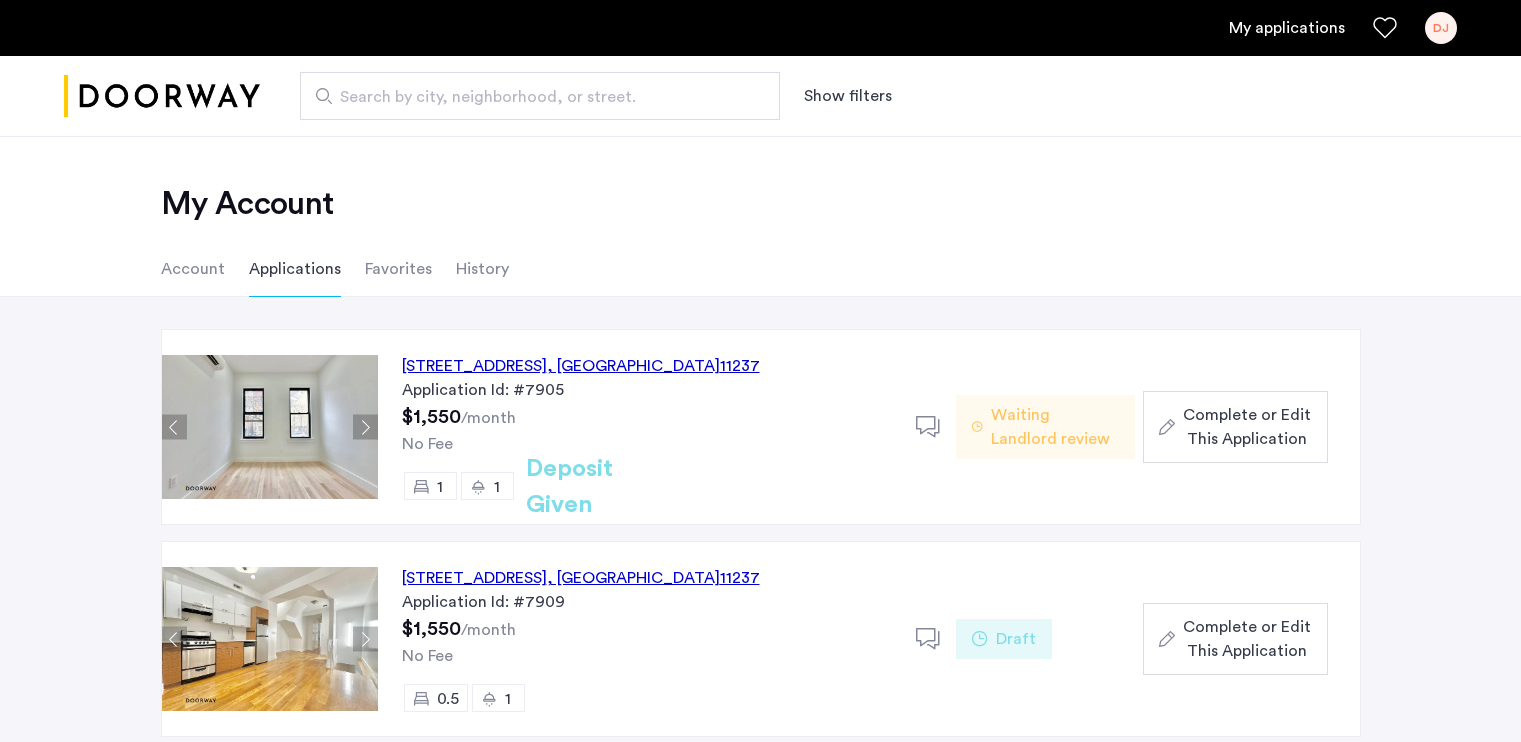 scroll, scrollTop: 160, scrollLeft: 0, axis: vertical 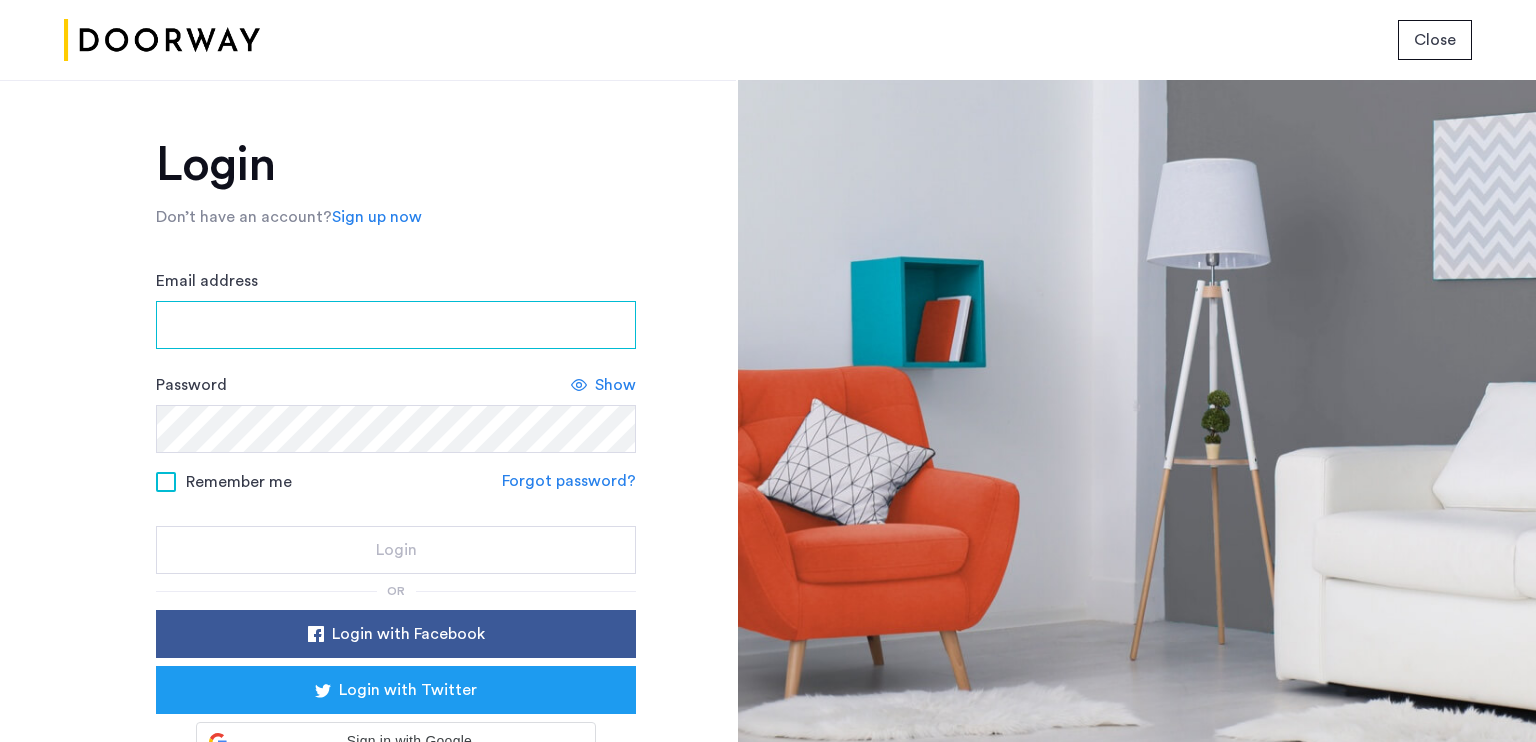 click on "Email address" at bounding box center (396, 325) 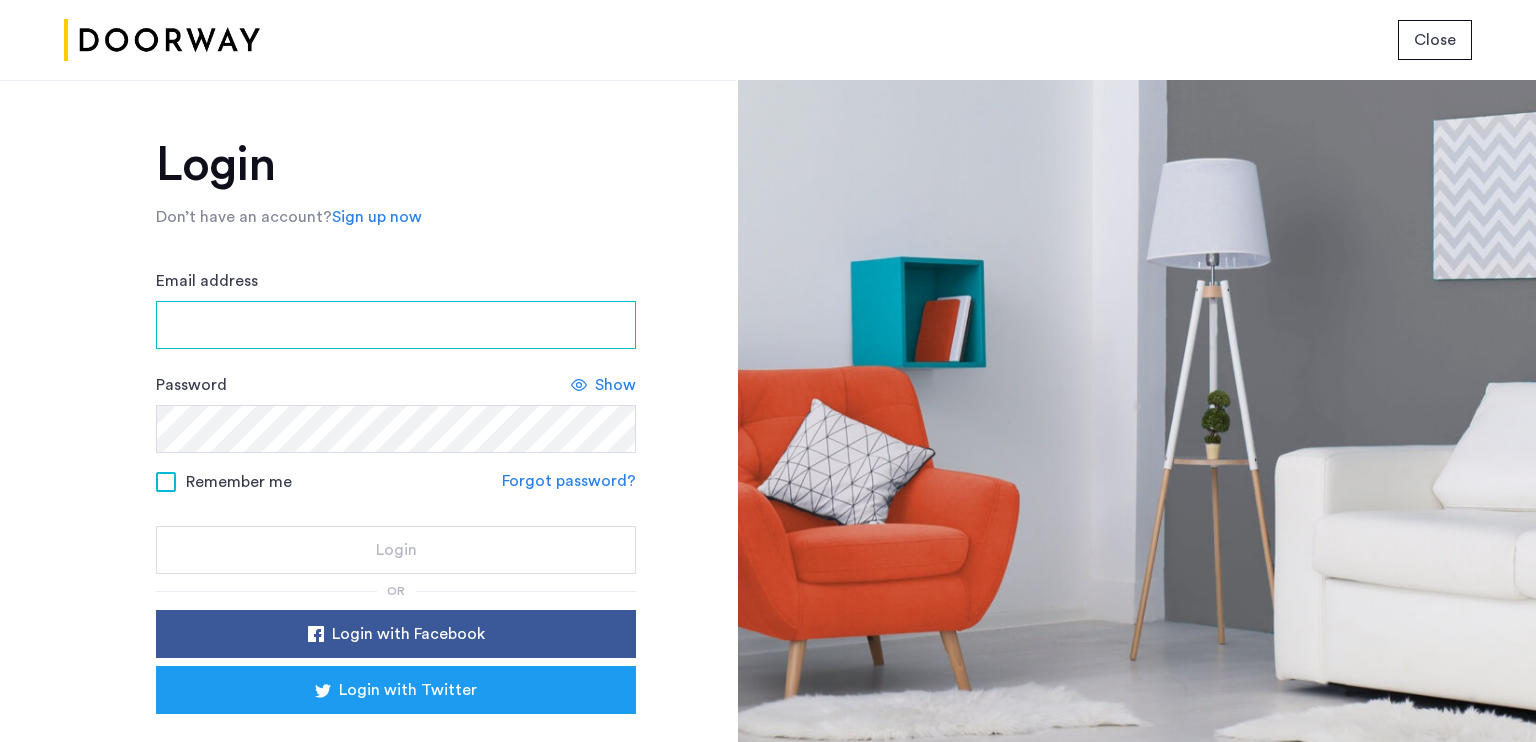 type on "**********" 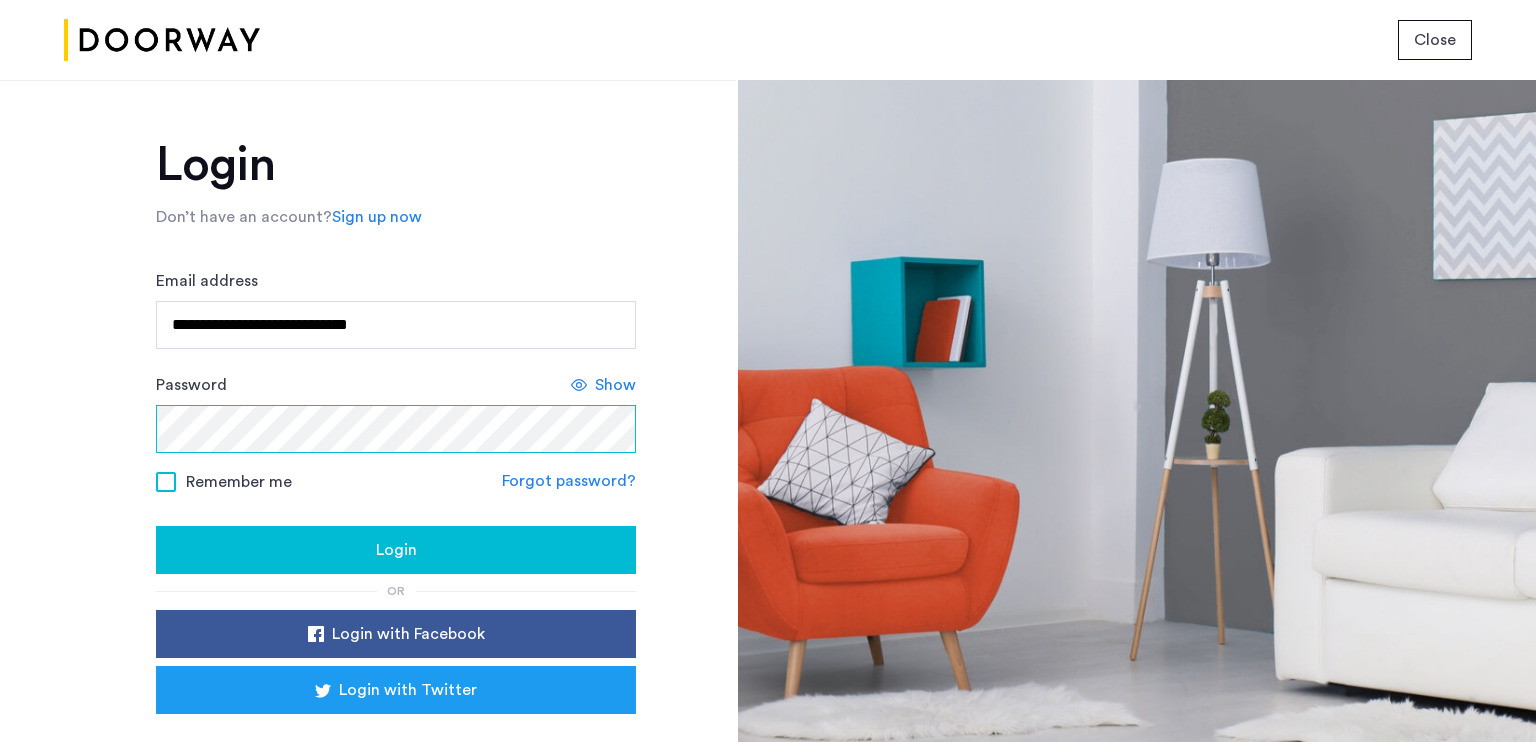 click on "Login" 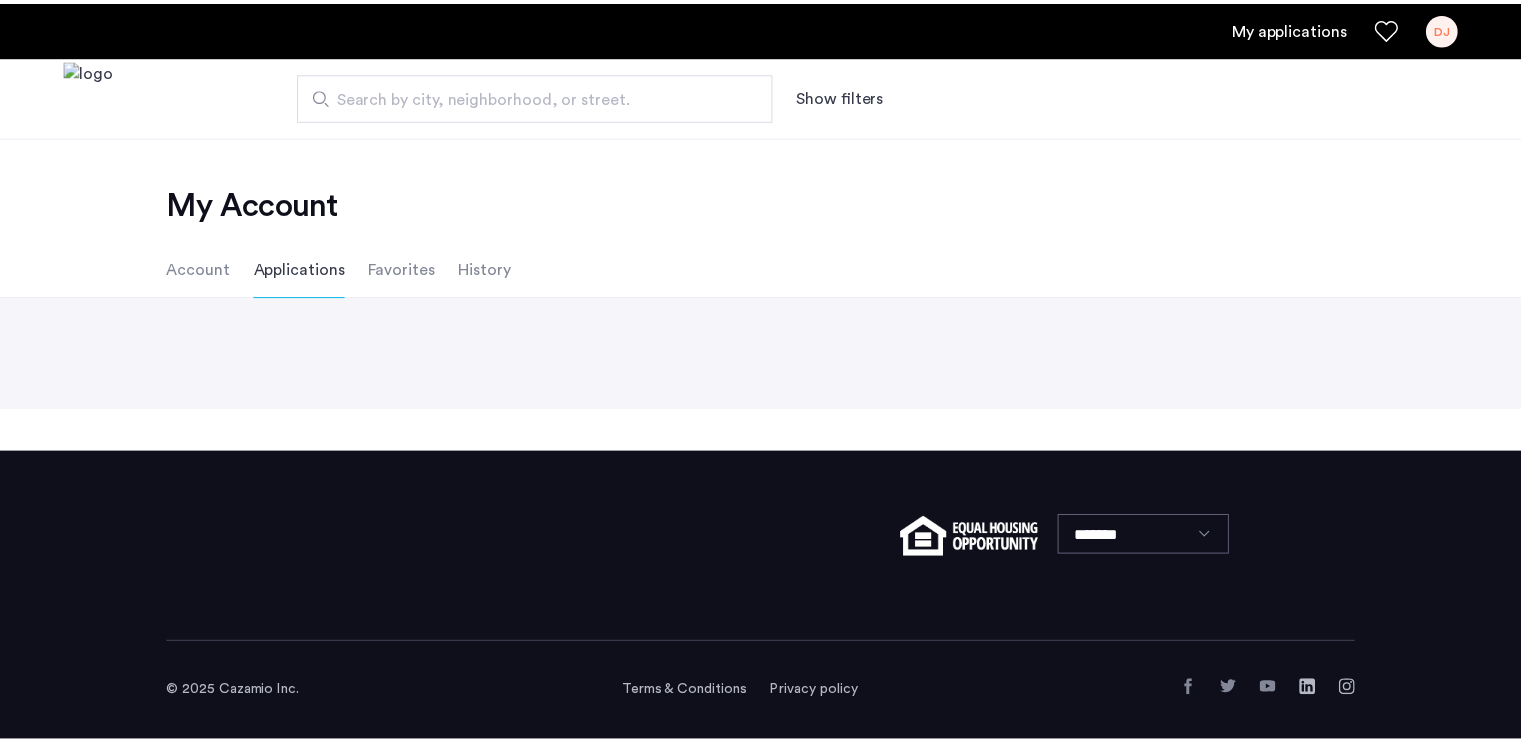 scroll, scrollTop: 0, scrollLeft: 0, axis: both 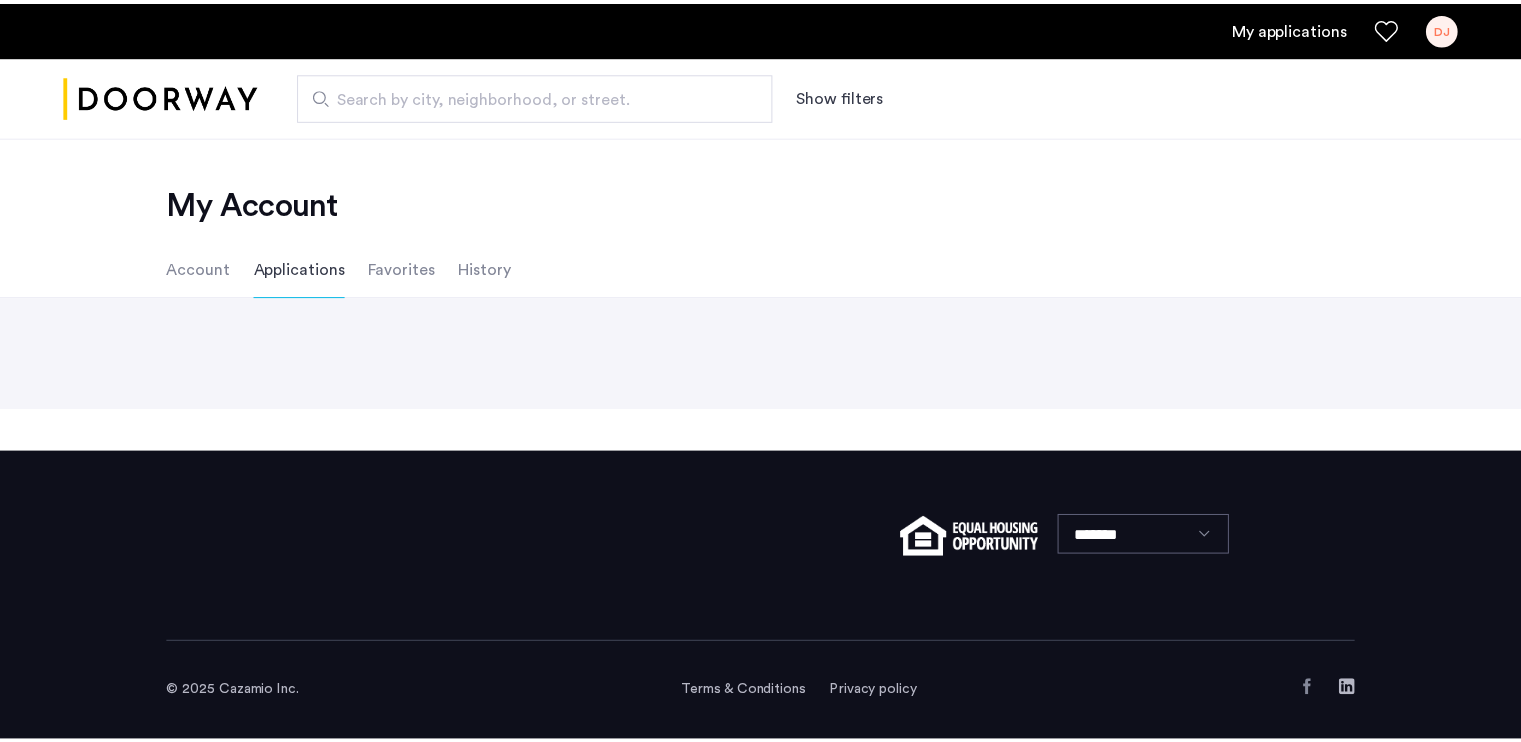click on "Search by city, neighborhood, or street." at bounding box center [532, 97] 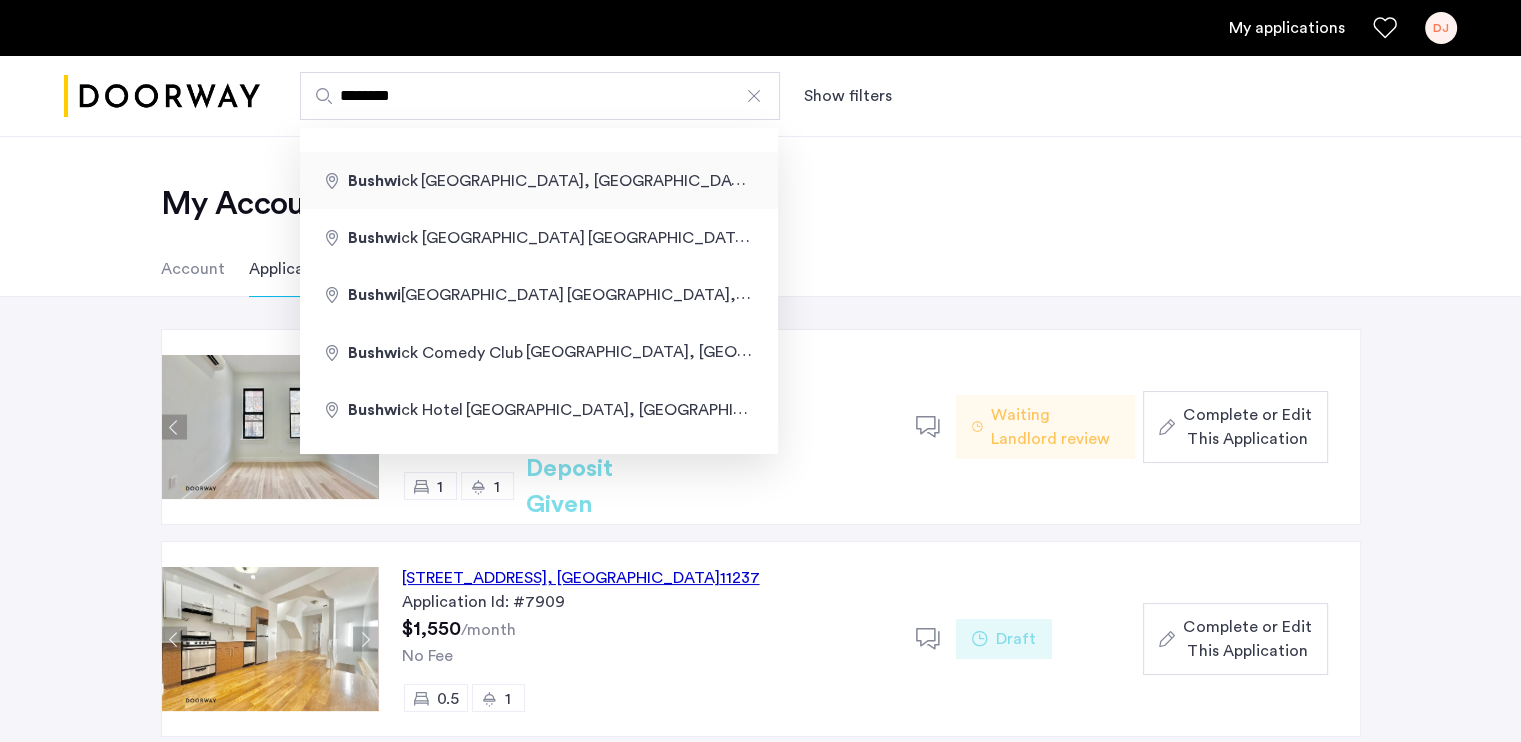 type on "**********" 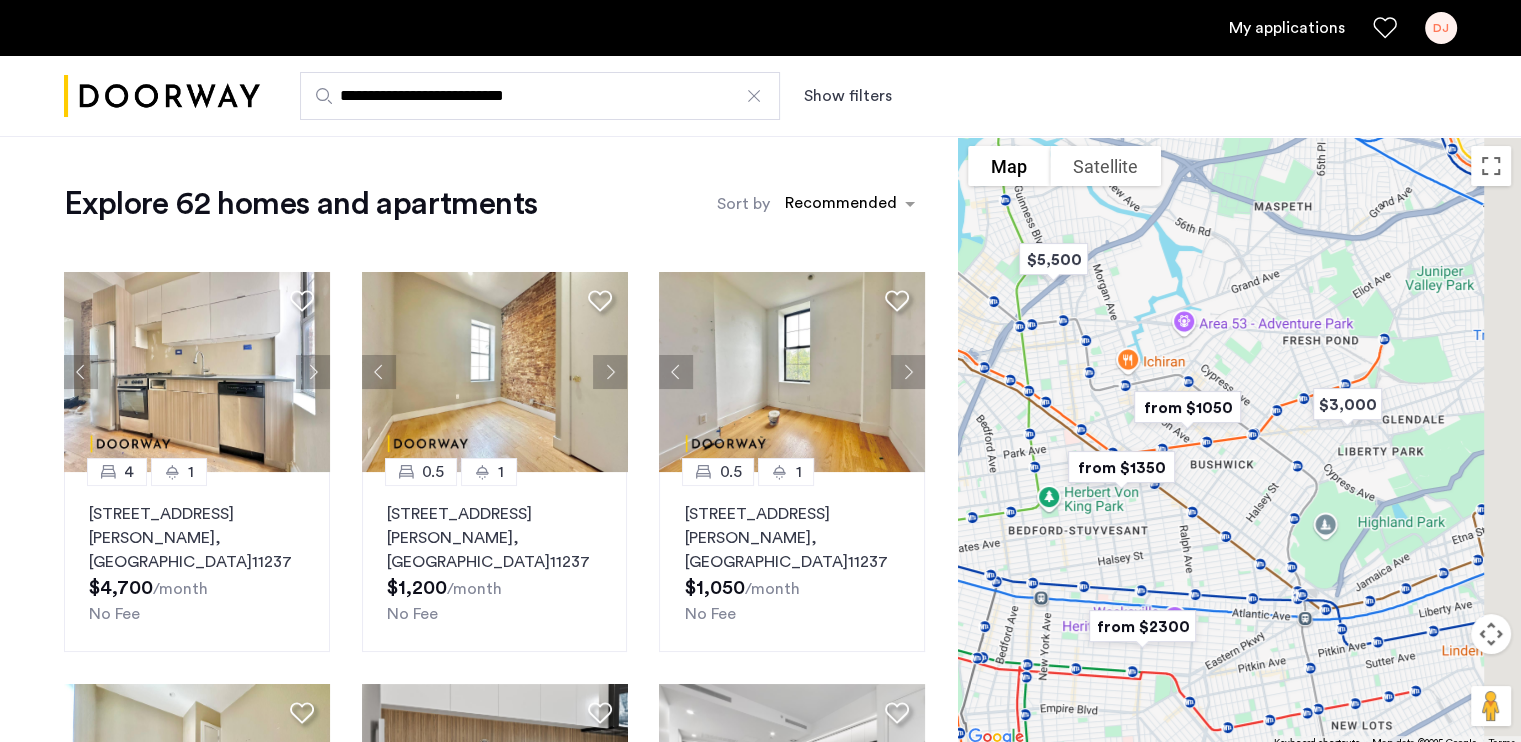 drag, startPoint x: 1148, startPoint y: 480, endPoint x: 1083, endPoint y: 566, distance: 107.80074 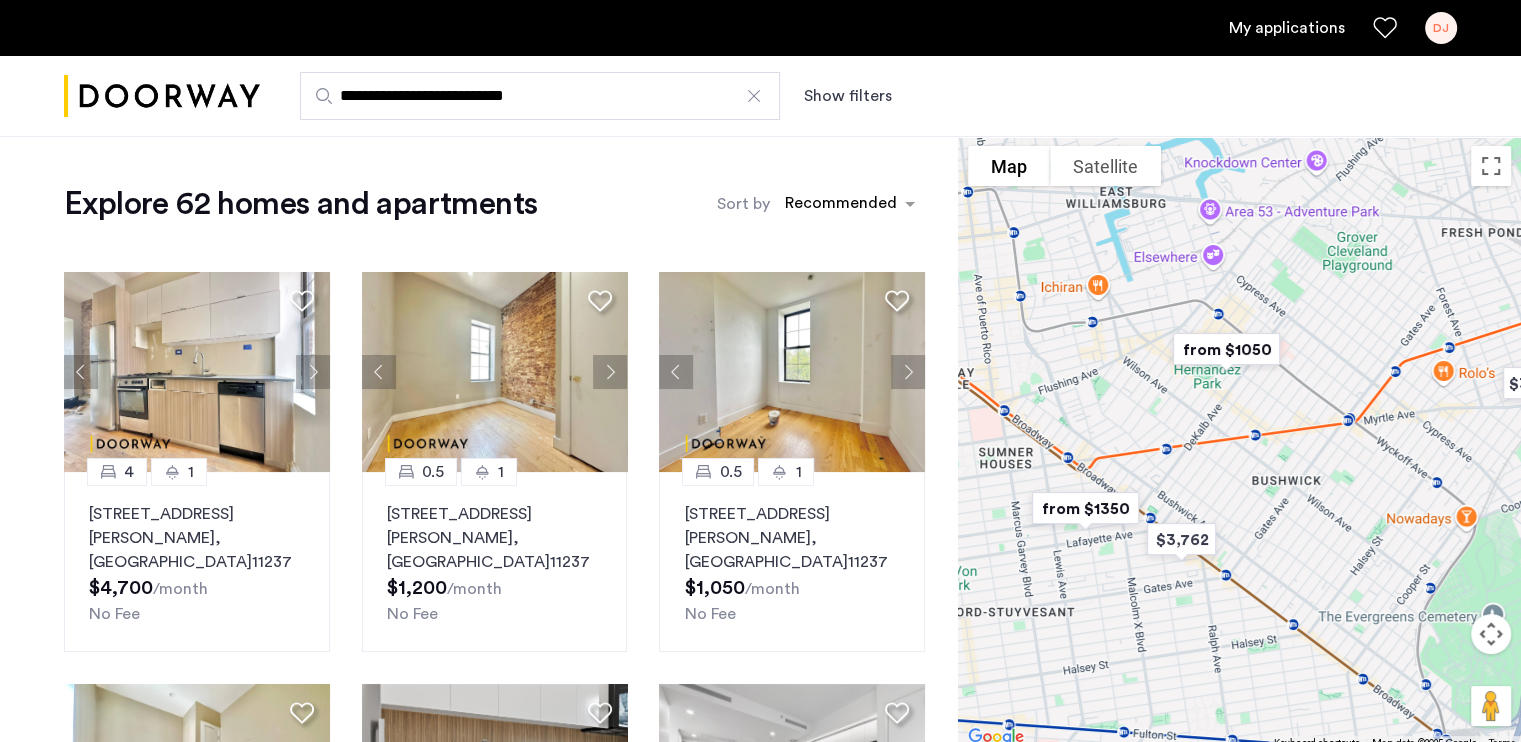drag, startPoint x: 1160, startPoint y: 471, endPoint x: 1185, endPoint y: 499, distance: 37.536648 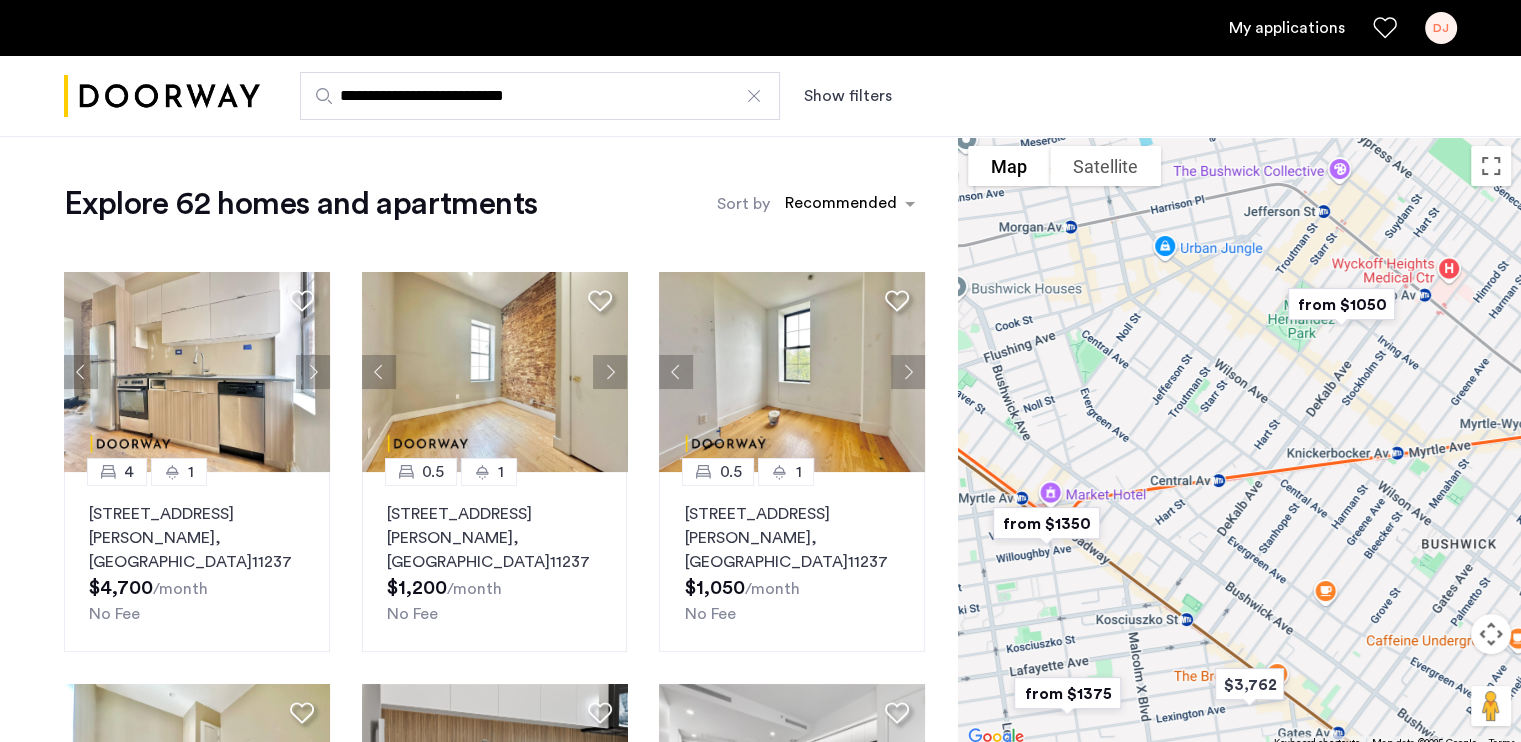 drag, startPoint x: 1219, startPoint y: 396, endPoint x: 1109, endPoint y: 571, distance: 206.70027 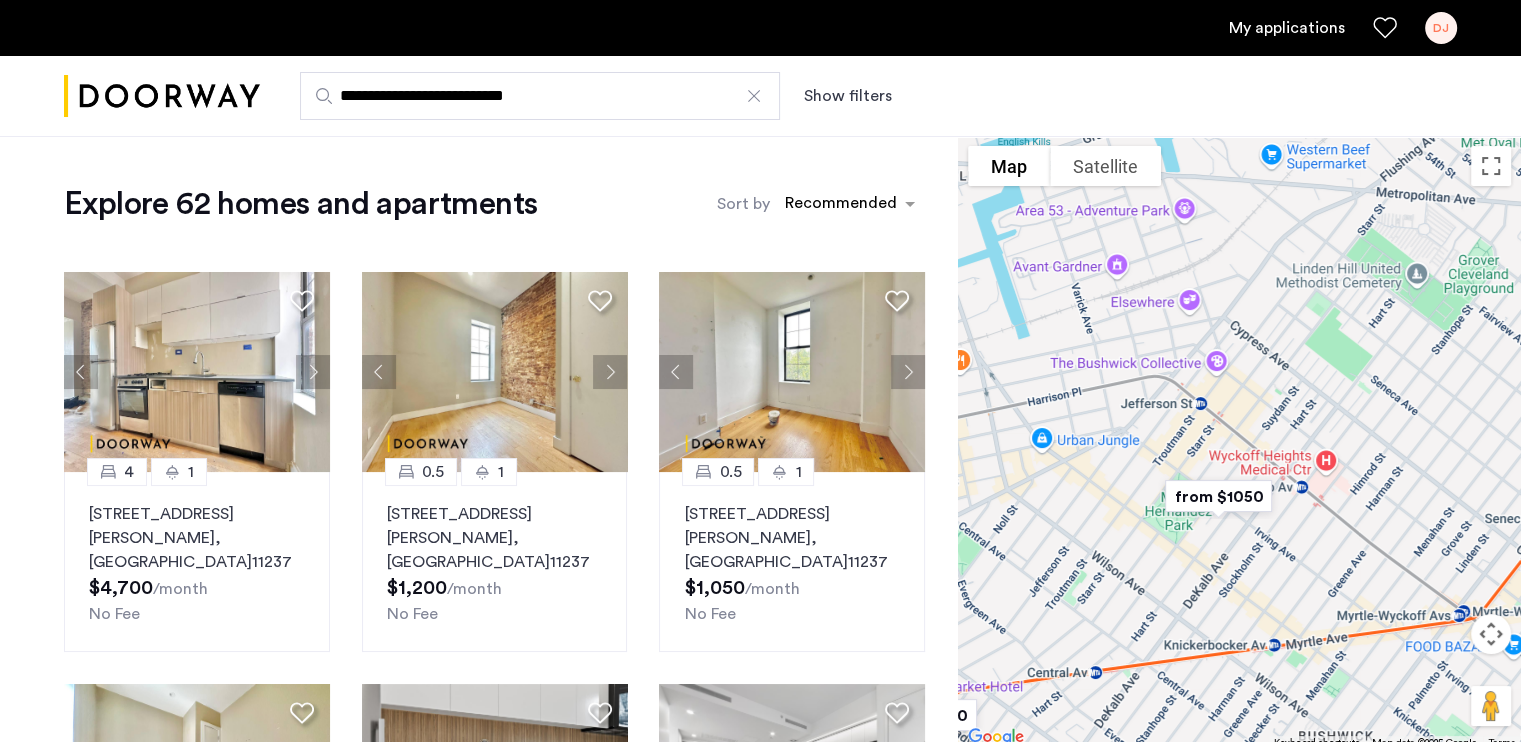 click at bounding box center (1218, 496) 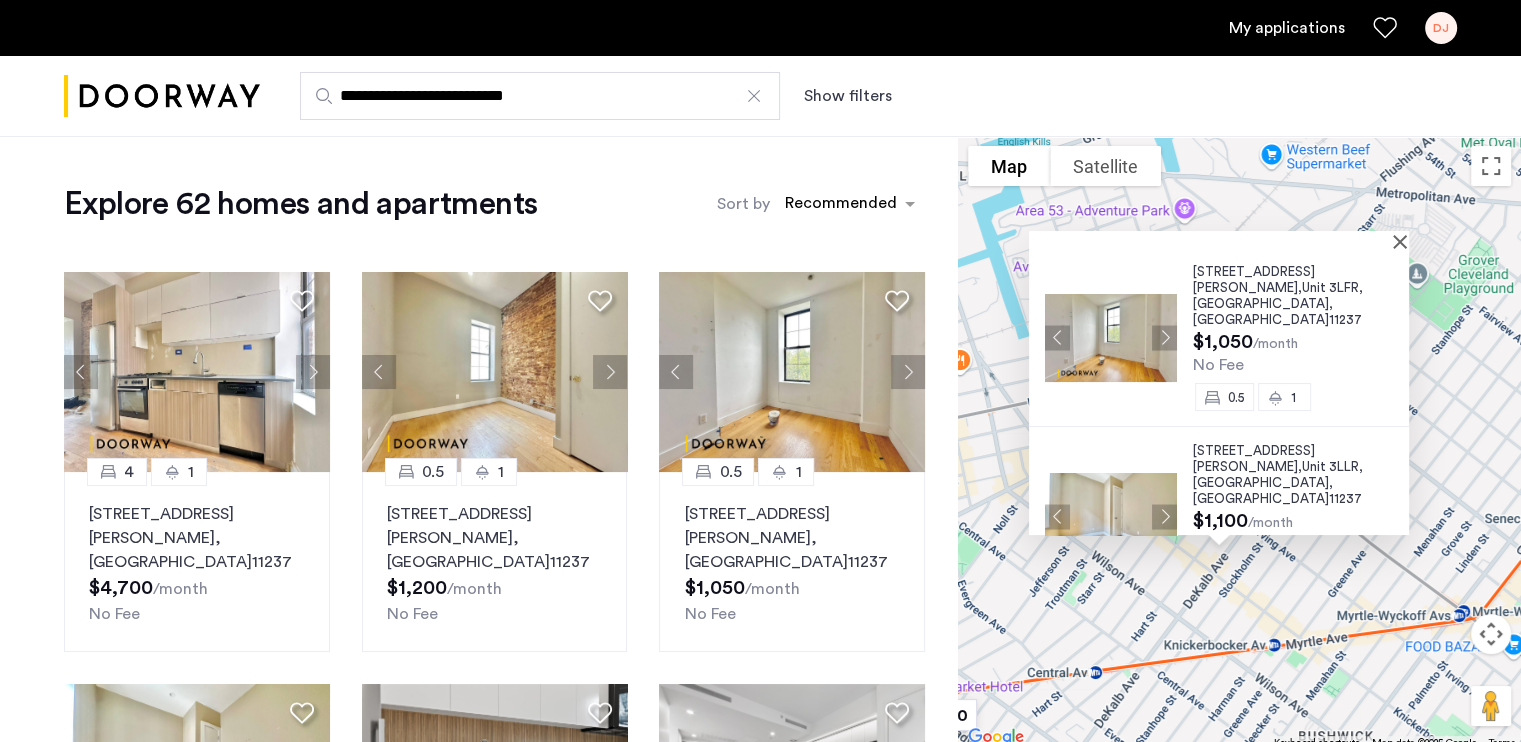 click on "871 Hart Street,  Unit 3LFR,  Brooklyn , NY  11237 $1,050  /month No Fee 0.5 1 871 Hart Street,  Unit 3LLR,  Brooklyn , NY  11237 $1,100  /month No Fee 0.5 1 871 Hart Street,  Unit 3LRR,  Brooklyn , NY  11237 $1,200  /month No Fee 0.5 1 871 Hart Street,  Unit 3L,  Brooklyn , NY  11237 $4,700  /month No Fee 4 1" at bounding box center [1239, 443] 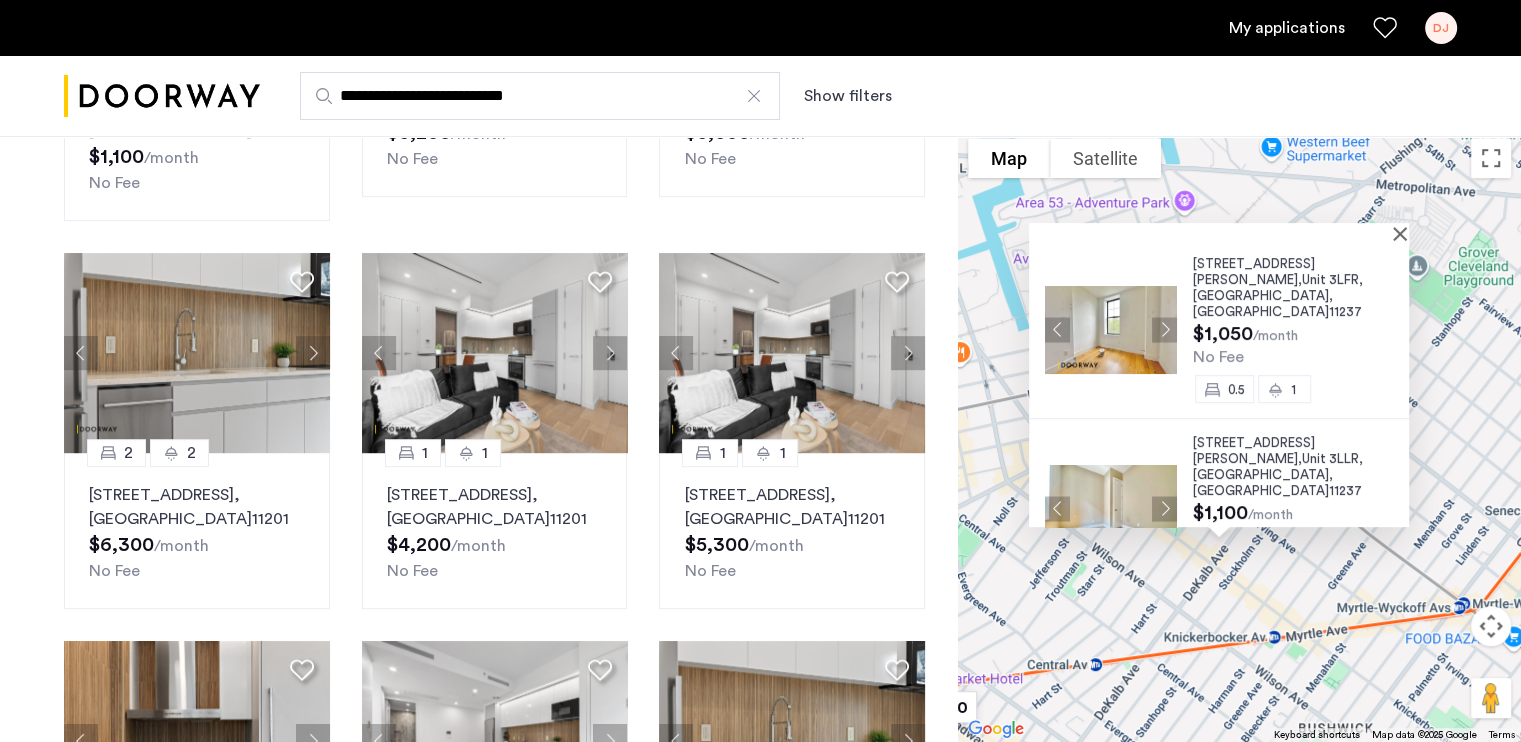 scroll, scrollTop: 890, scrollLeft: 0, axis: vertical 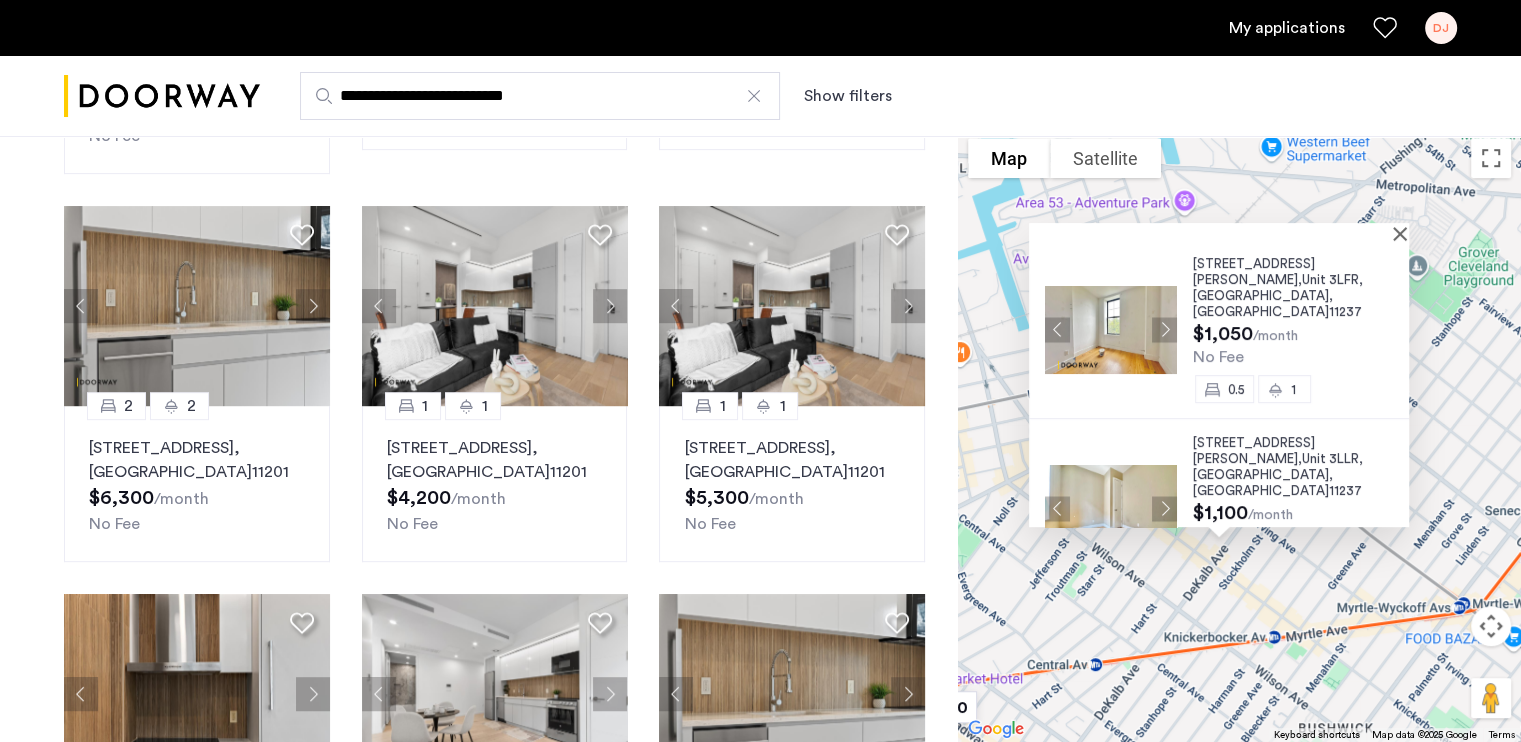 click at bounding box center [1404, 233] 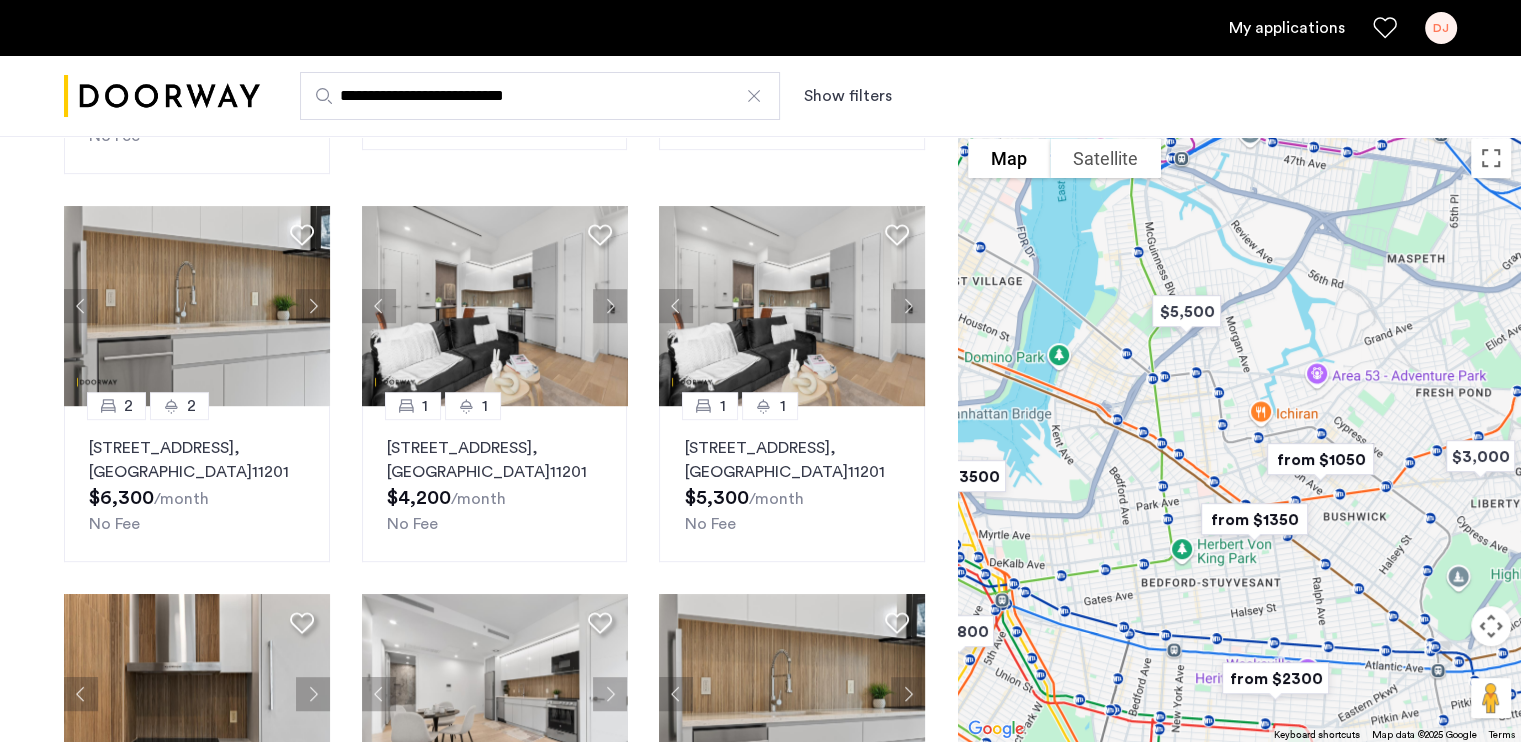 drag, startPoint x: 1035, startPoint y: 319, endPoint x: 1198, endPoint y: 367, distance: 169.92056 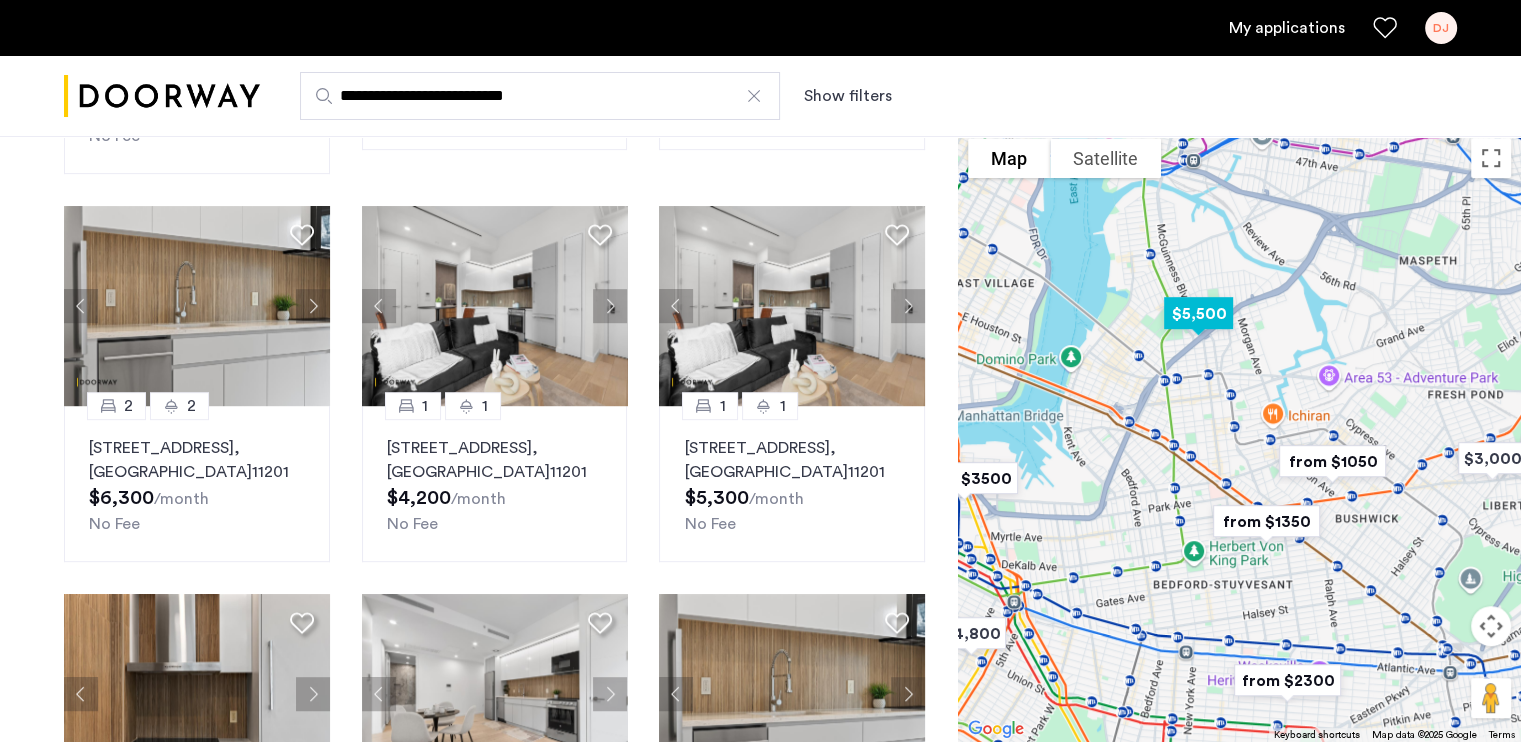 click at bounding box center [1198, 313] 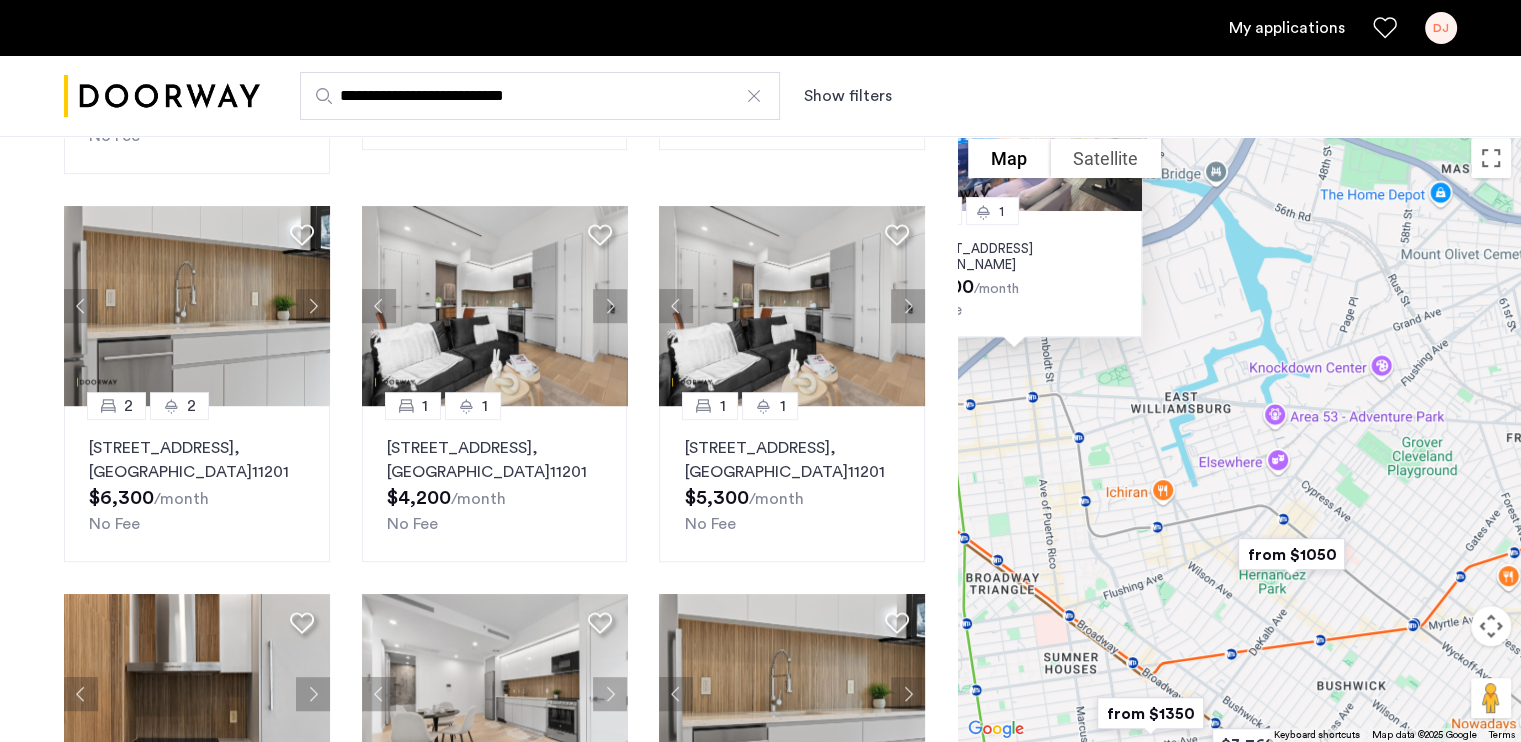 drag, startPoint x: 1238, startPoint y: 611, endPoint x: 968, endPoint y: 345, distance: 379.01978 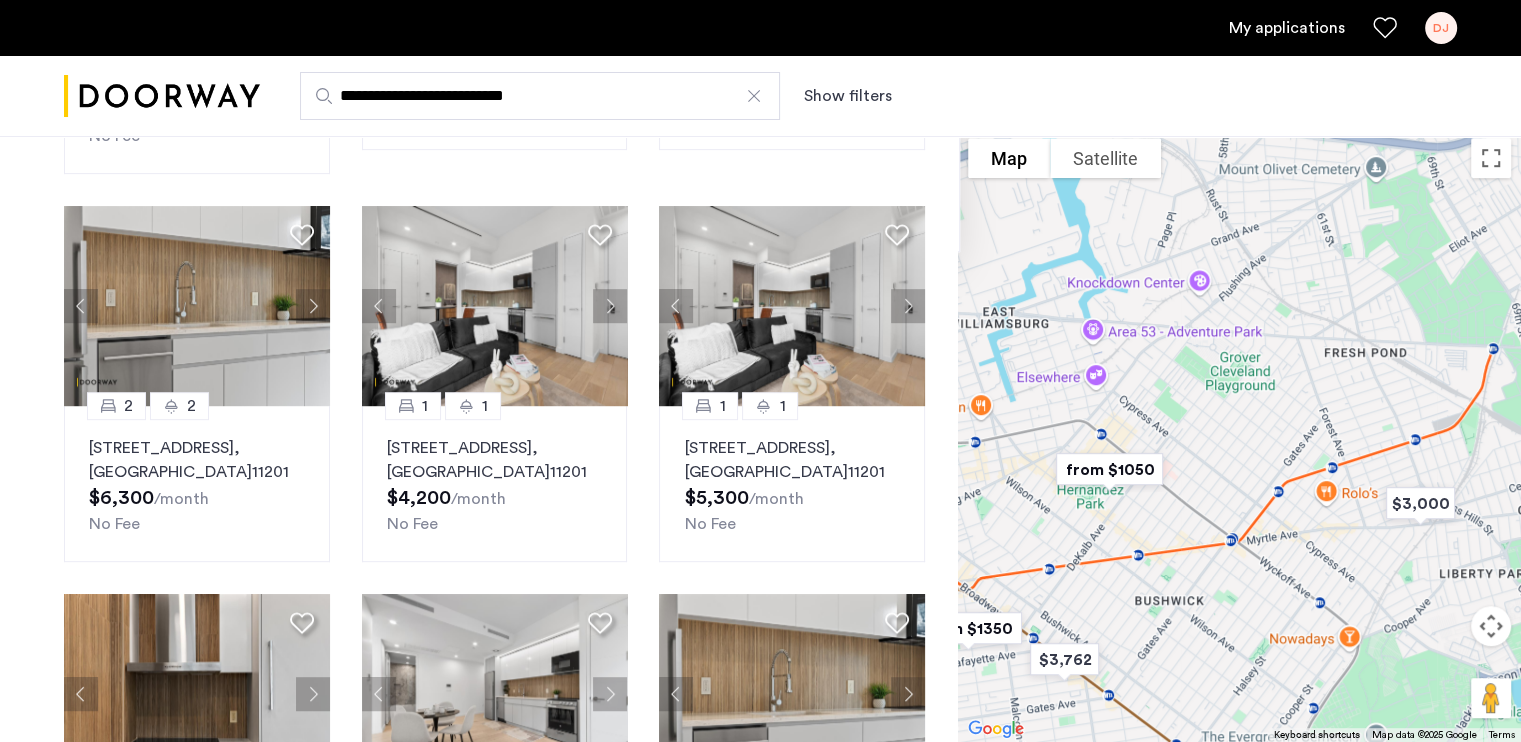 drag, startPoint x: 1137, startPoint y: 477, endPoint x: 1016, endPoint y: 441, distance: 126.24183 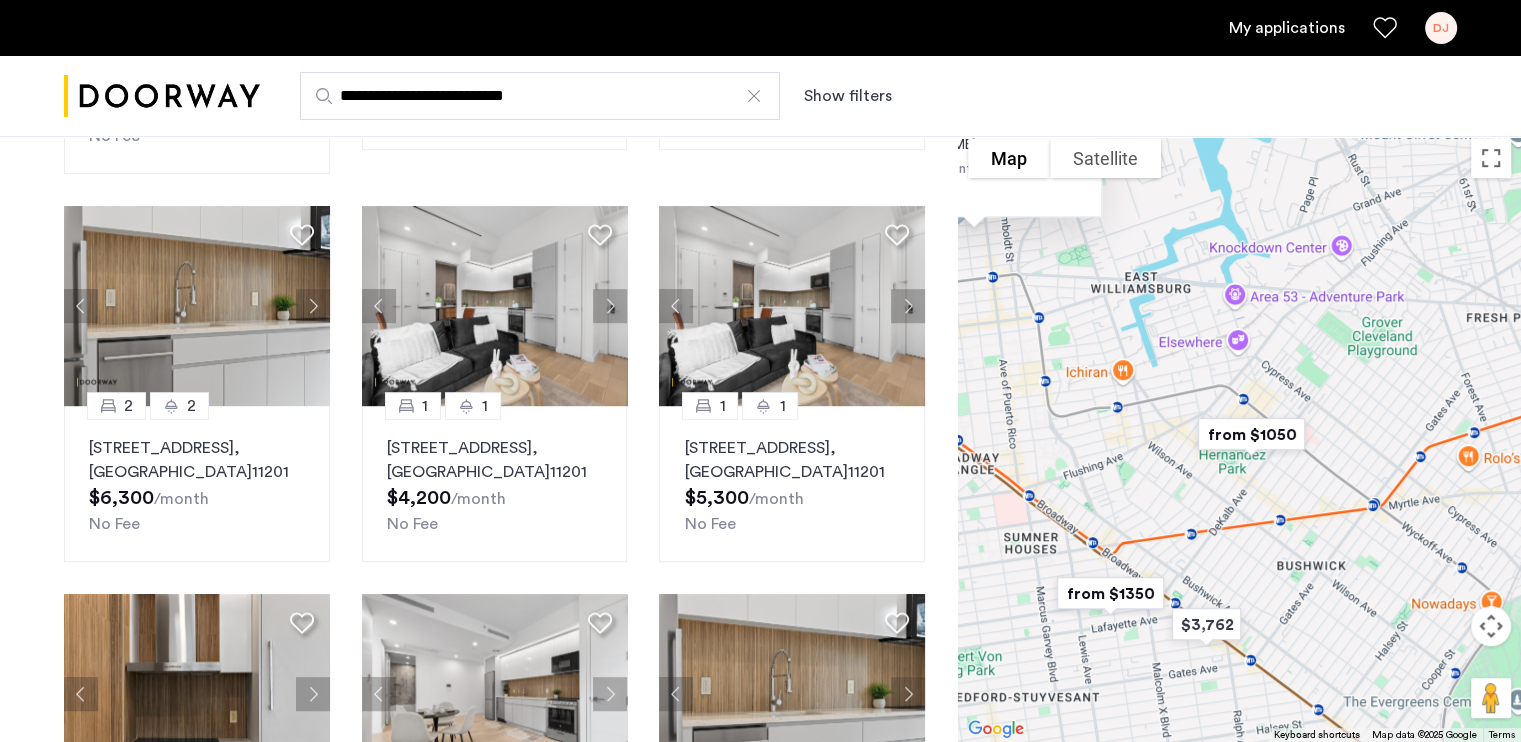 drag, startPoint x: 1064, startPoint y: 447, endPoint x: 1208, endPoint y: 409, distance: 148.92952 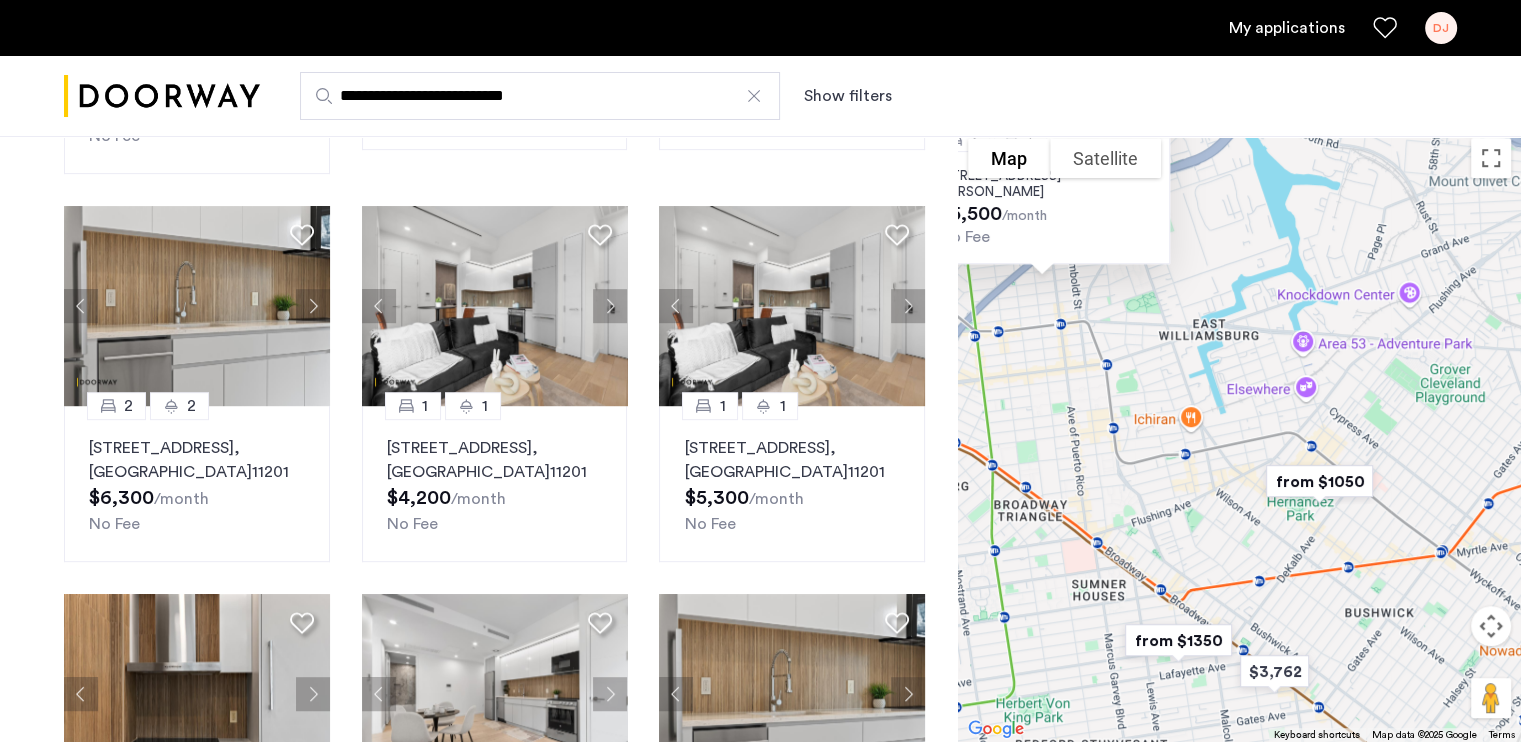 drag, startPoint x: 1104, startPoint y: 392, endPoint x: 1176, endPoint y: 444, distance: 88.814415 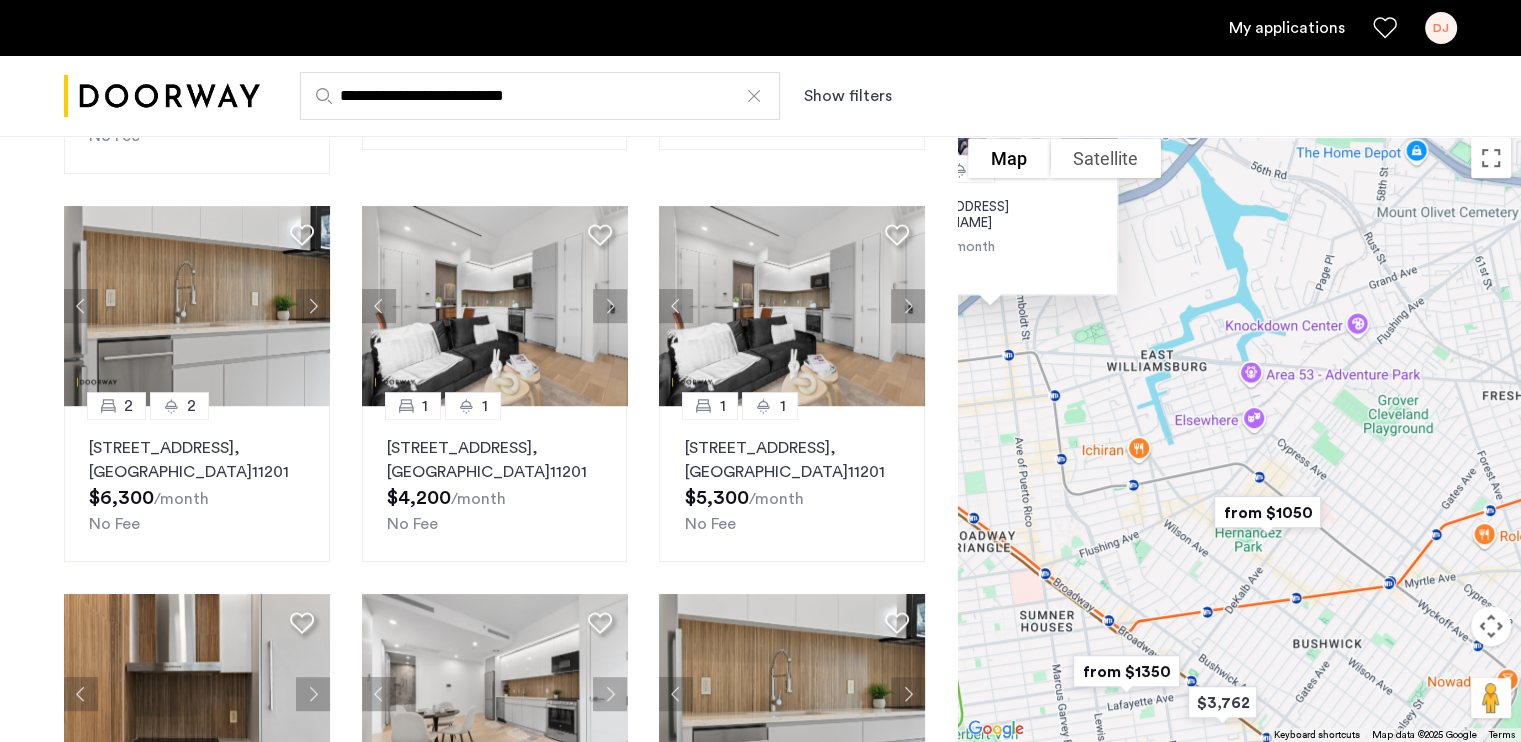 drag, startPoint x: 1188, startPoint y: 420, endPoint x: 1116, endPoint y: 447, distance: 76.896034 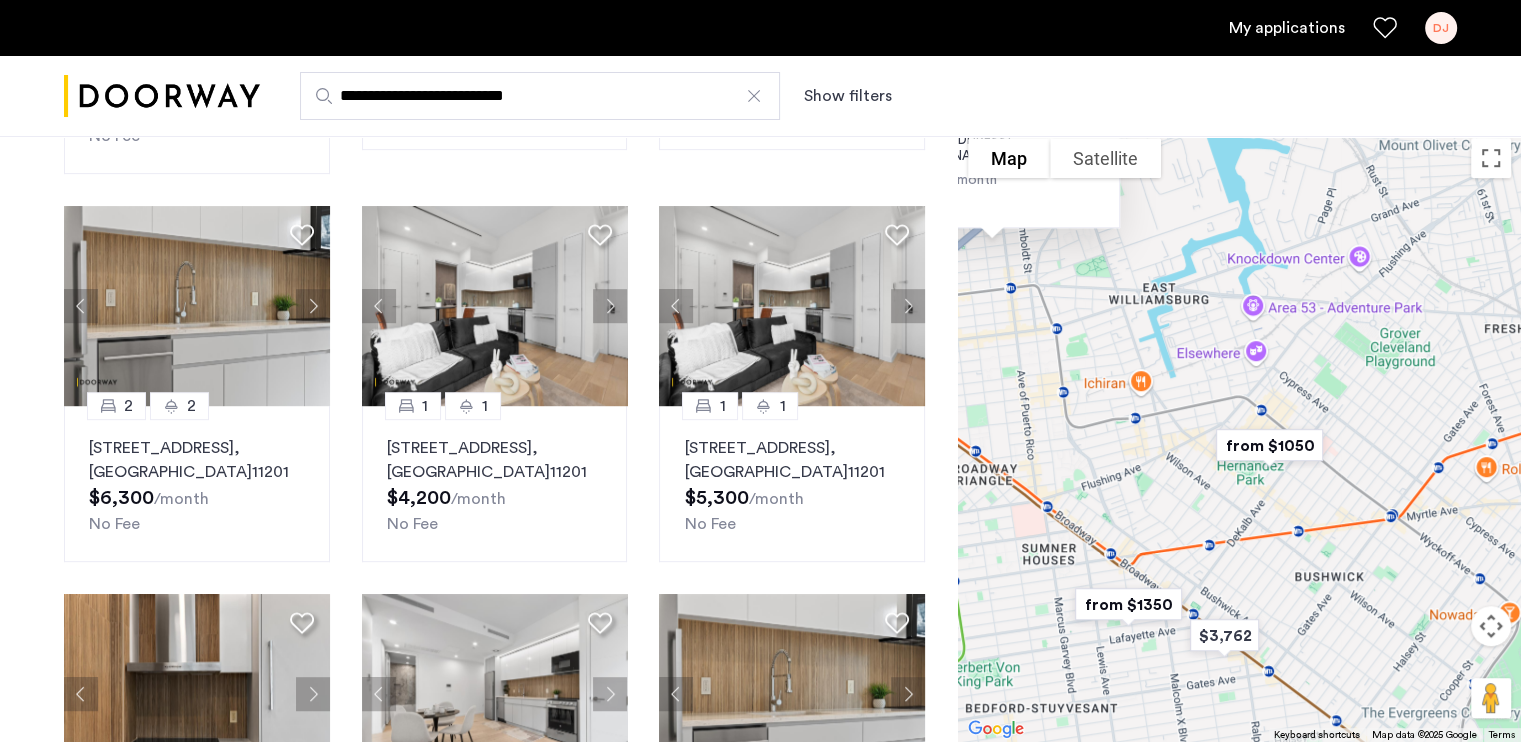 drag, startPoint x: 1116, startPoint y: 447, endPoint x: 1115, endPoint y: 424, distance: 23.021729 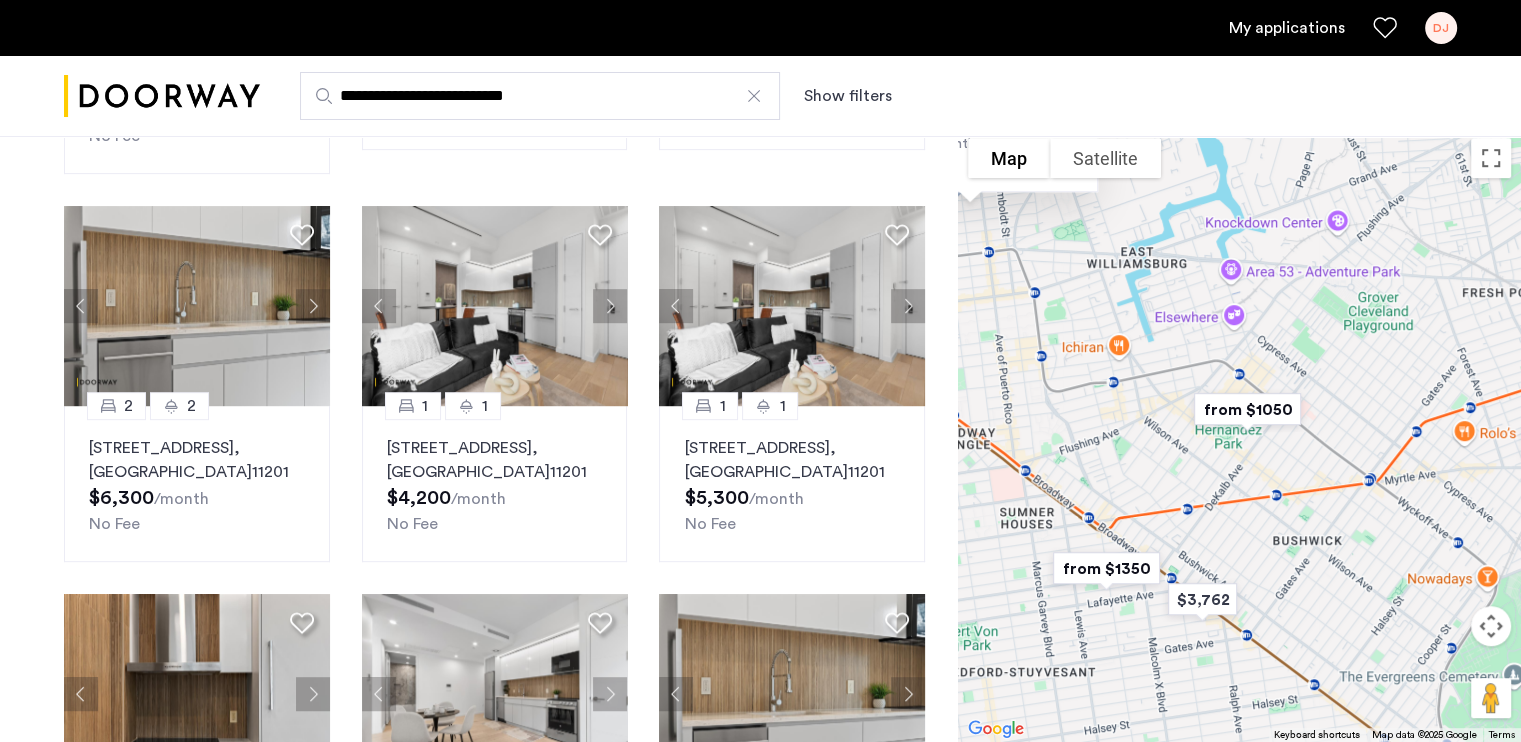 drag, startPoint x: 1069, startPoint y: 443, endPoint x: 1074, endPoint y: 334, distance: 109.11462 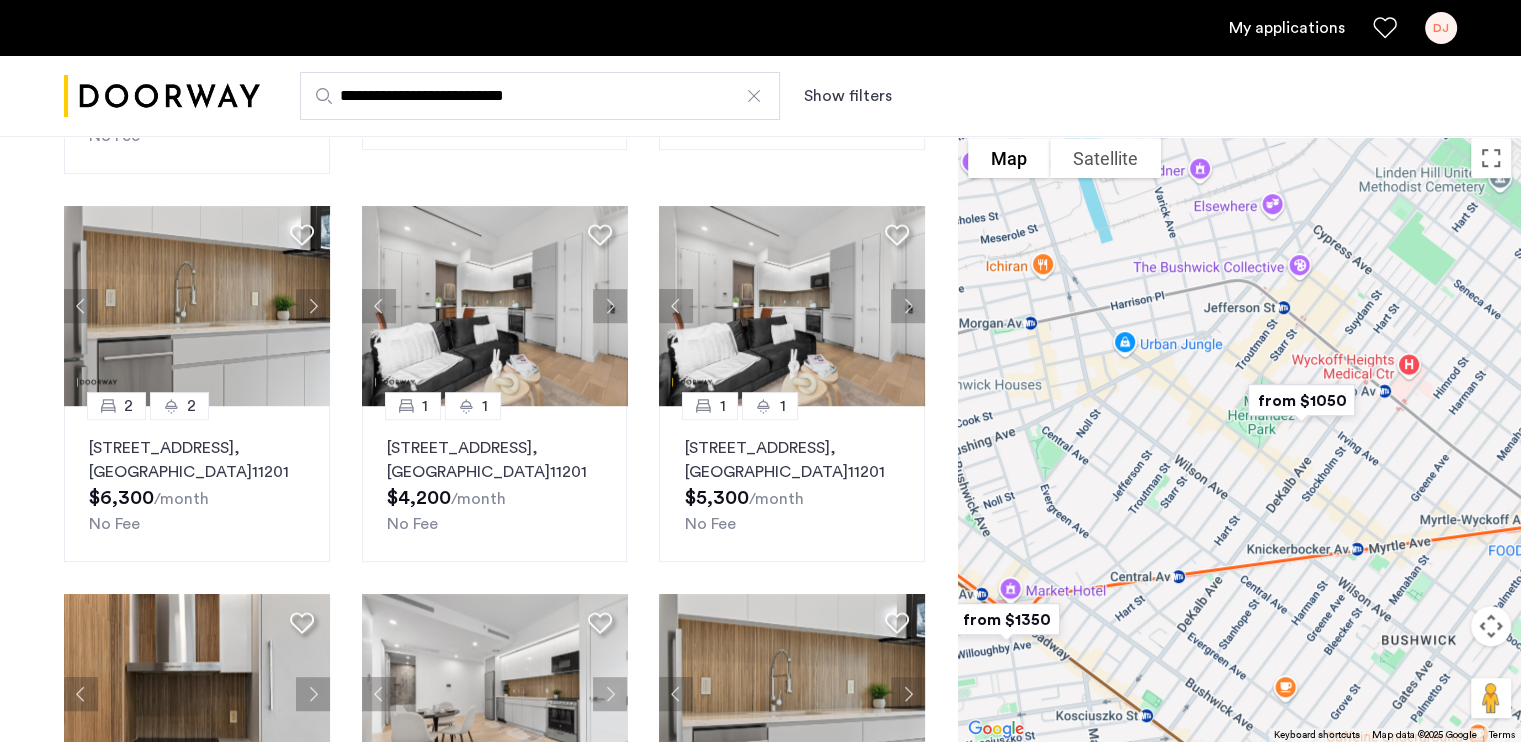 drag, startPoint x: 1167, startPoint y: 417, endPoint x: 1149, endPoint y: 437, distance: 26.907248 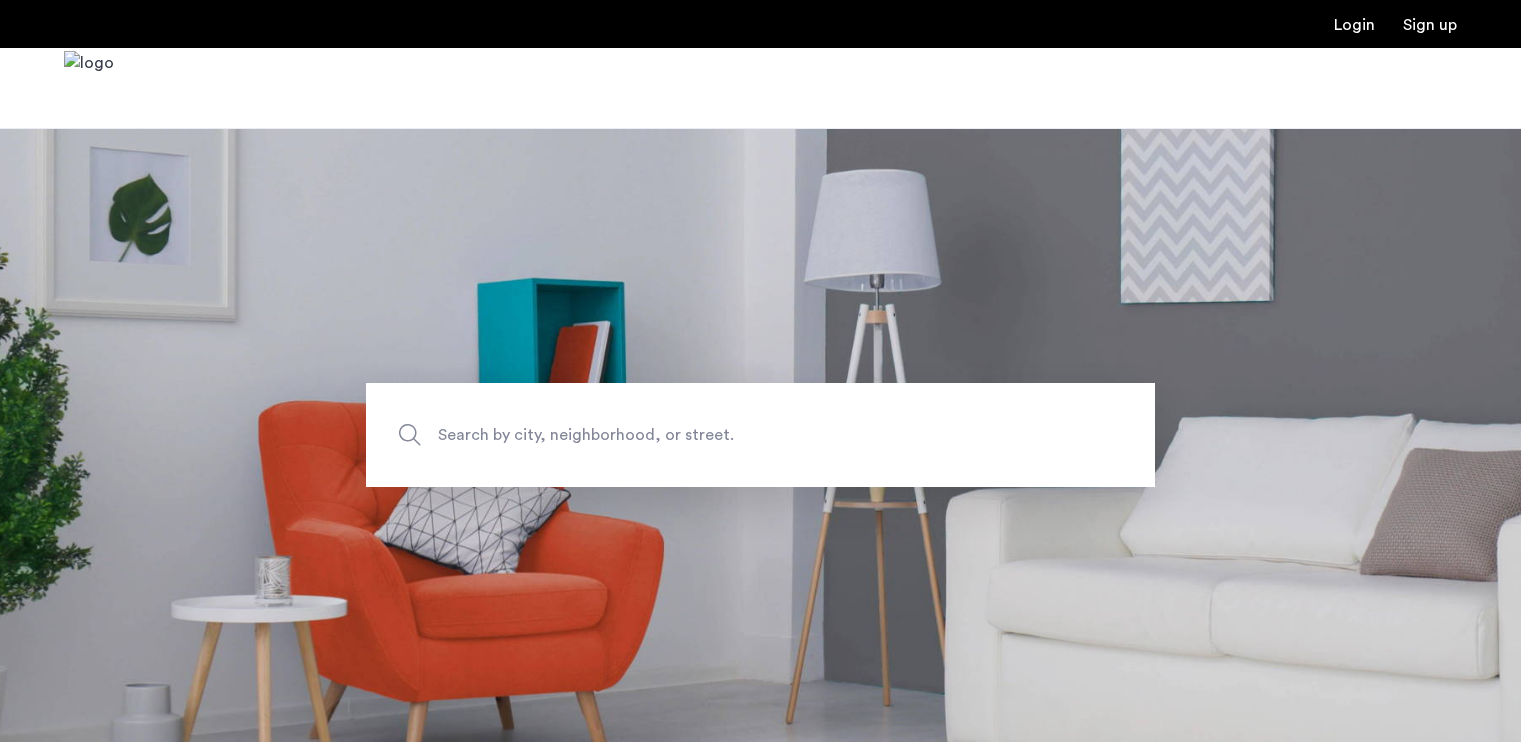 scroll, scrollTop: 0, scrollLeft: 0, axis: both 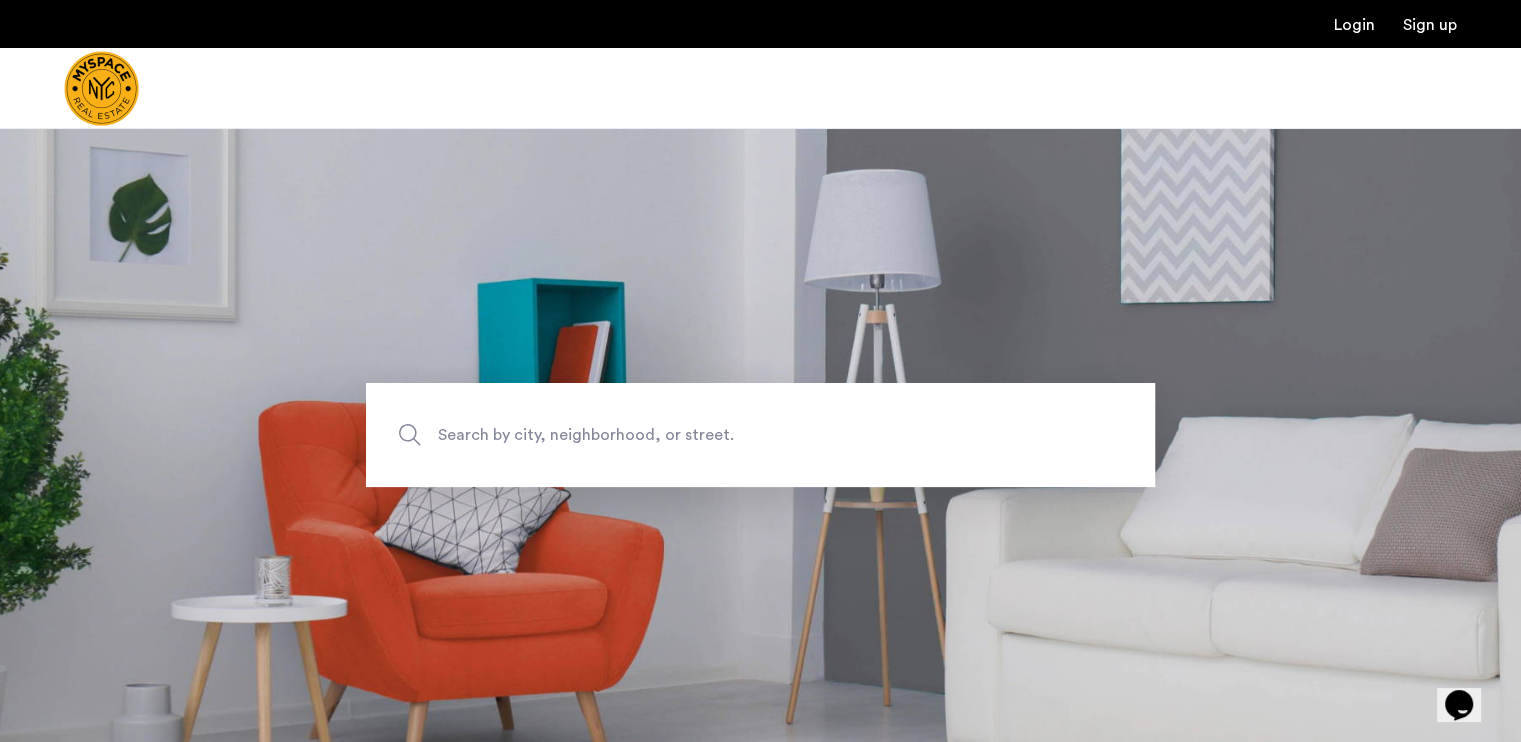 click on "Search by city, neighborhood, or street." 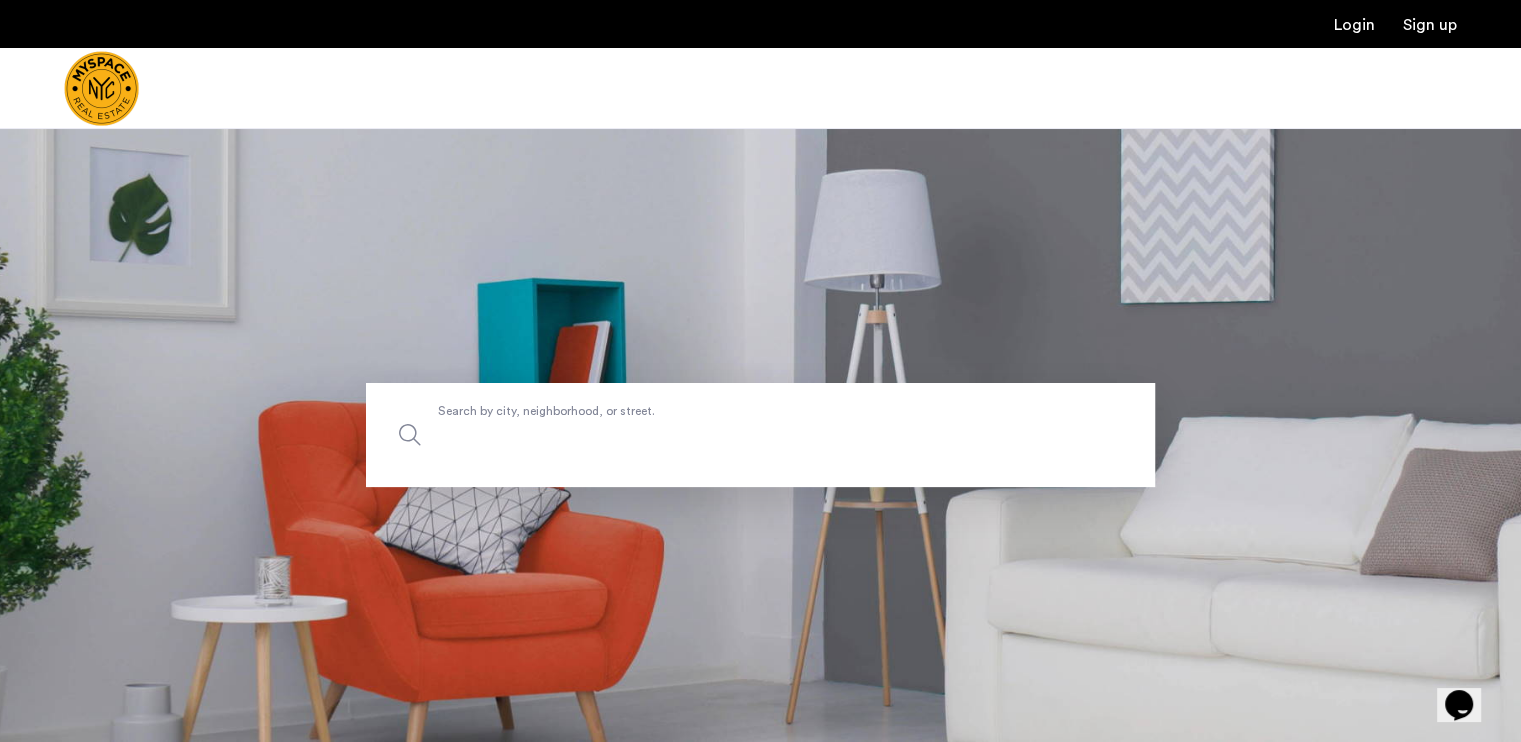 click on "Search by city, neighborhood, or street." at bounding box center (760, 435) 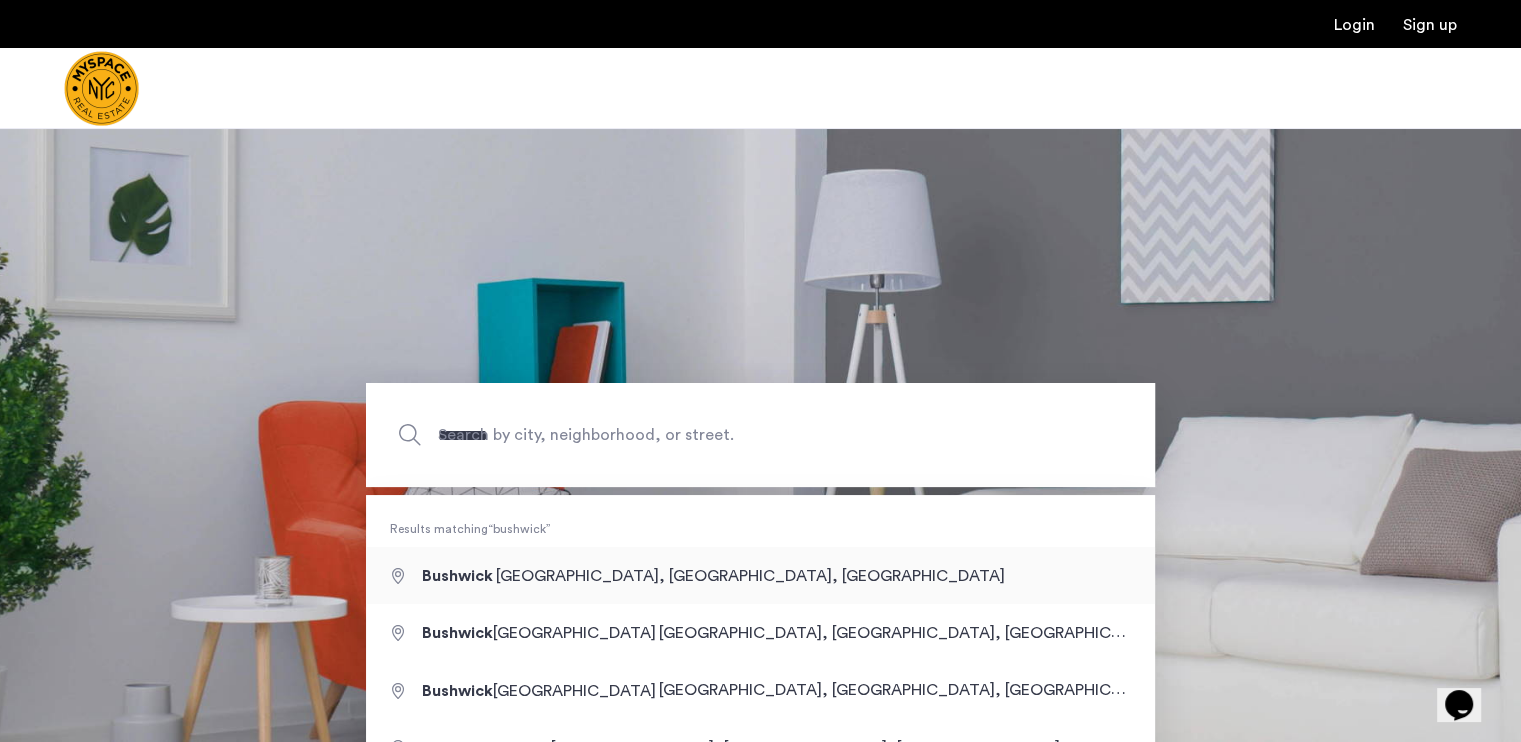 type on "**********" 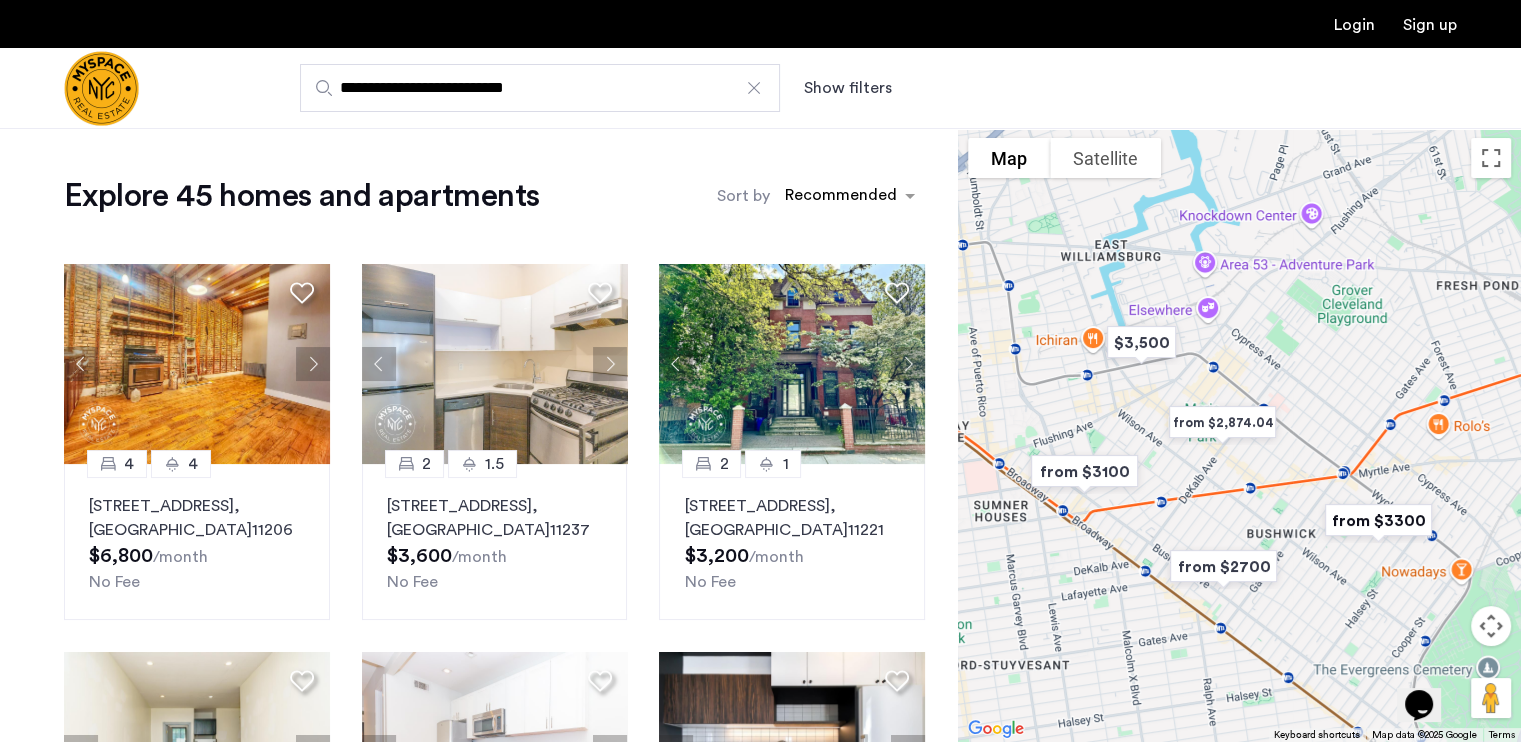 drag, startPoint x: 1232, startPoint y: 437, endPoint x: 1196, endPoint y: 495, distance: 68.26419 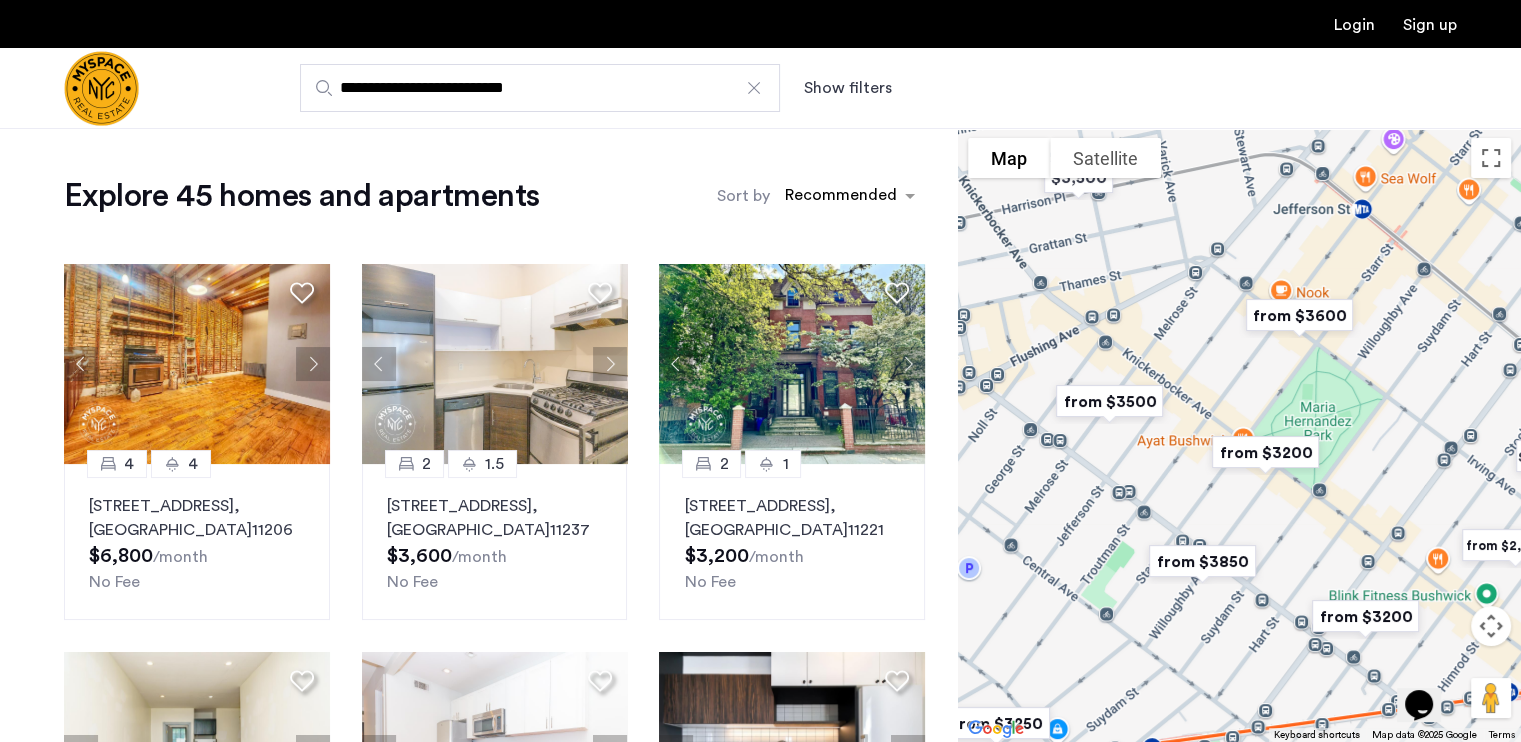 drag, startPoint x: 1140, startPoint y: 323, endPoint x: 1245, endPoint y: 513, distance: 217.08293 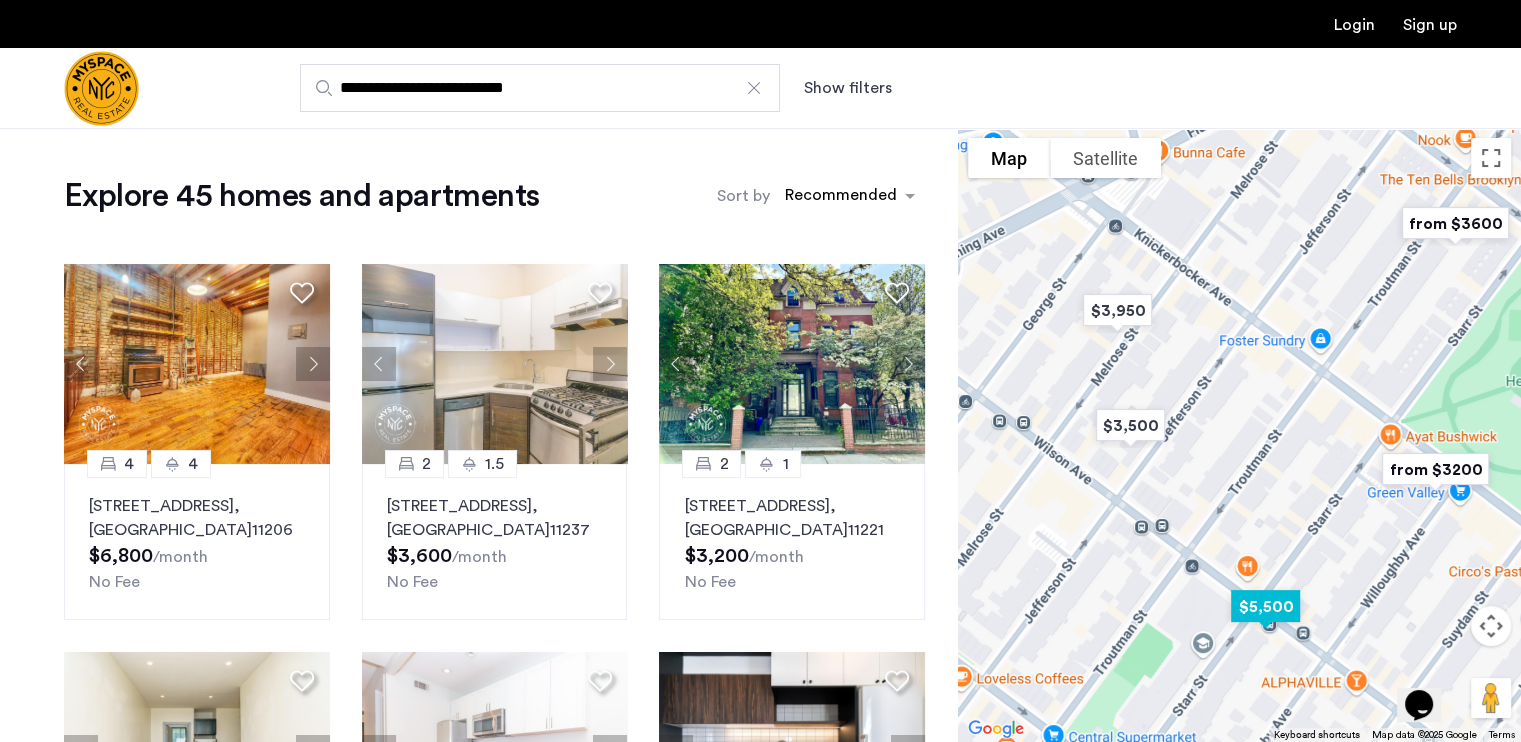drag, startPoint x: 1143, startPoint y: 558, endPoint x: 1428, endPoint y: 383, distance: 334.43982 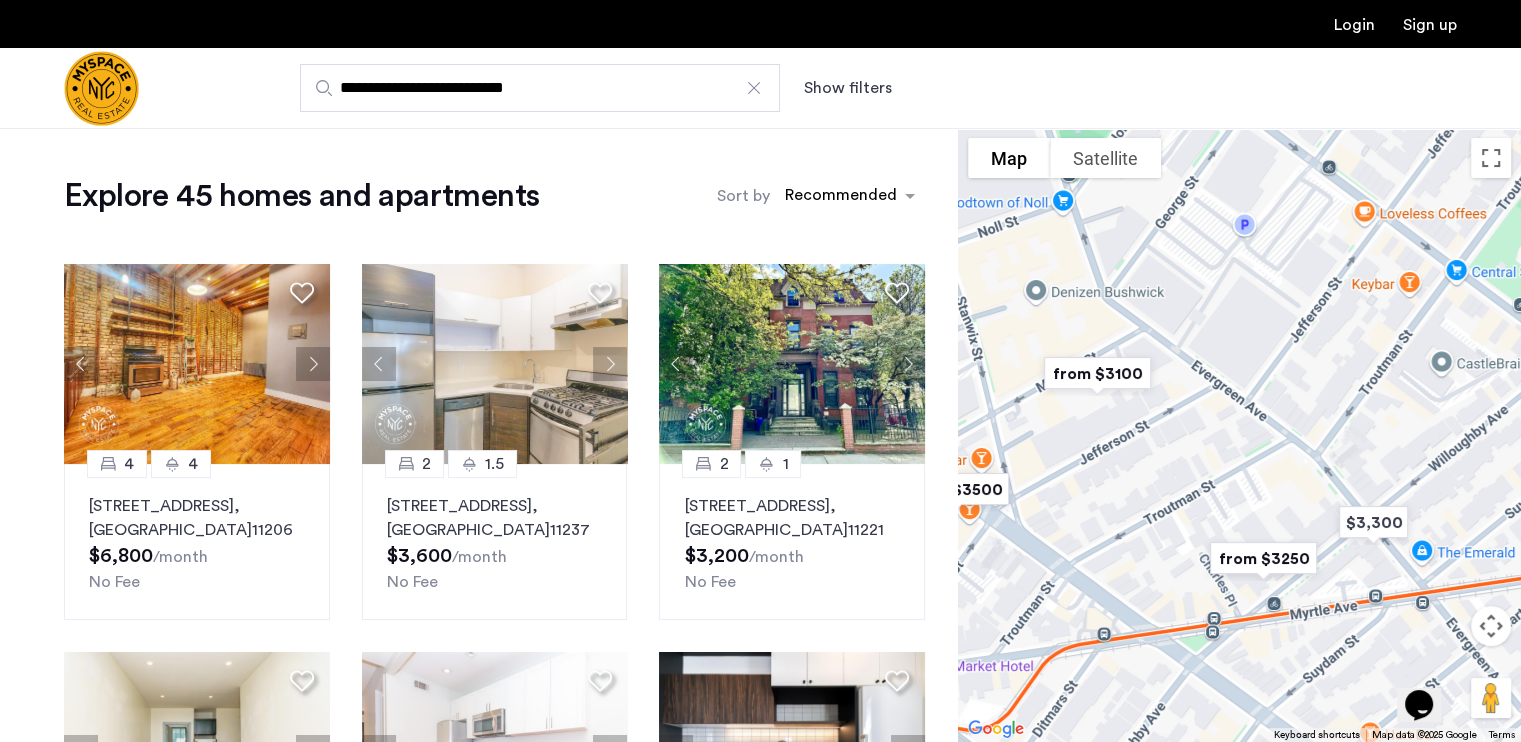 drag, startPoint x: 1299, startPoint y: 308, endPoint x: 1344, endPoint y: 359, distance: 68.0147 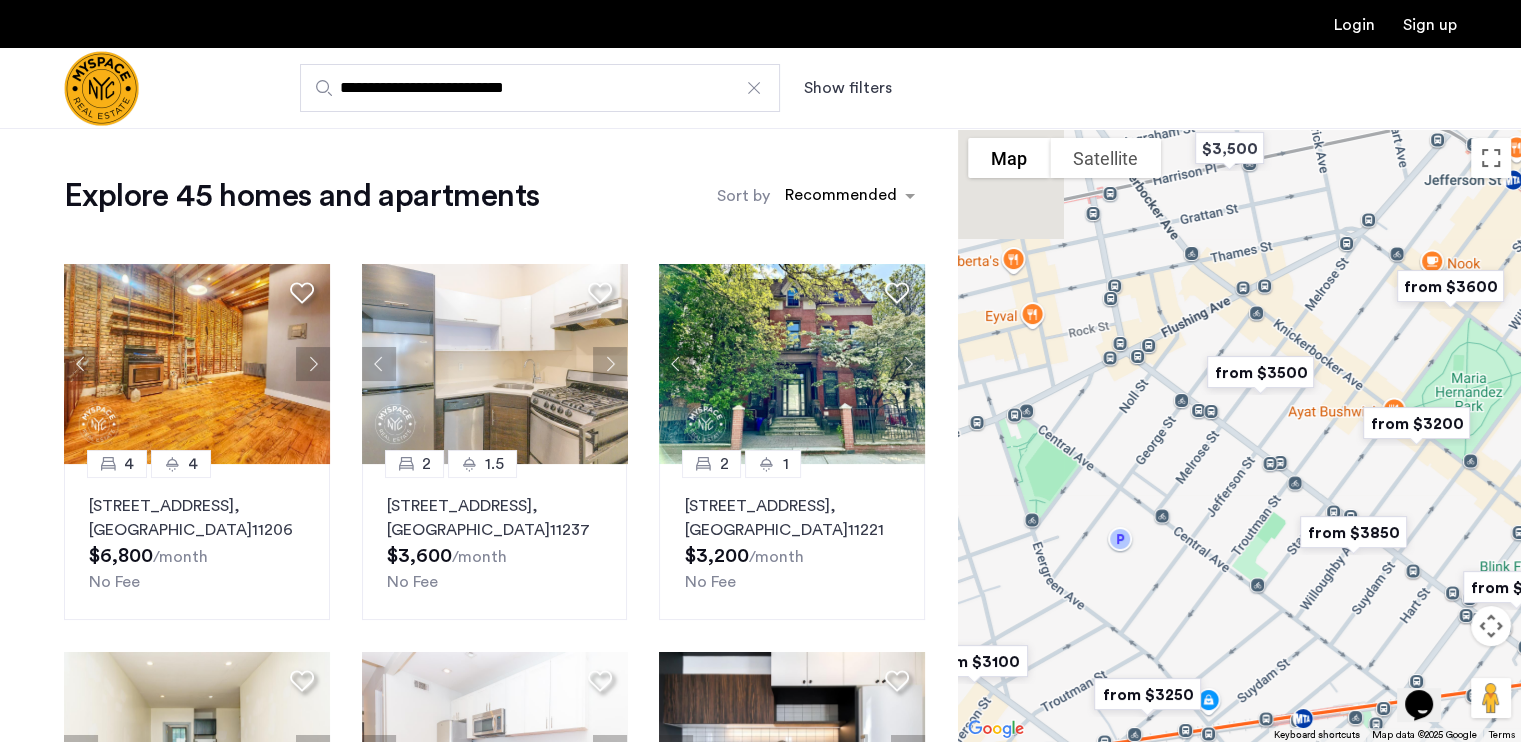 drag, startPoint x: 1276, startPoint y: 429, endPoint x: 1100, endPoint y: 639, distance: 274 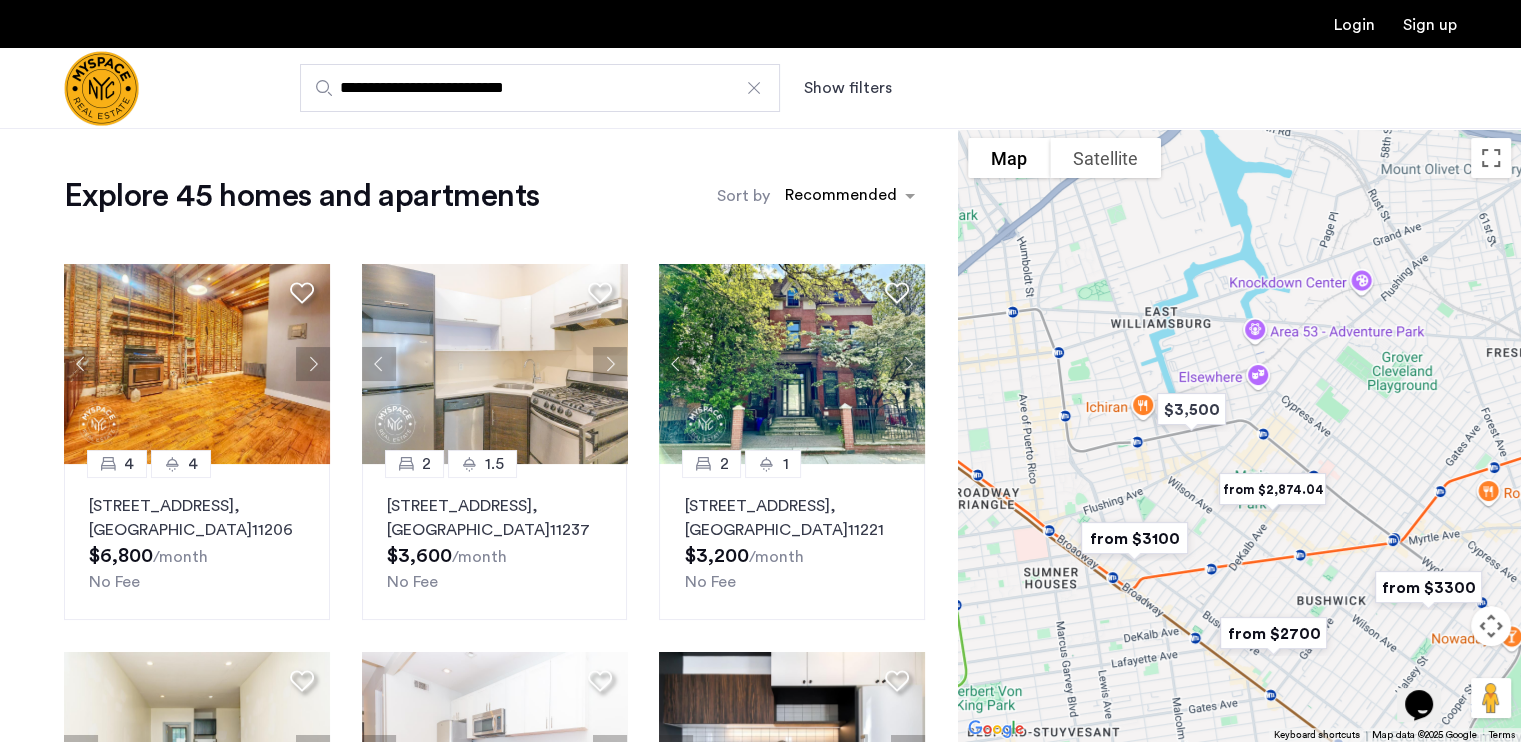 drag, startPoint x: 1204, startPoint y: 495, endPoint x: 1176, endPoint y: 471, distance: 36.878178 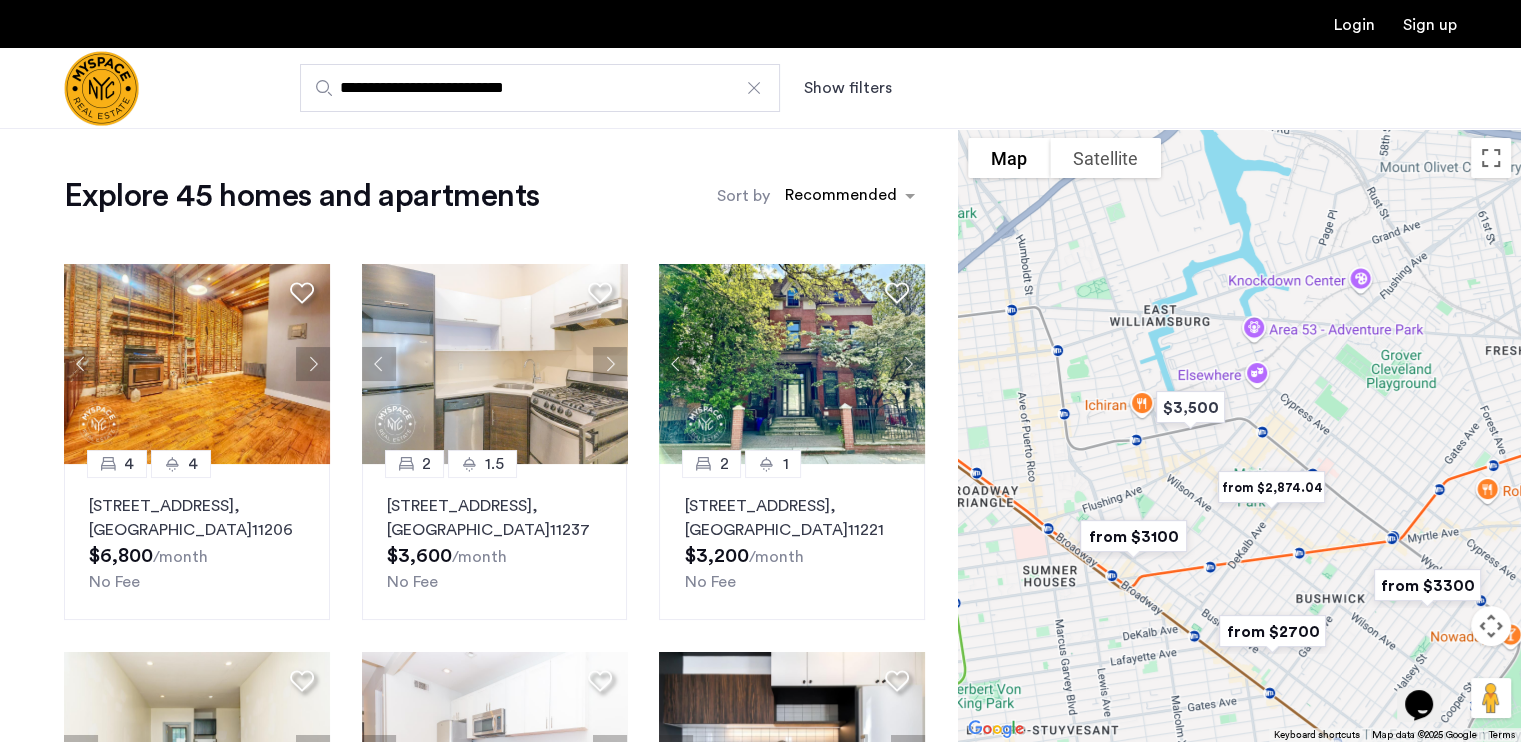click at bounding box center (1271, 487) 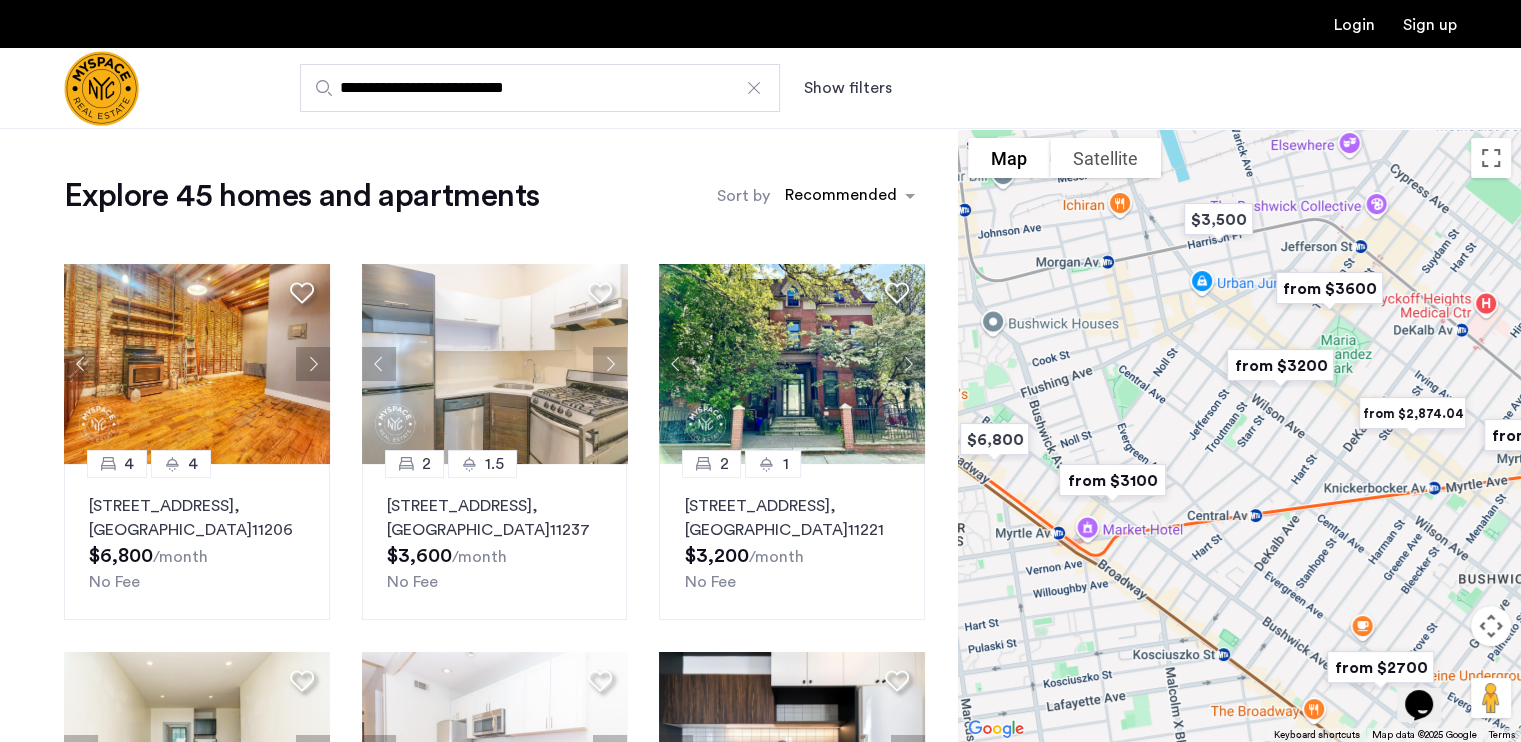 drag, startPoint x: 1115, startPoint y: 474, endPoint x: 1316, endPoint y: 420, distance: 208.12737 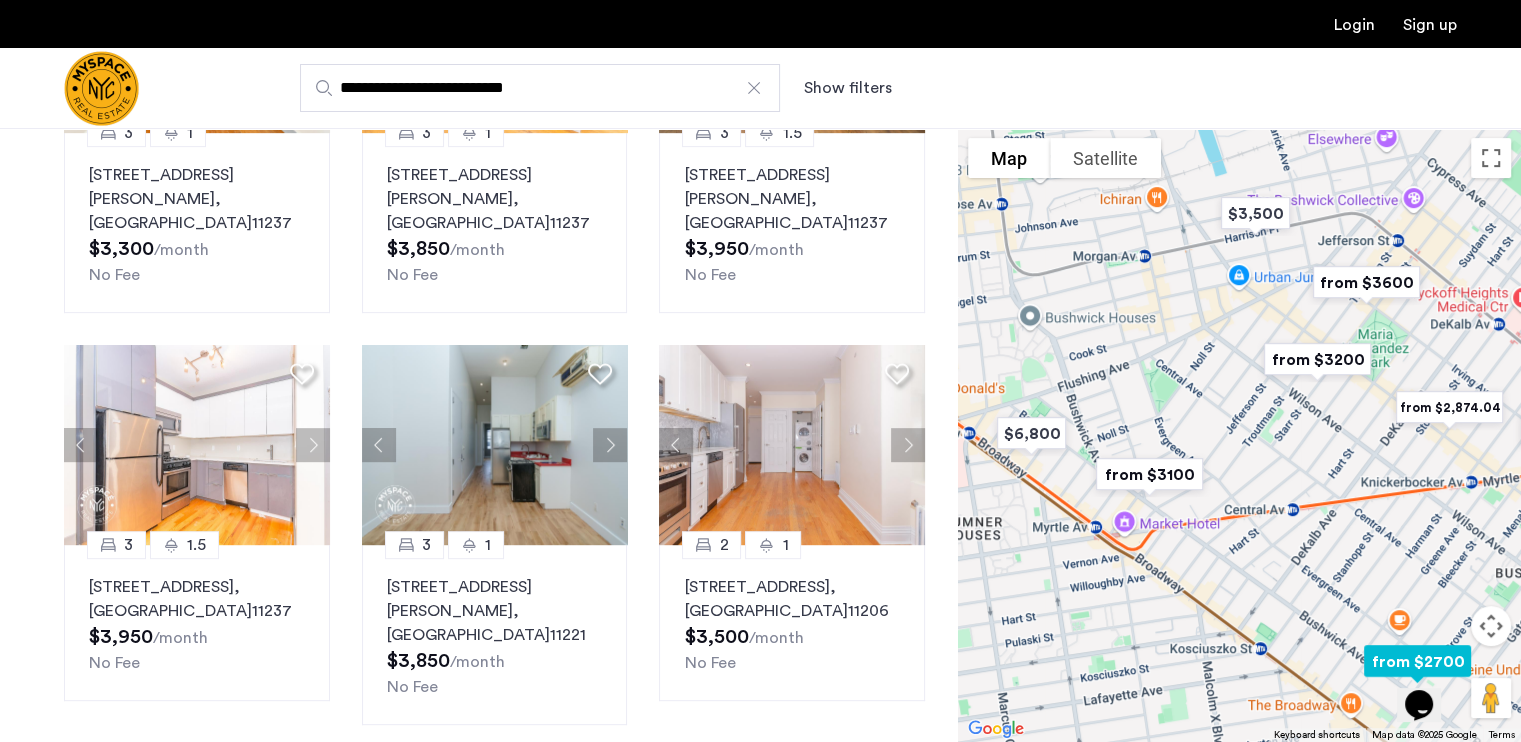 scroll, scrollTop: 720, scrollLeft: 0, axis: vertical 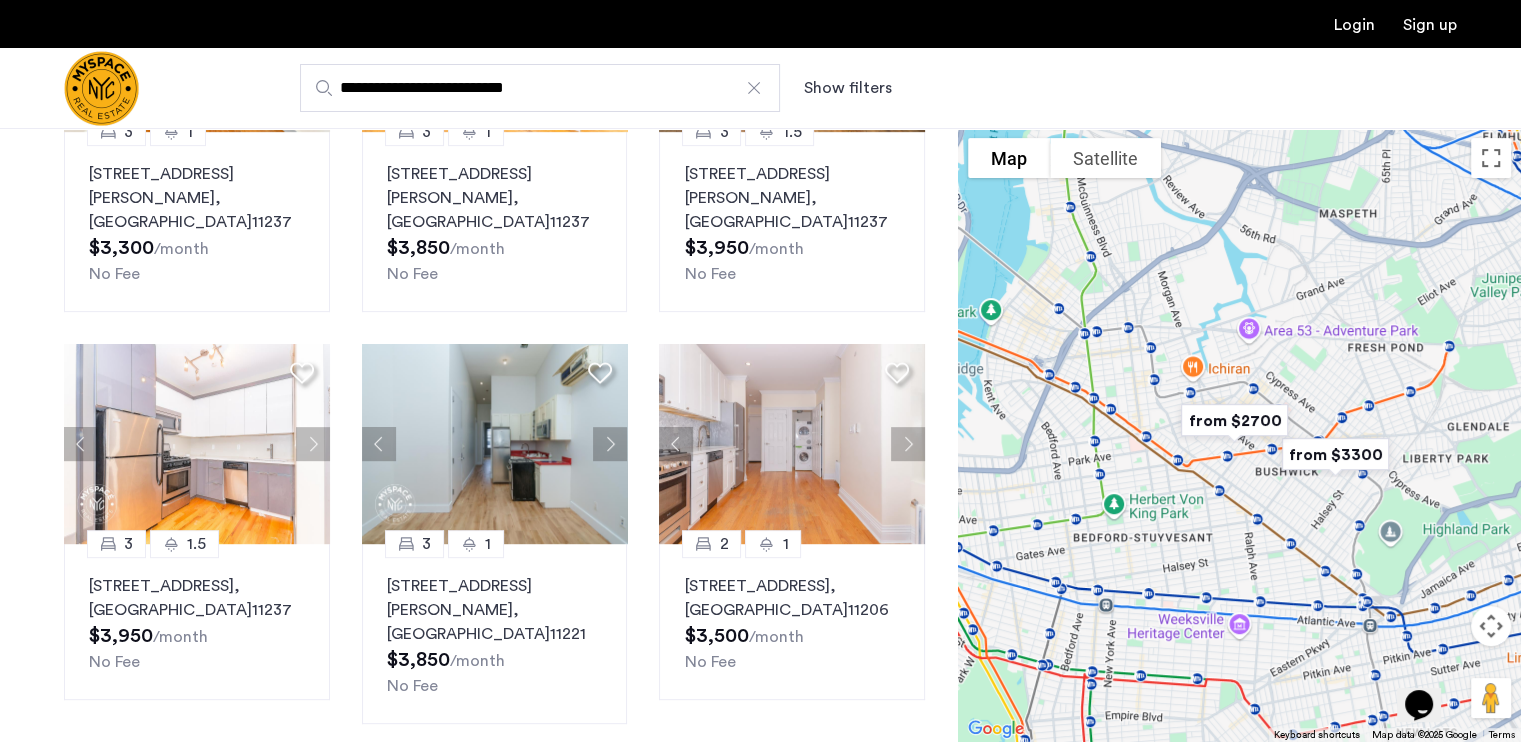 drag, startPoint x: 1089, startPoint y: 439, endPoint x: 1068, endPoint y: 471, distance: 38.27532 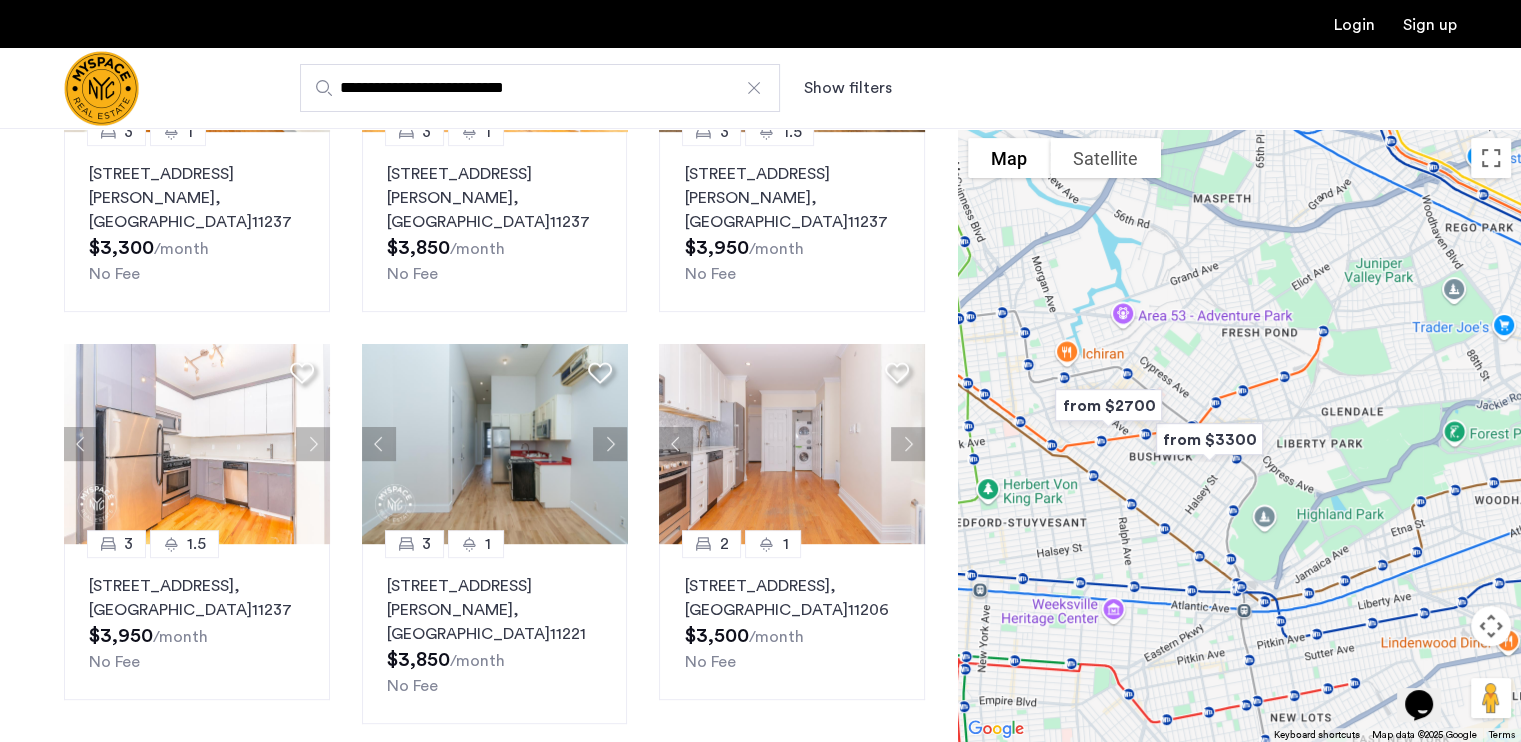 click on "**********" at bounding box center (540, 88) 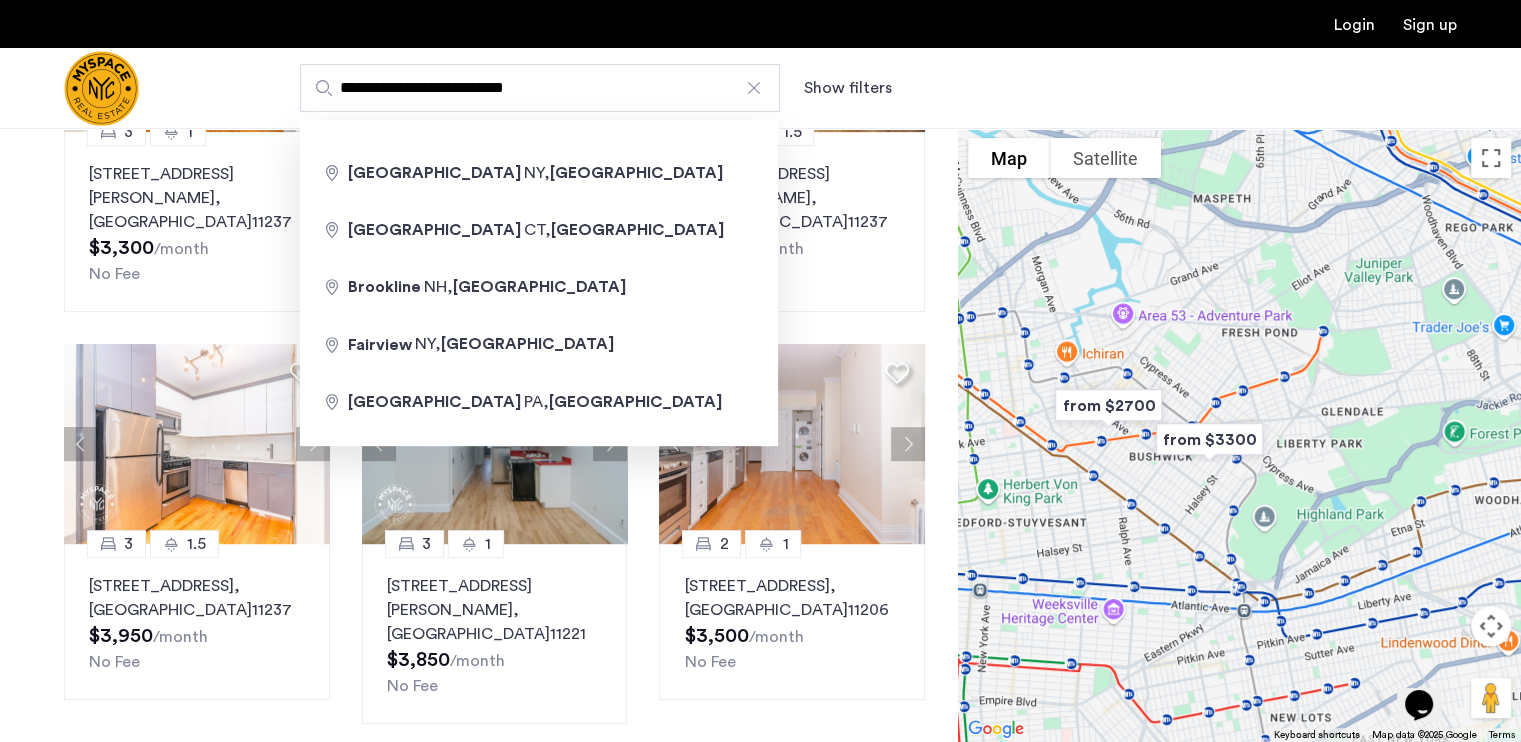click on "**********" at bounding box center (540, 88) 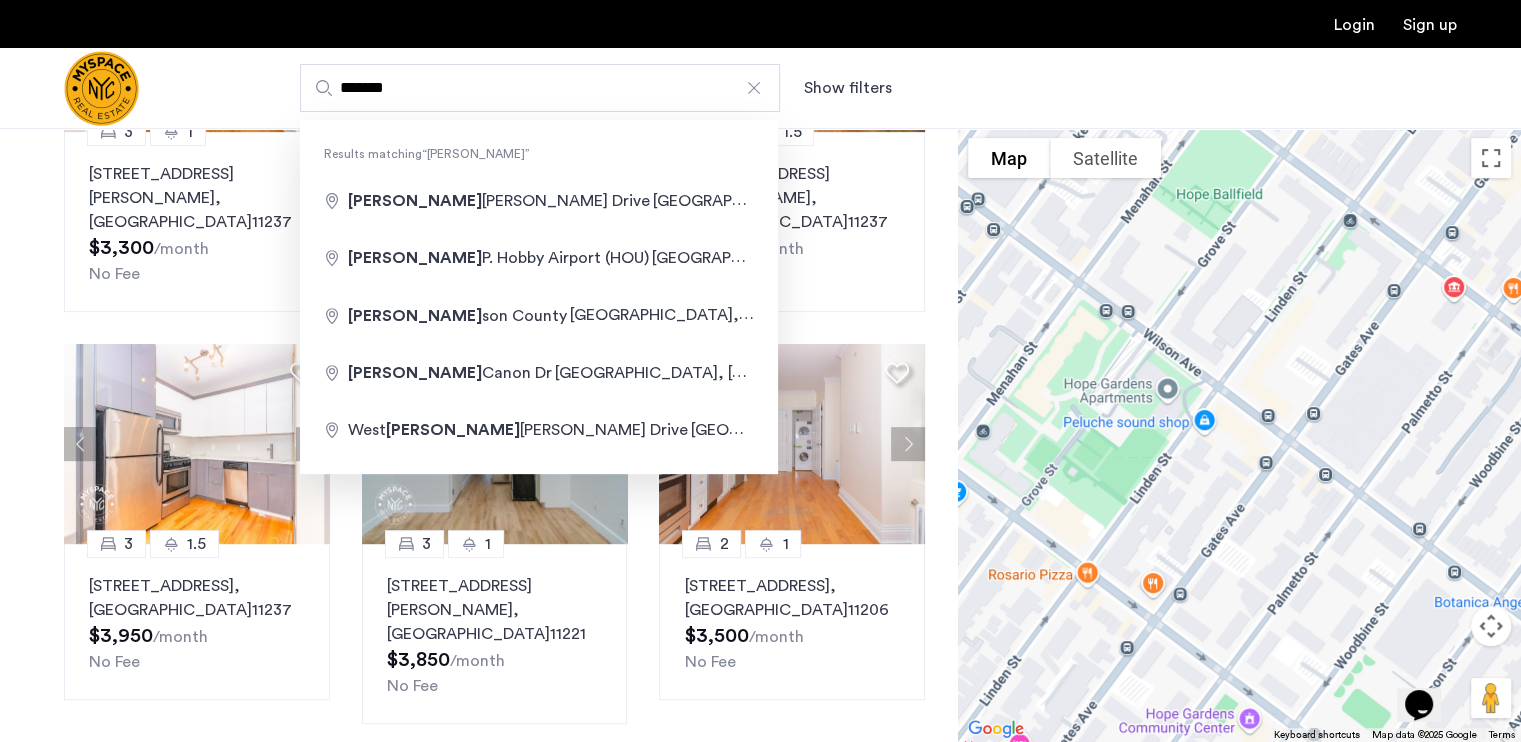 type on "*******" 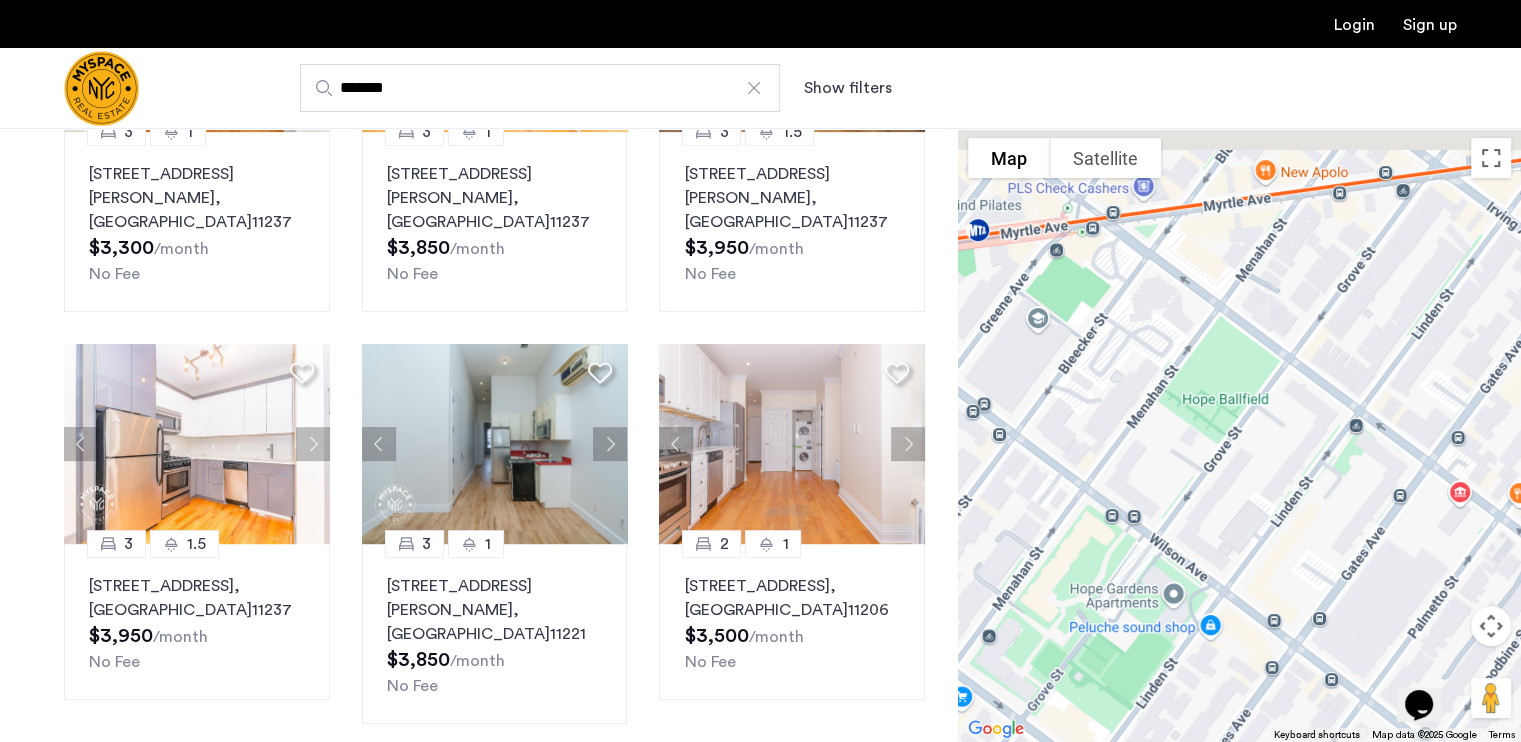 drag, startPoint x: 1157, startPoint y: 326, endPoint x: 1160, endPoint y: 534, distance: 208.02164 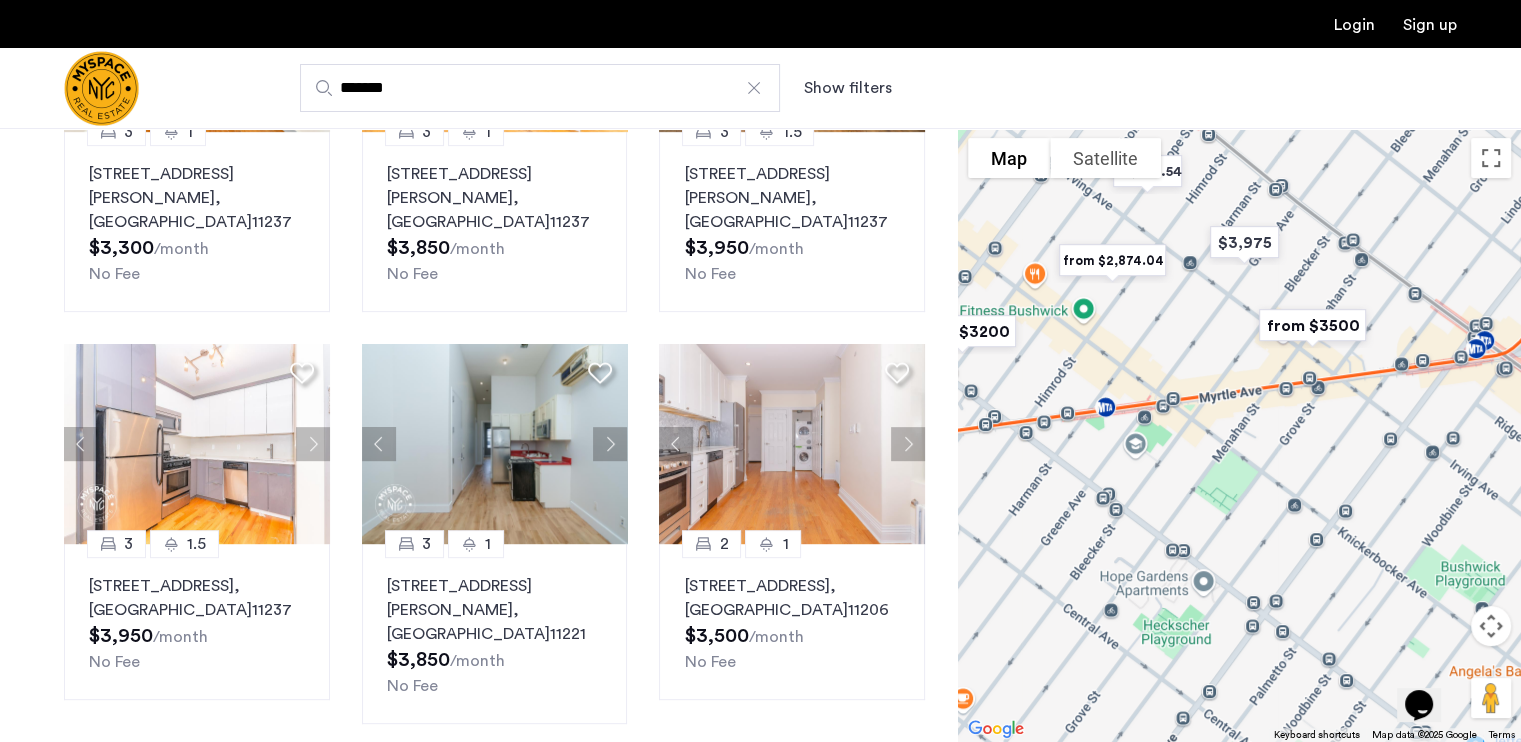 drag, startPoint x: 1102, startPoint y: 419, endPoint x: 1366, endPoint y: 594, distance: 316.7349 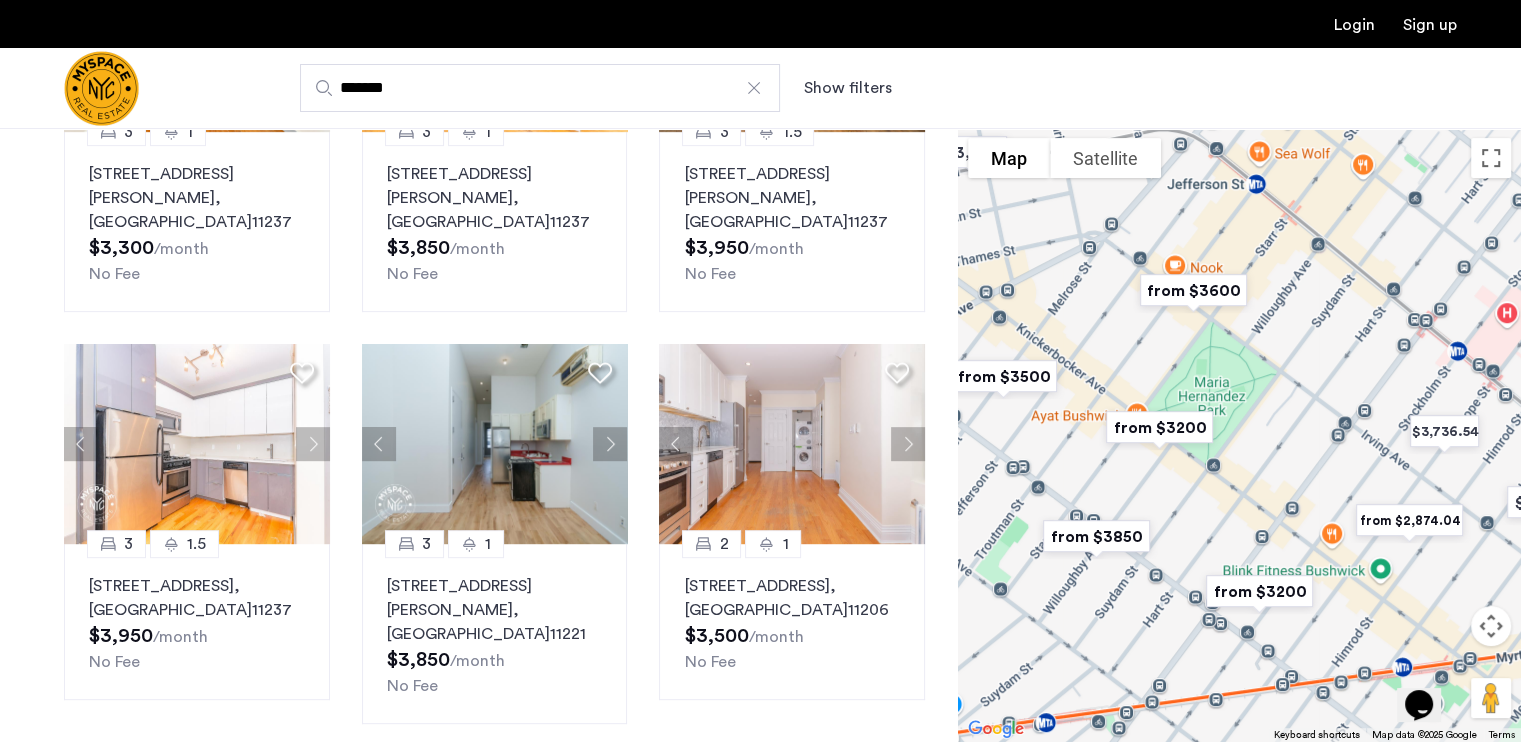 drag, startPoint x: 1159, startPoint y: 383, endPoint x: 1226, endPoint y: 491, distance: 127.09445 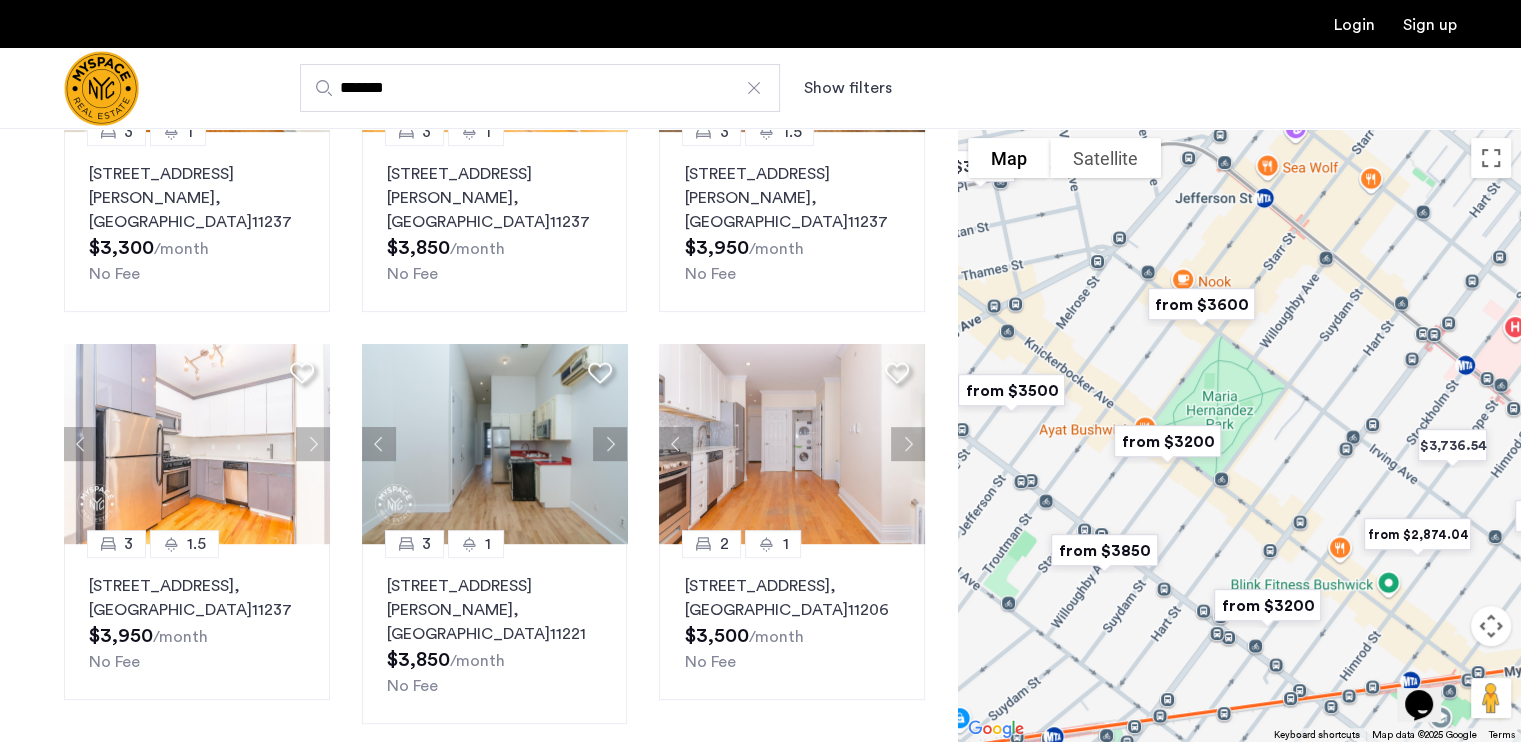 click at bounding box center (1201, 304) 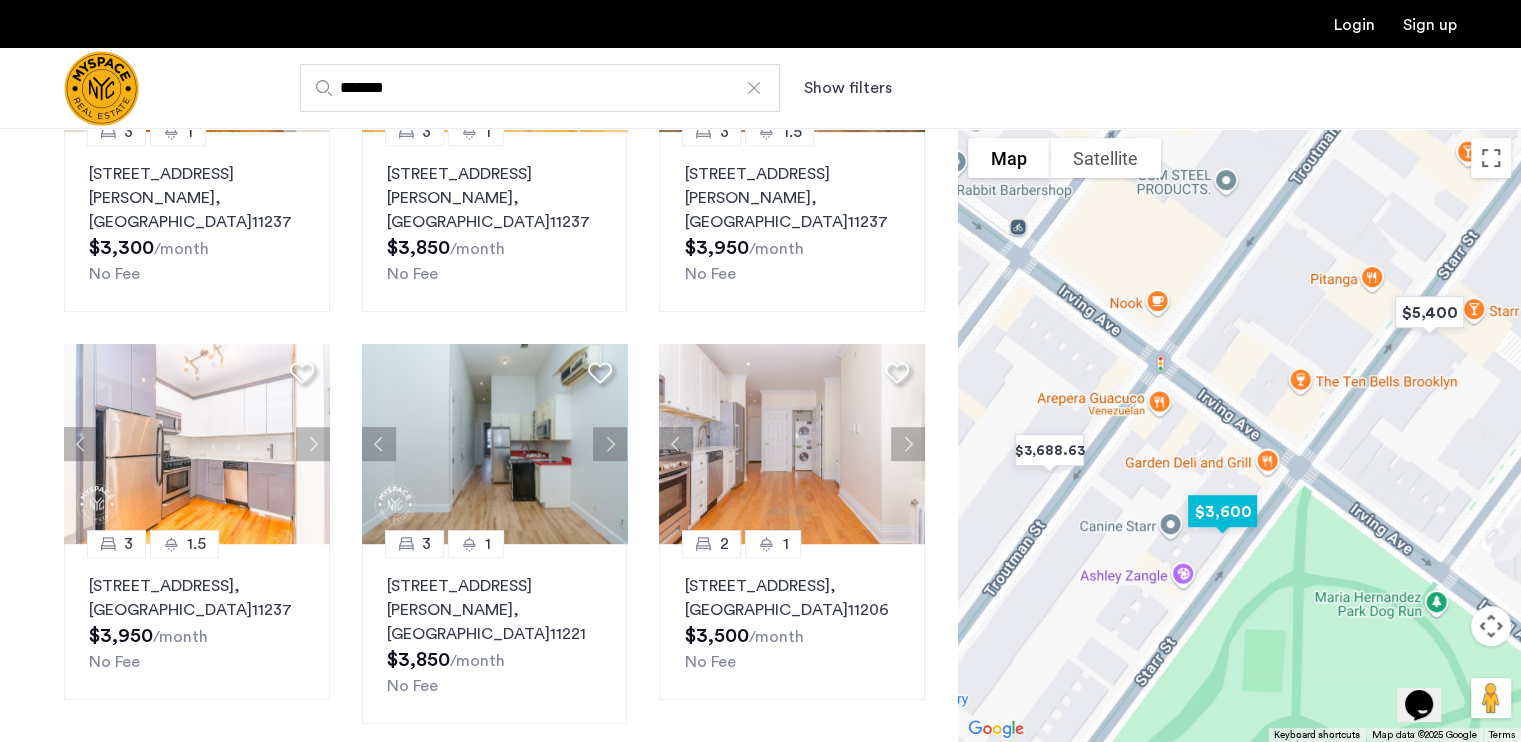 click at bounding box center [1222, 511] 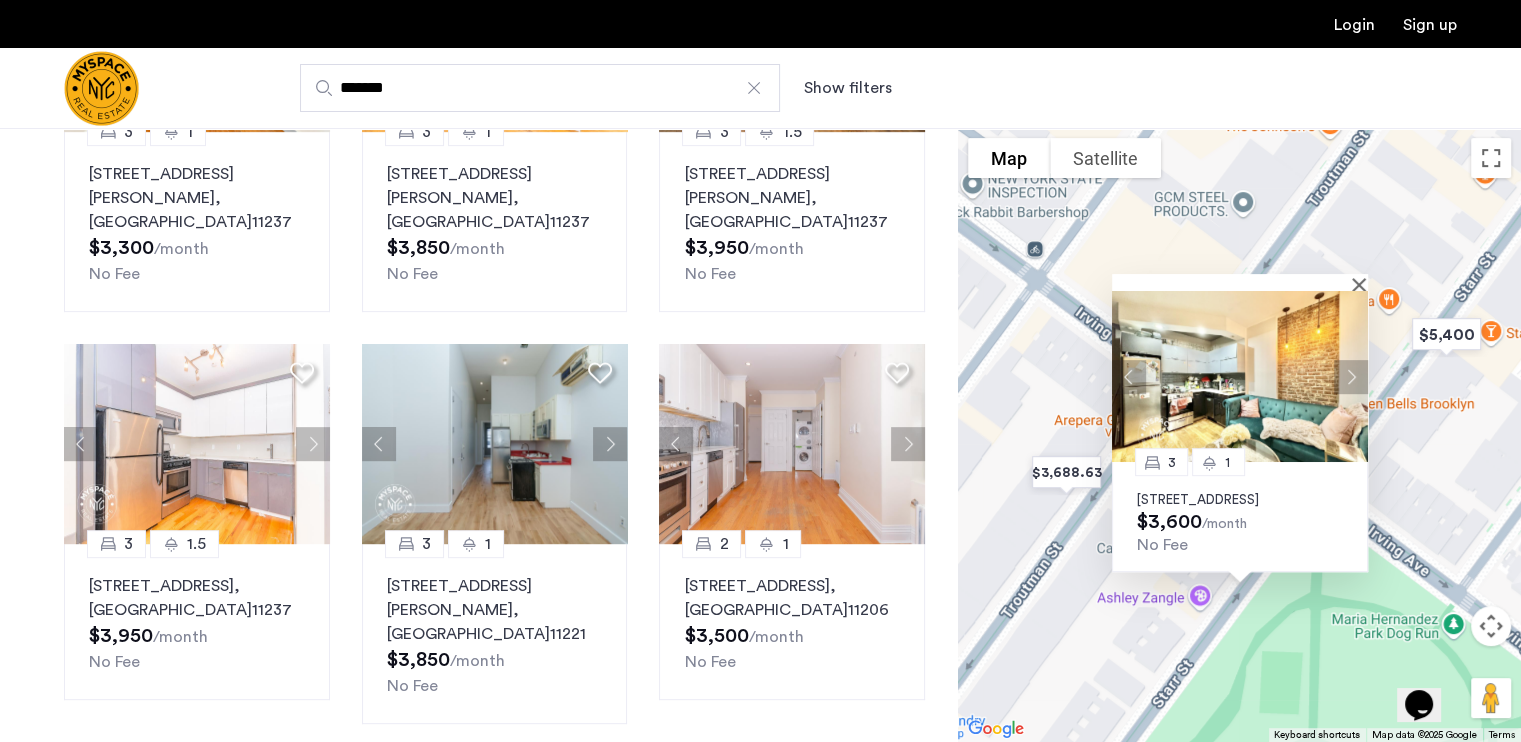 type 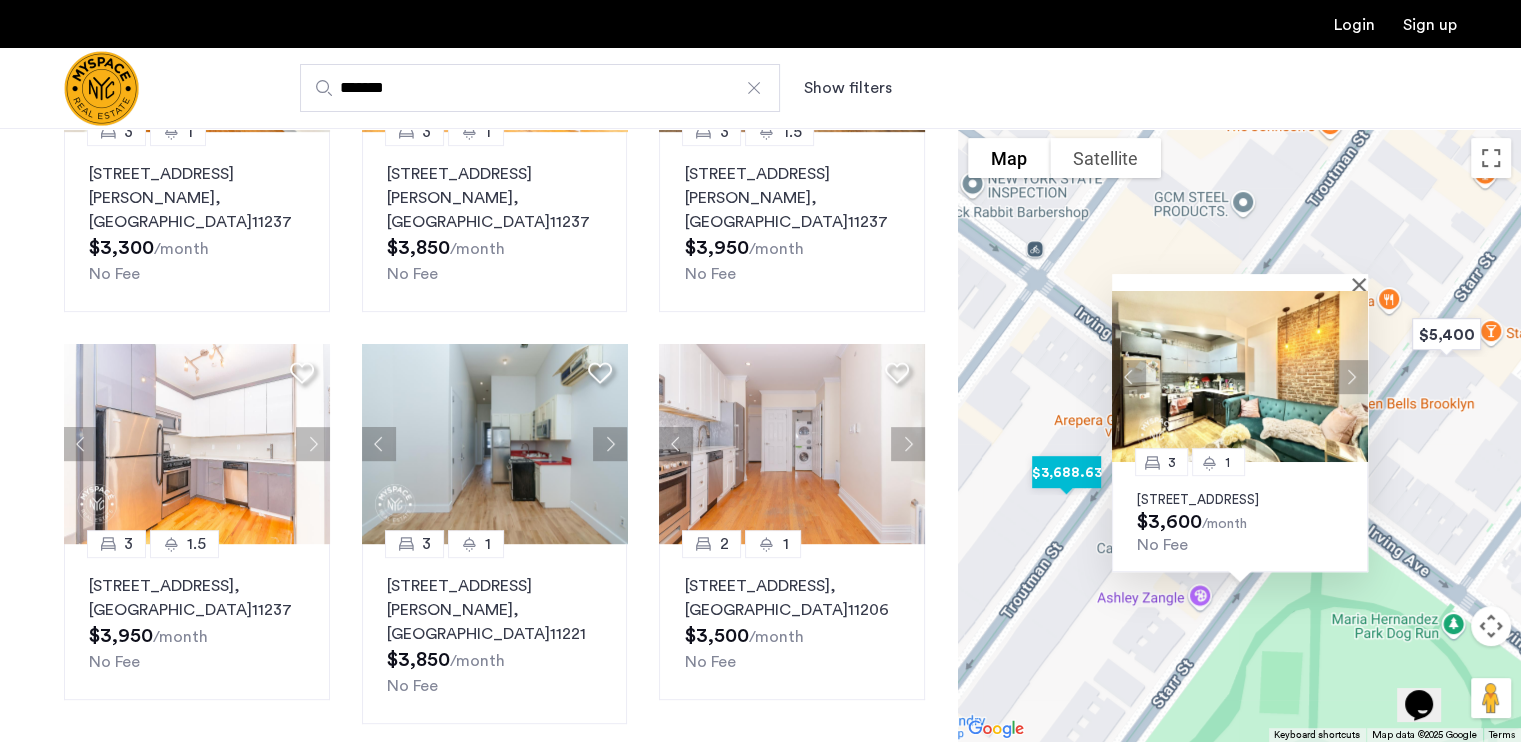click at bounding box center (1066, 472) 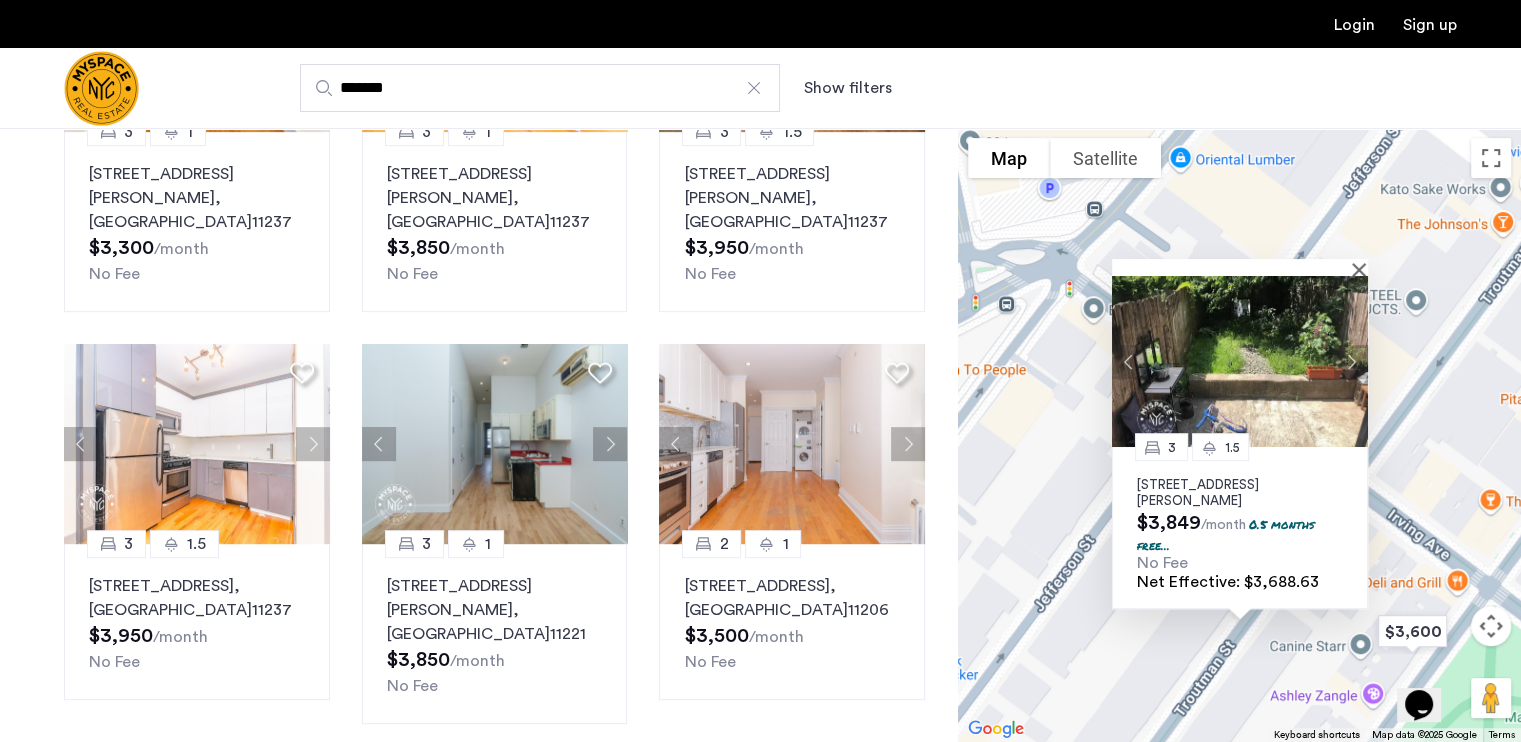 type 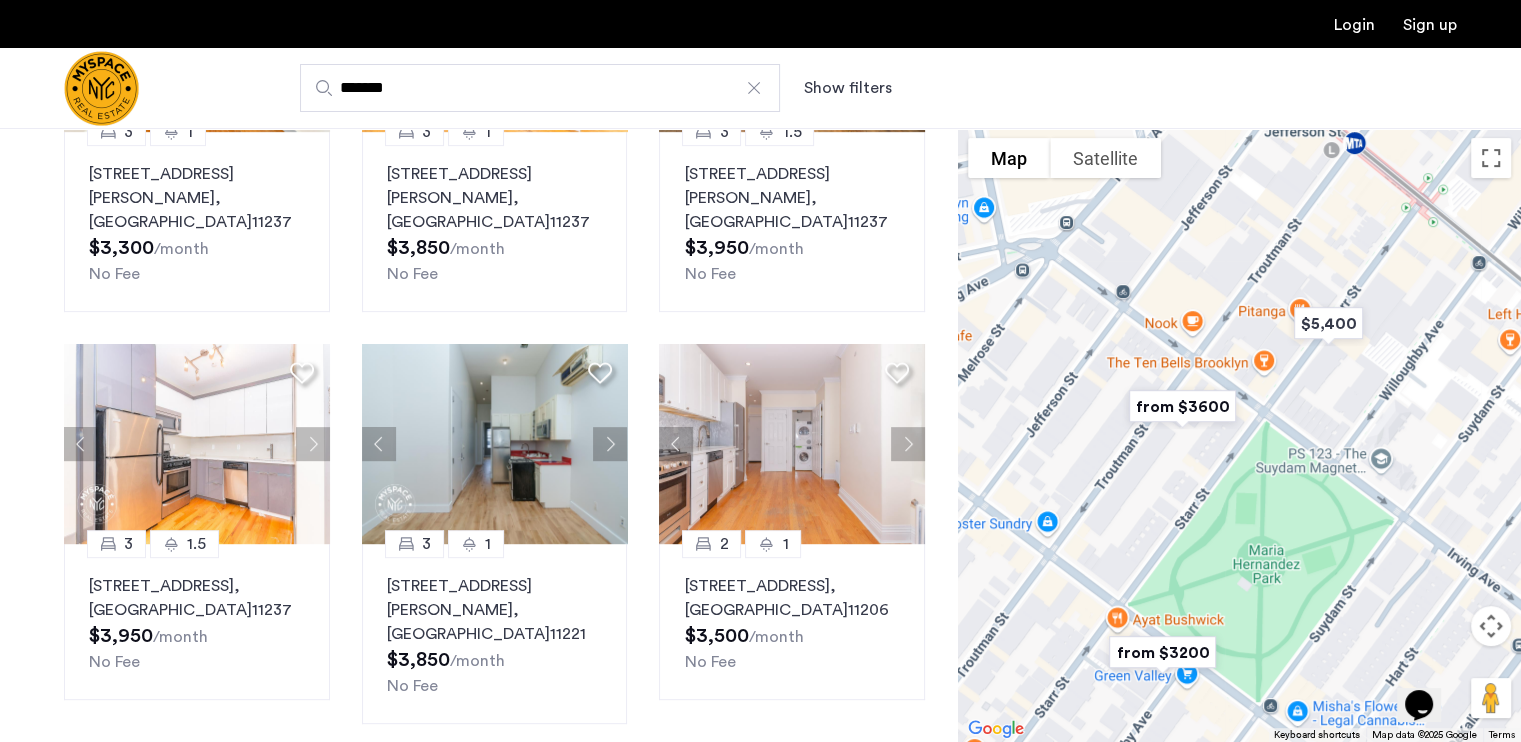 drag, startPoint x: 1081, startPoint y: 634, endPoint x: 1063, endPoint y: 443, distance: 191.8463 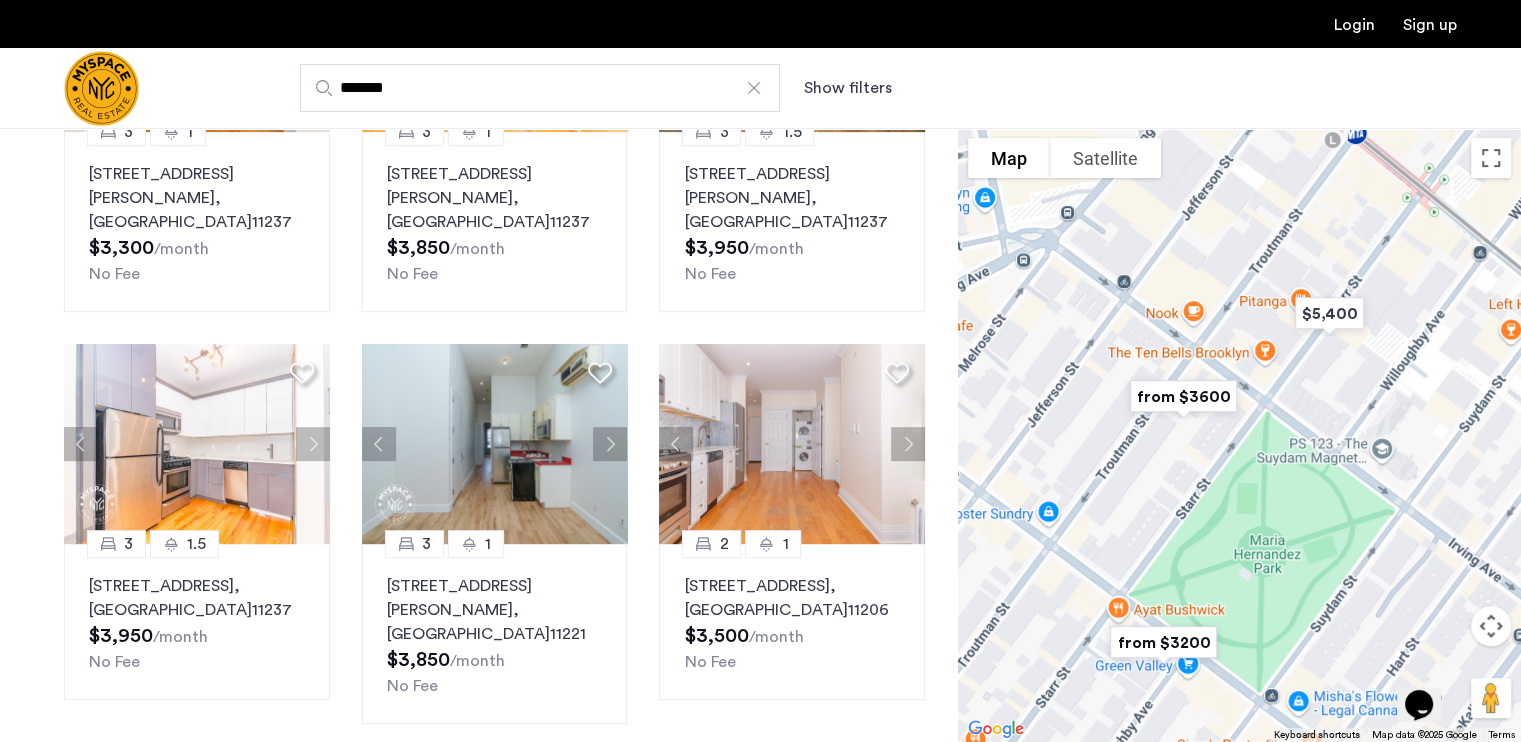 click at bounding box center [1163, 642] 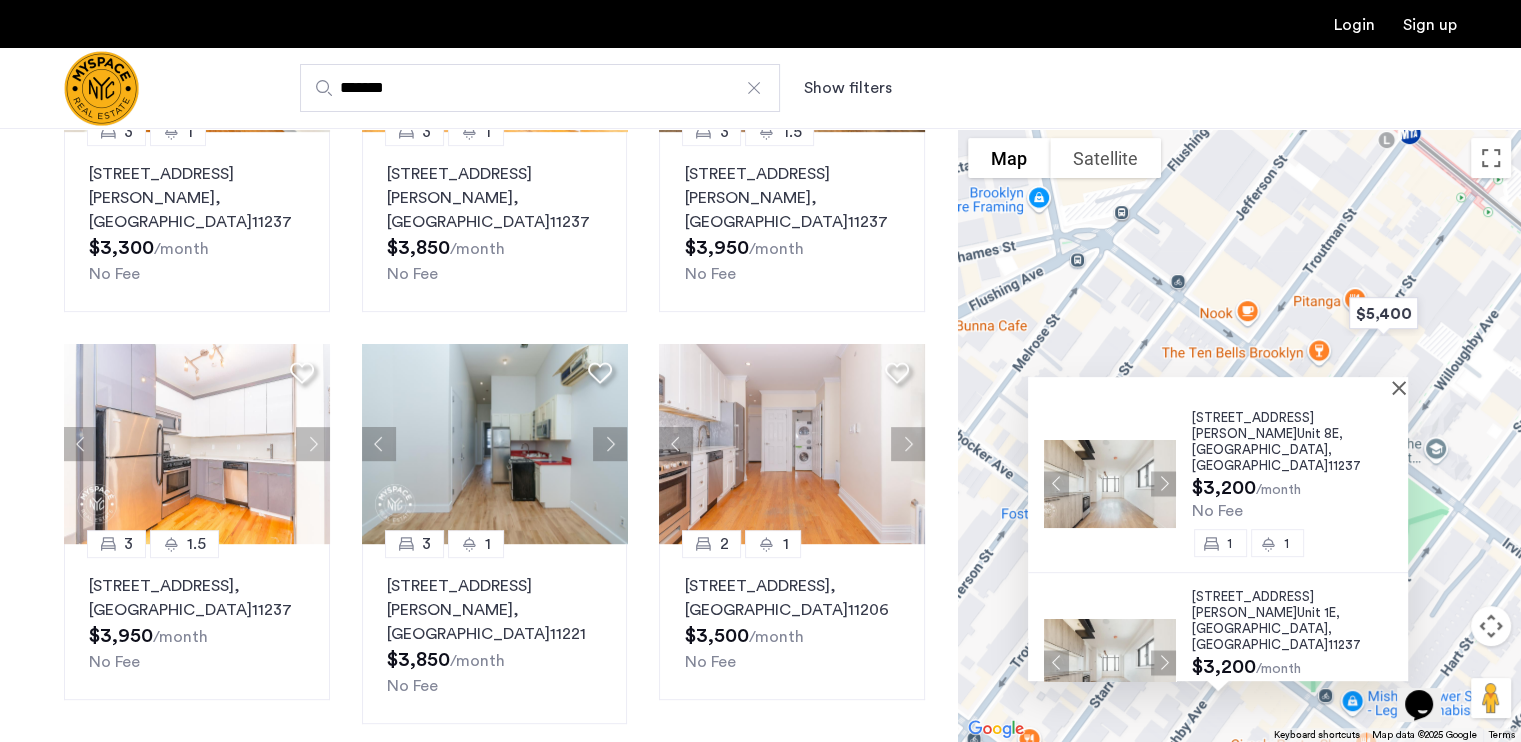type 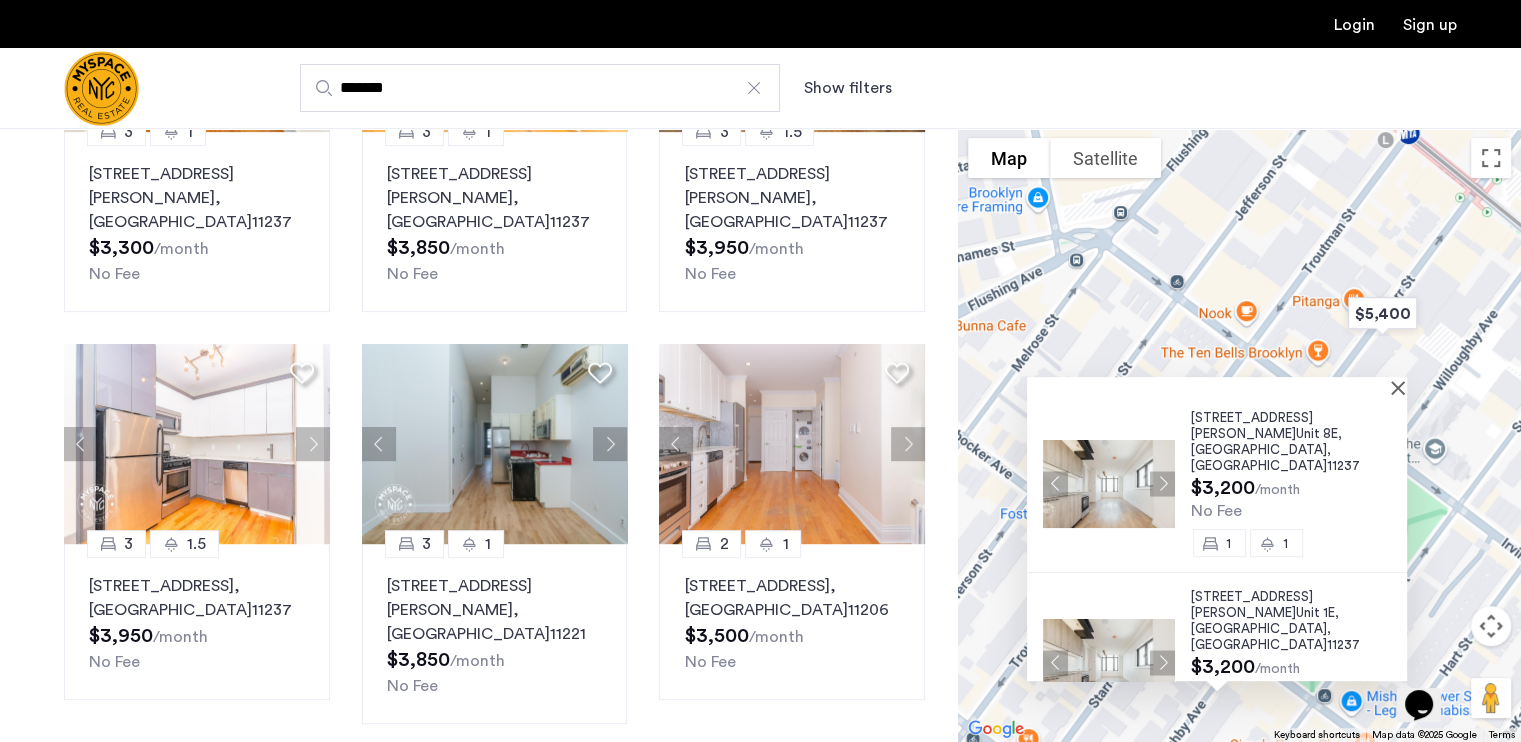 click at bounding box center (1109, 484) 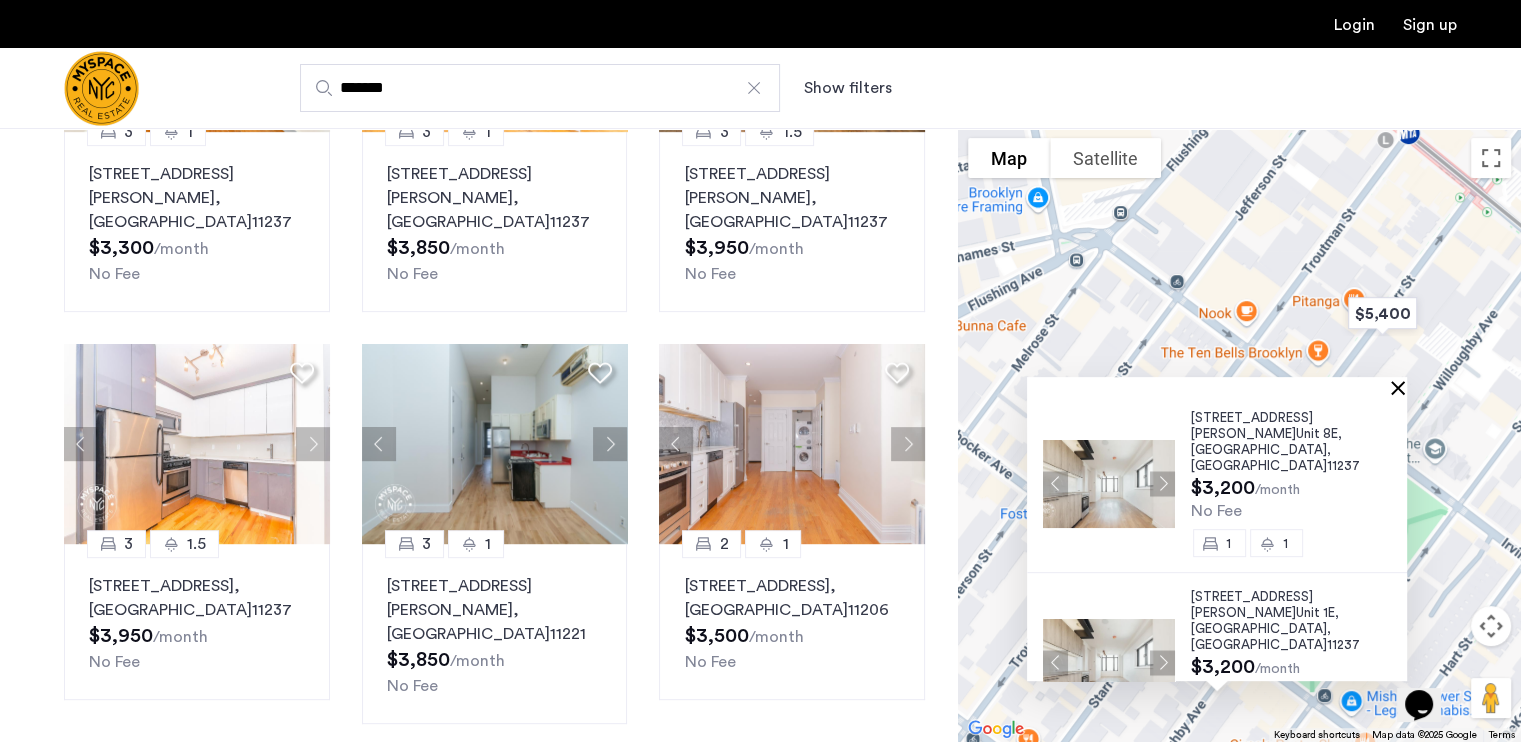 click at bounding box center (1402, 387) 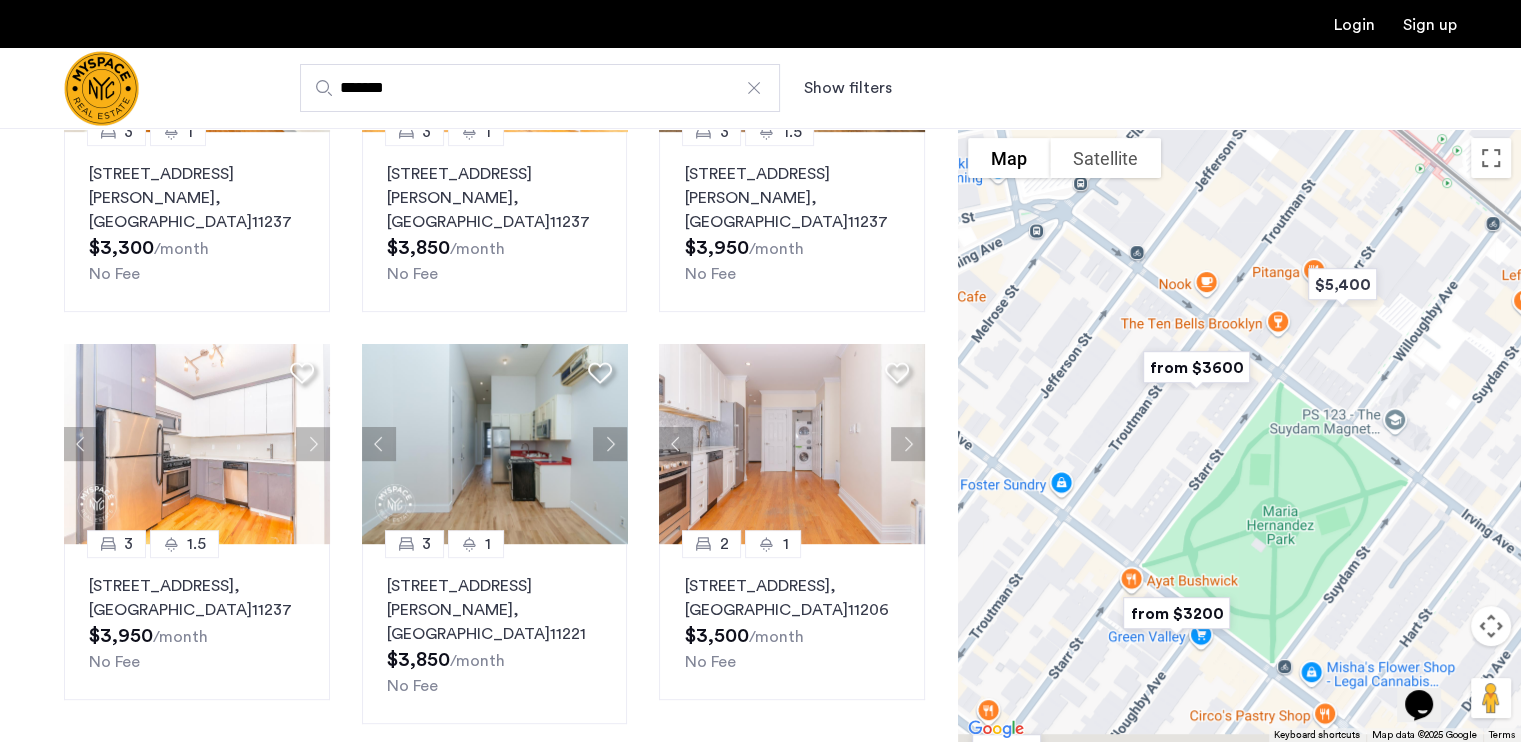 drag, startPoint x: 1233, startPoint y: 491, endPoint x: 1140, endPoint y: 442, distance: 105.11898 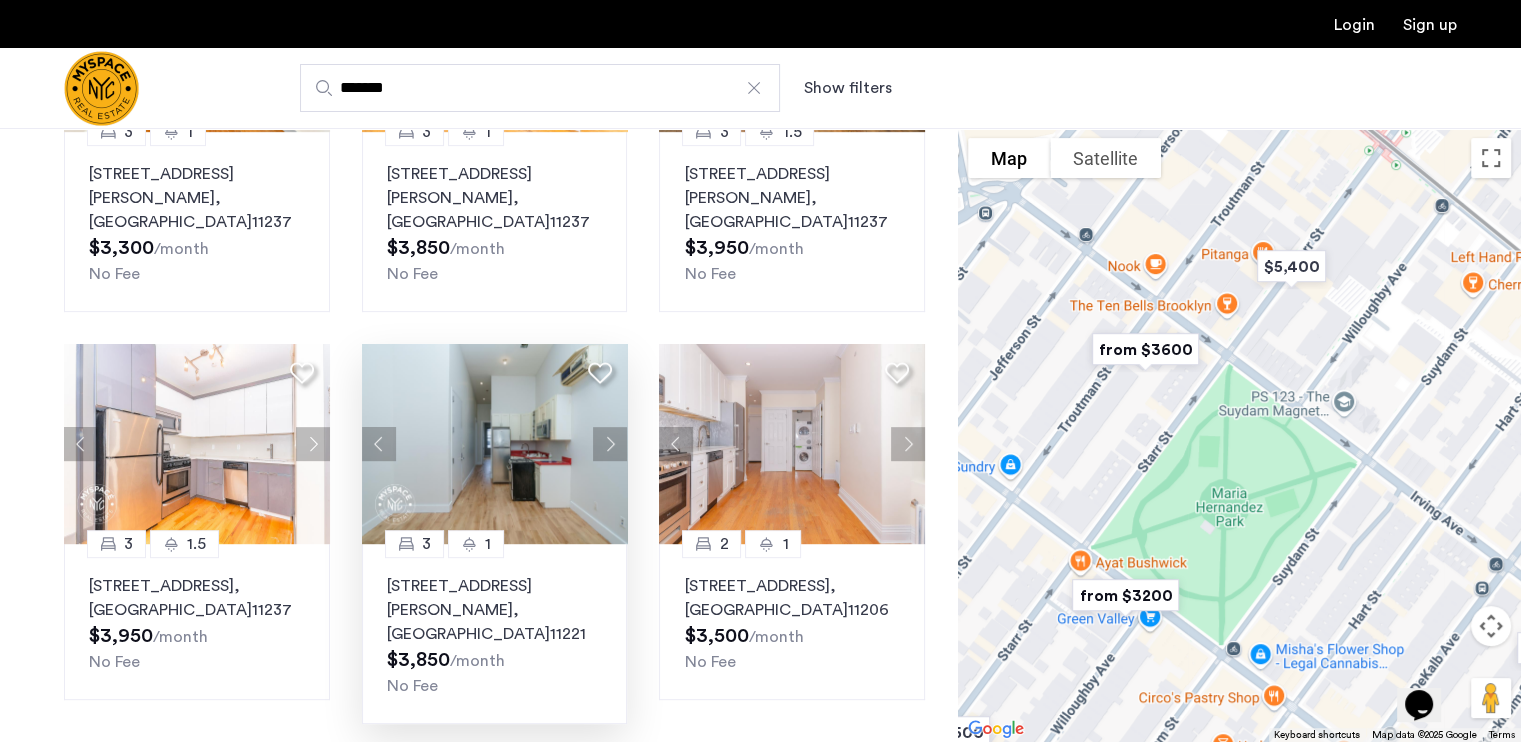 click on "3 1 184 Suydam St, Unit 2R, Brooklyn , NY  11221  $3,850  /month No Fee" 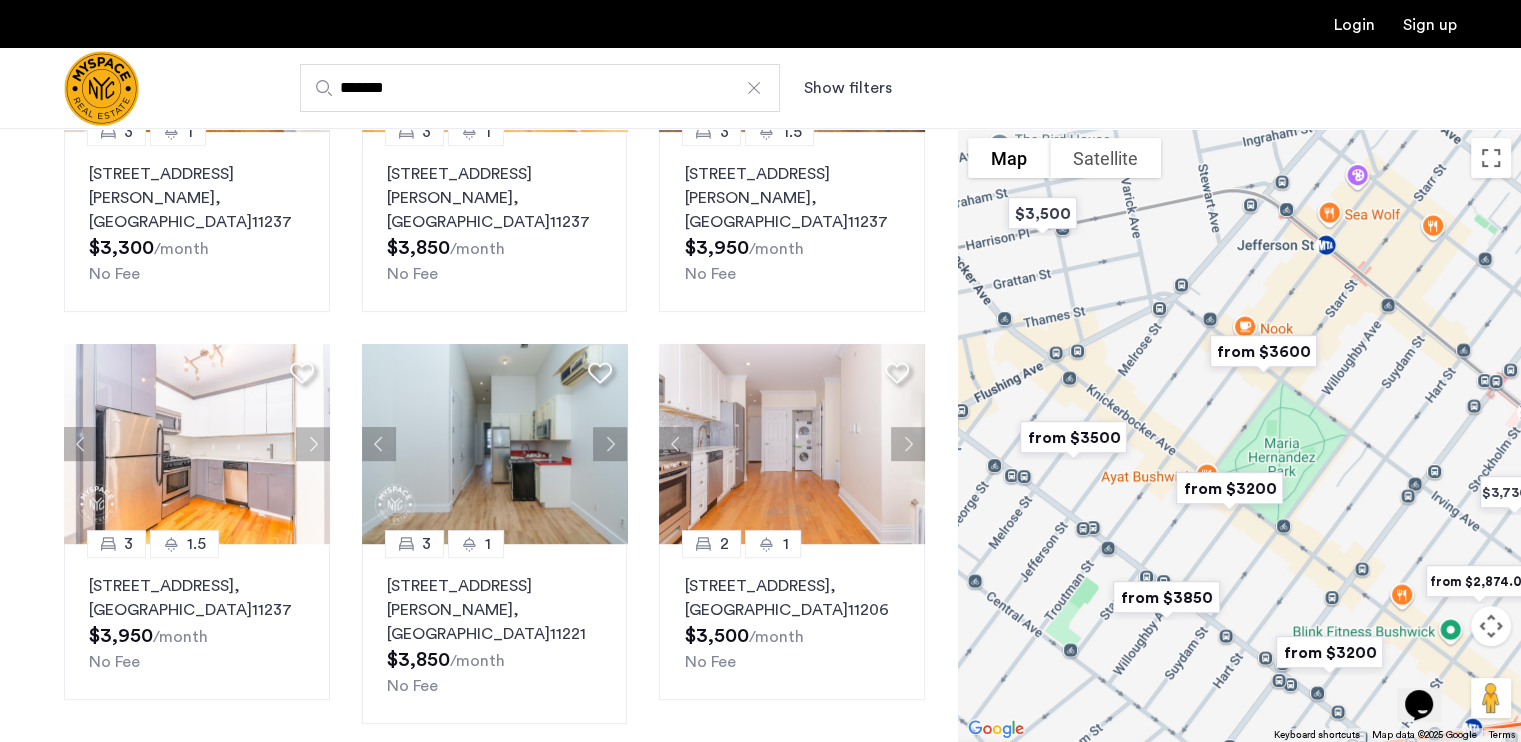 drag, startPoint x: 1079, startPoint y: 521, endPoint x: 1184, endPoint y: 447, distance: 128.45622 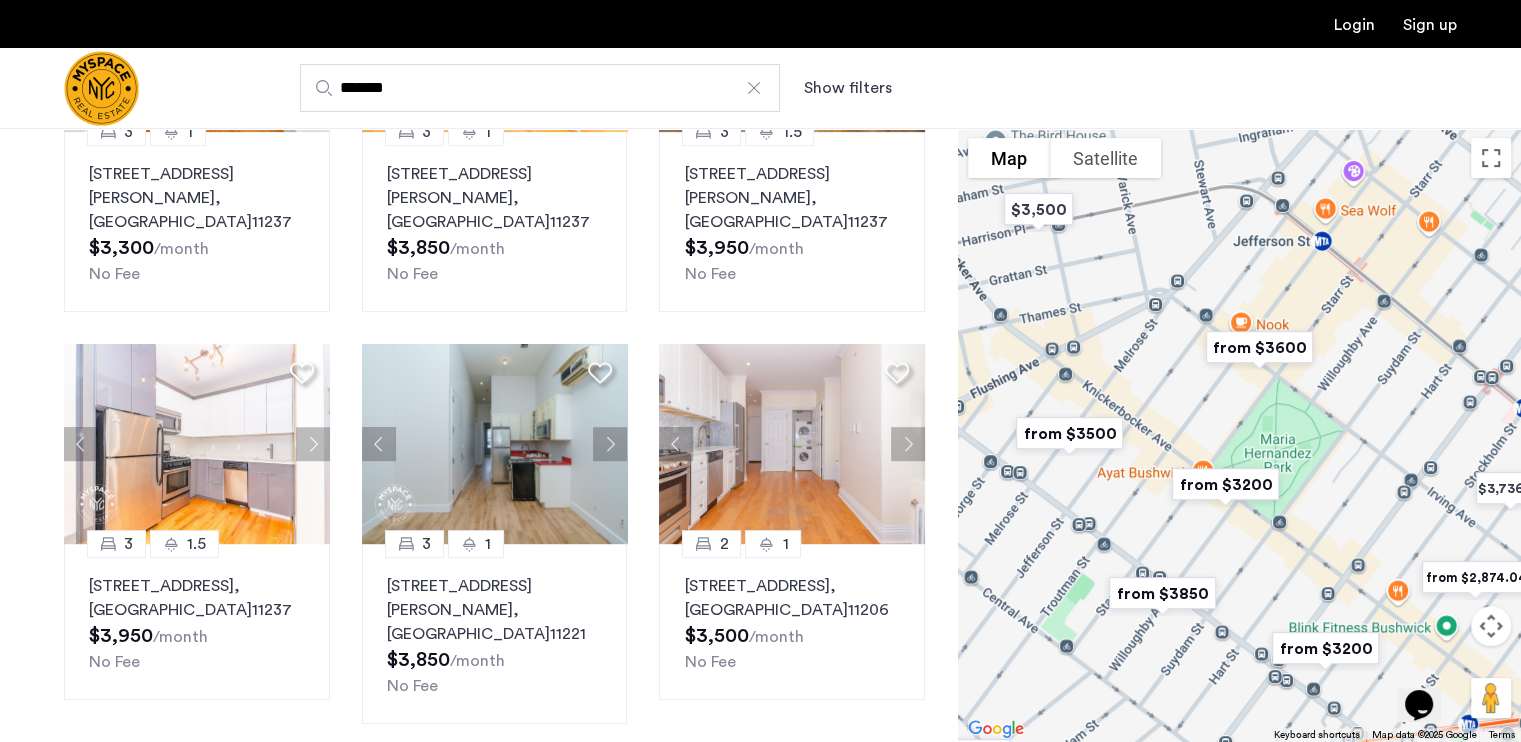 click at bounding box center [1069, 433] 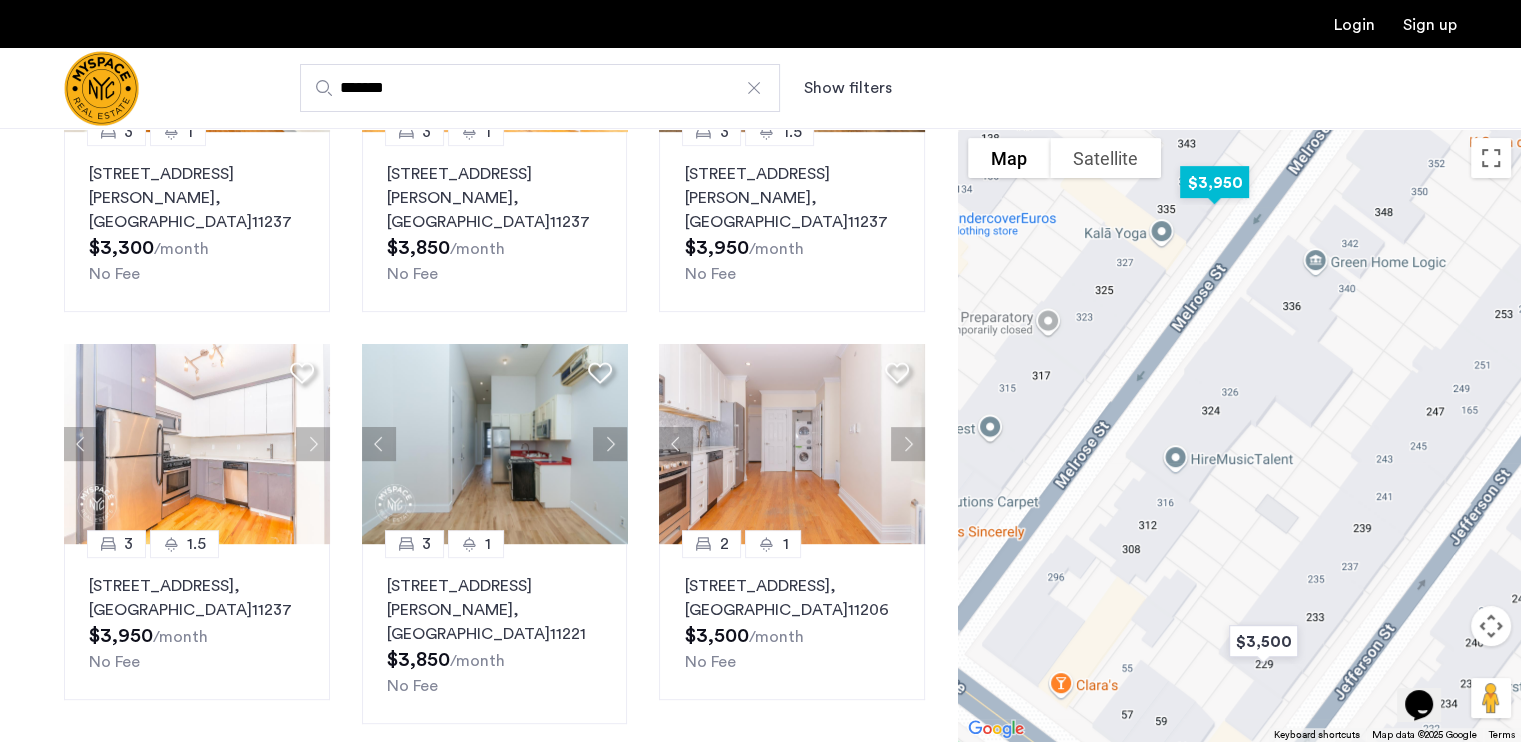 click at bounding box center (1214, 182) 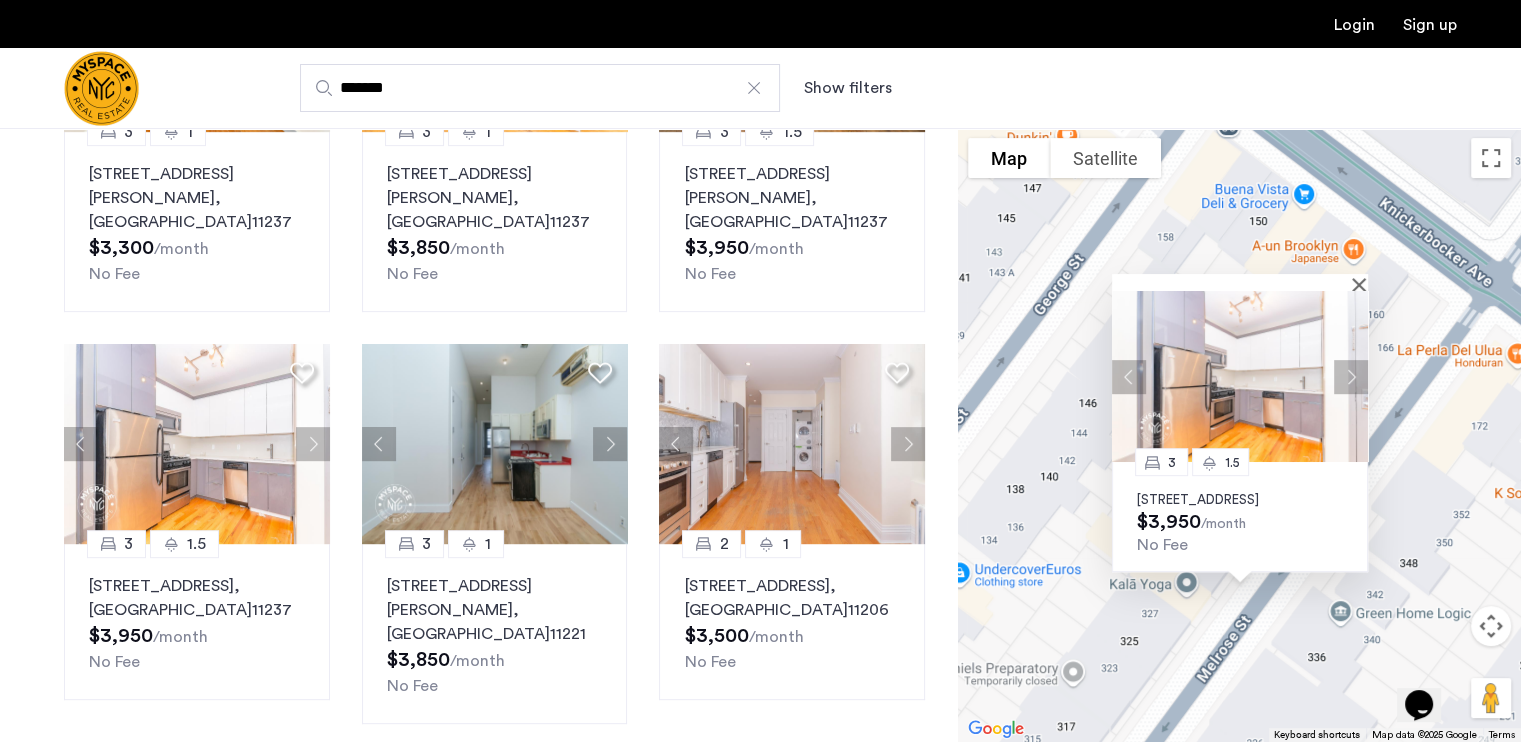 type 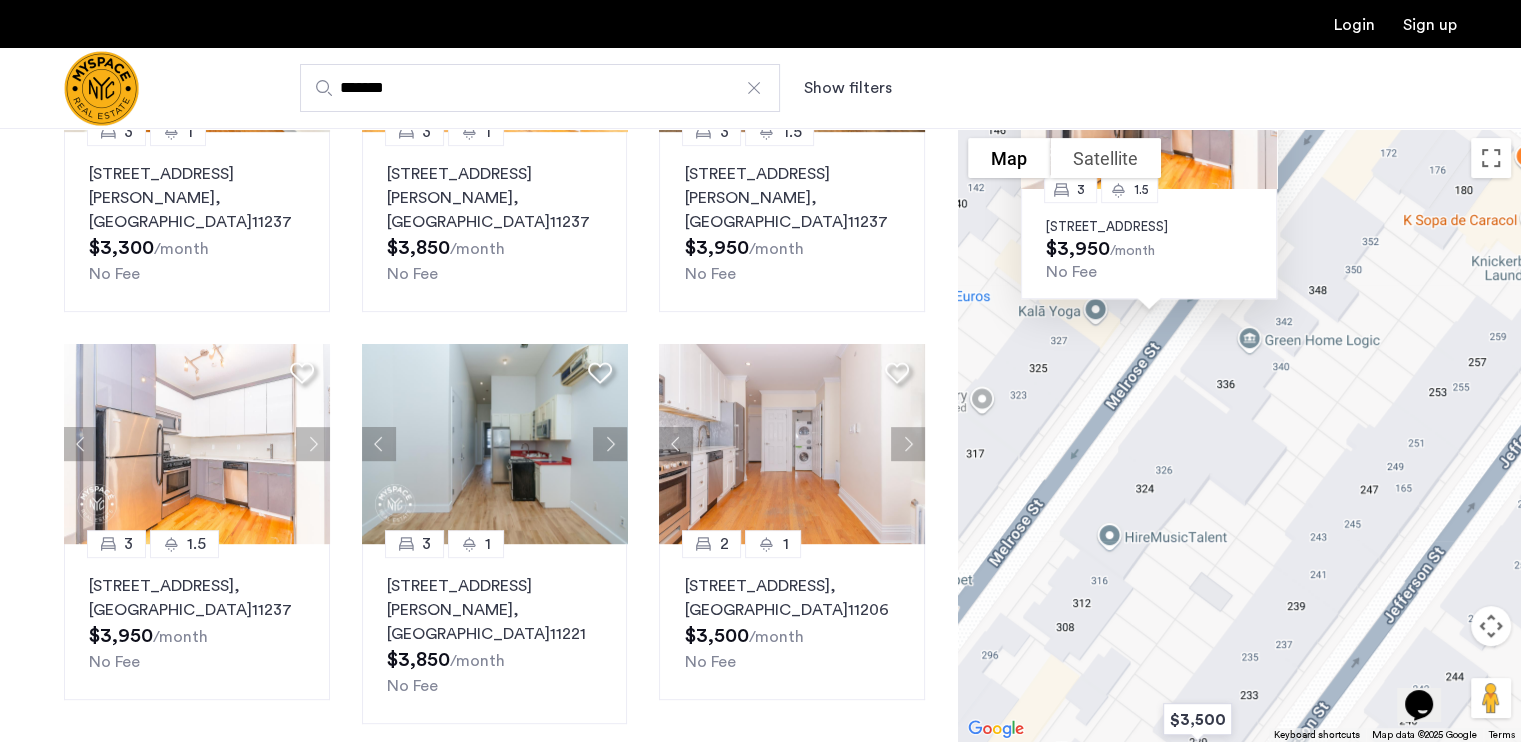 drag, startPoint x: 1255, startPoint y: 608, endPoint x: 1136, endPoint y: 285, distance: 344.22375 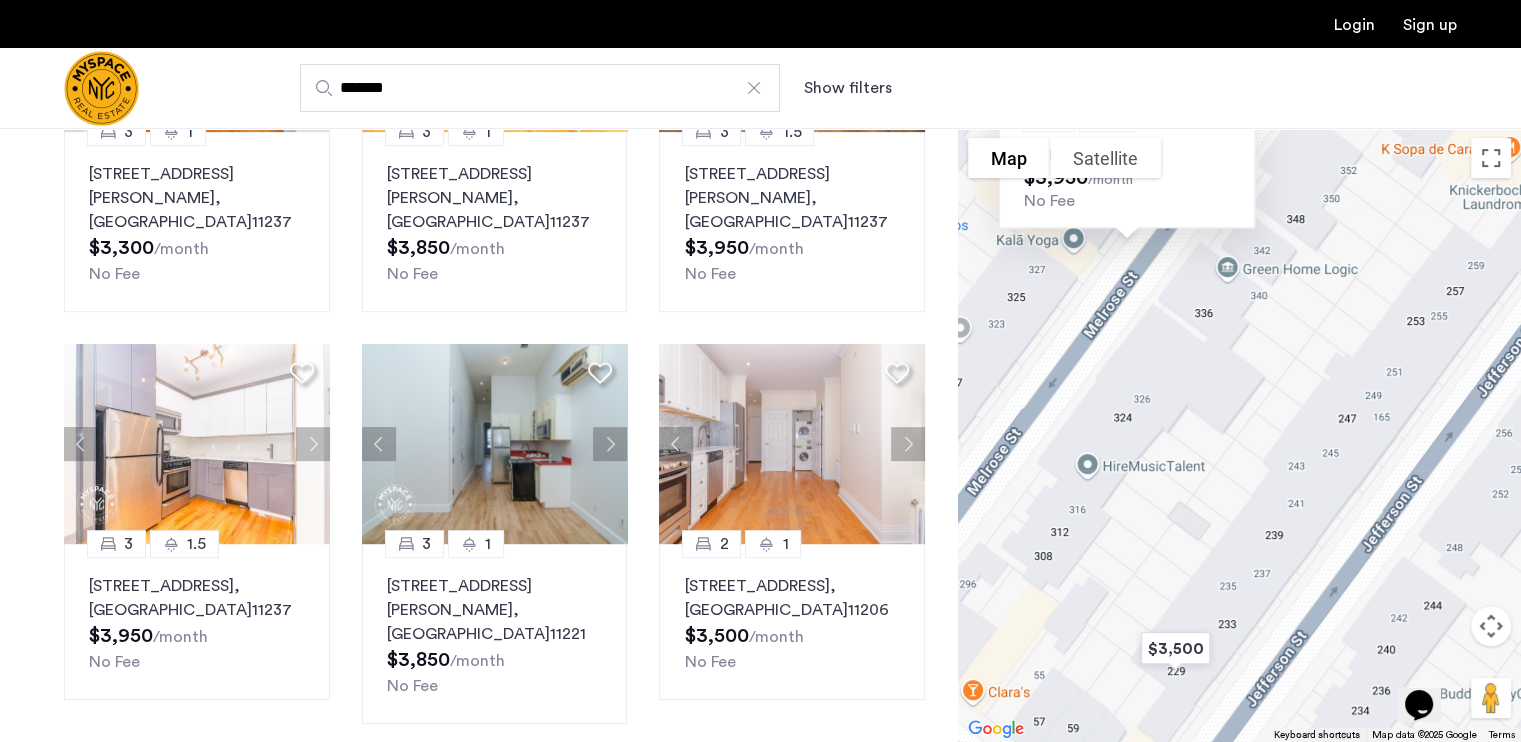 drag, startPoint x: 1184, startPoint y: 572, endPoint x: 1160, endPoint y: 489, distance: 86.40023 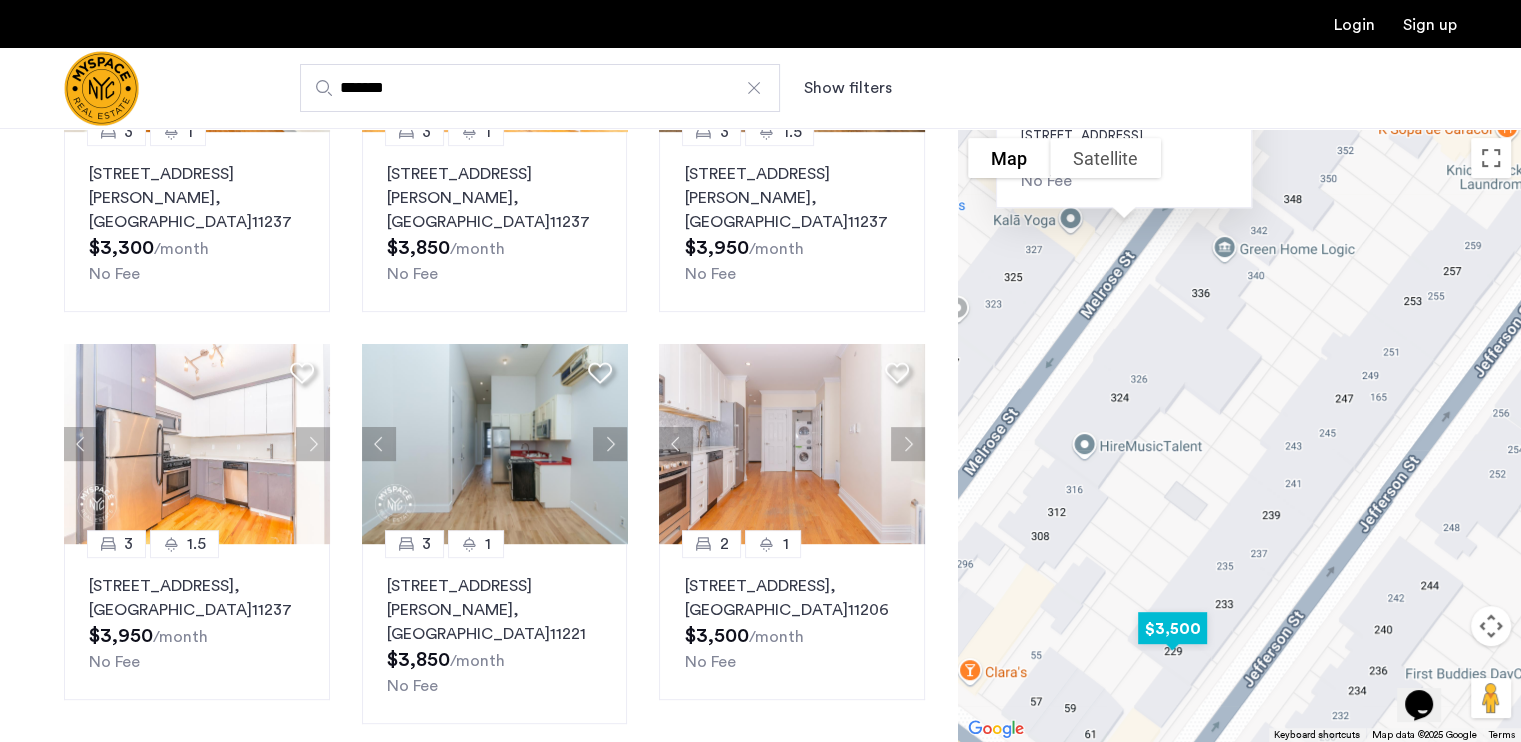 click at bounding box center (1172, 628) 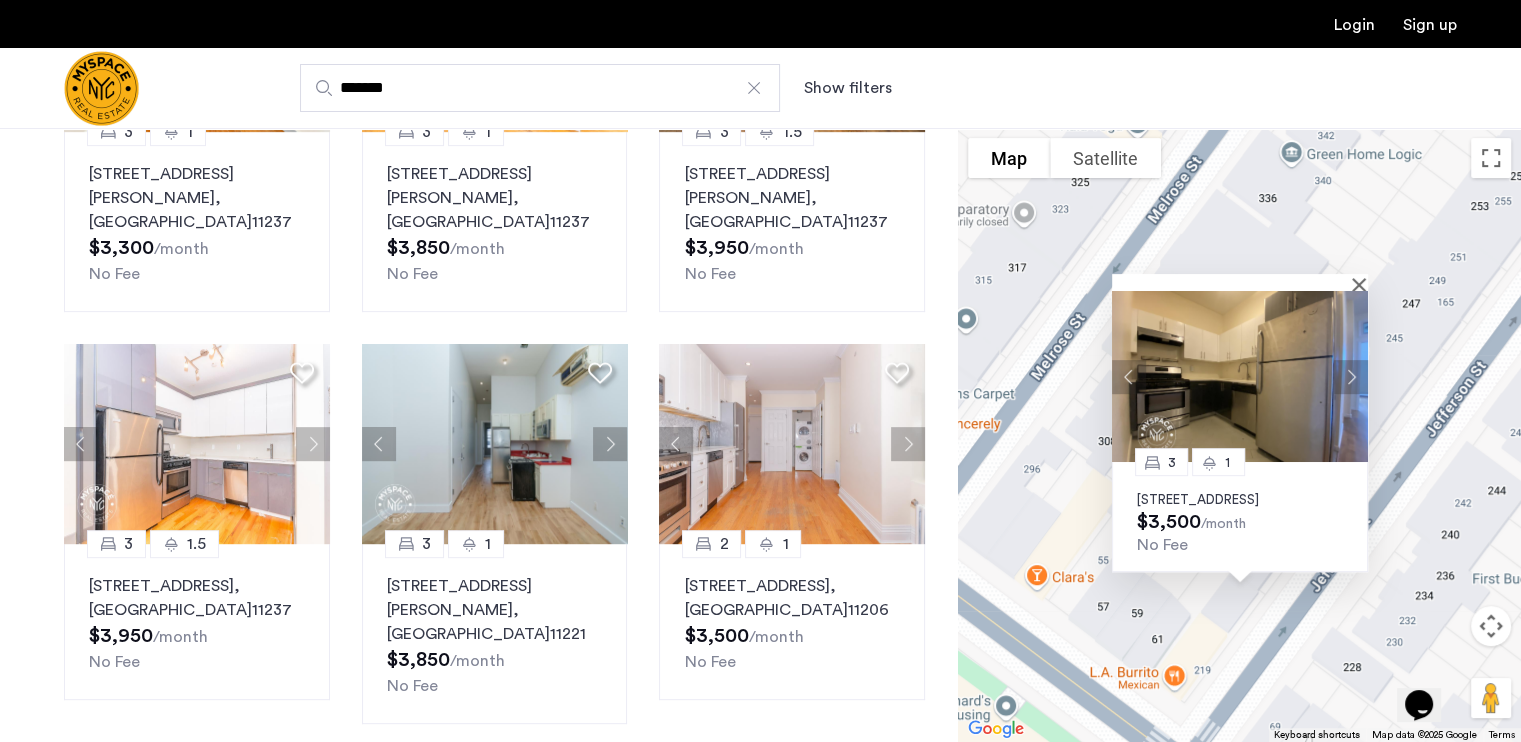 type 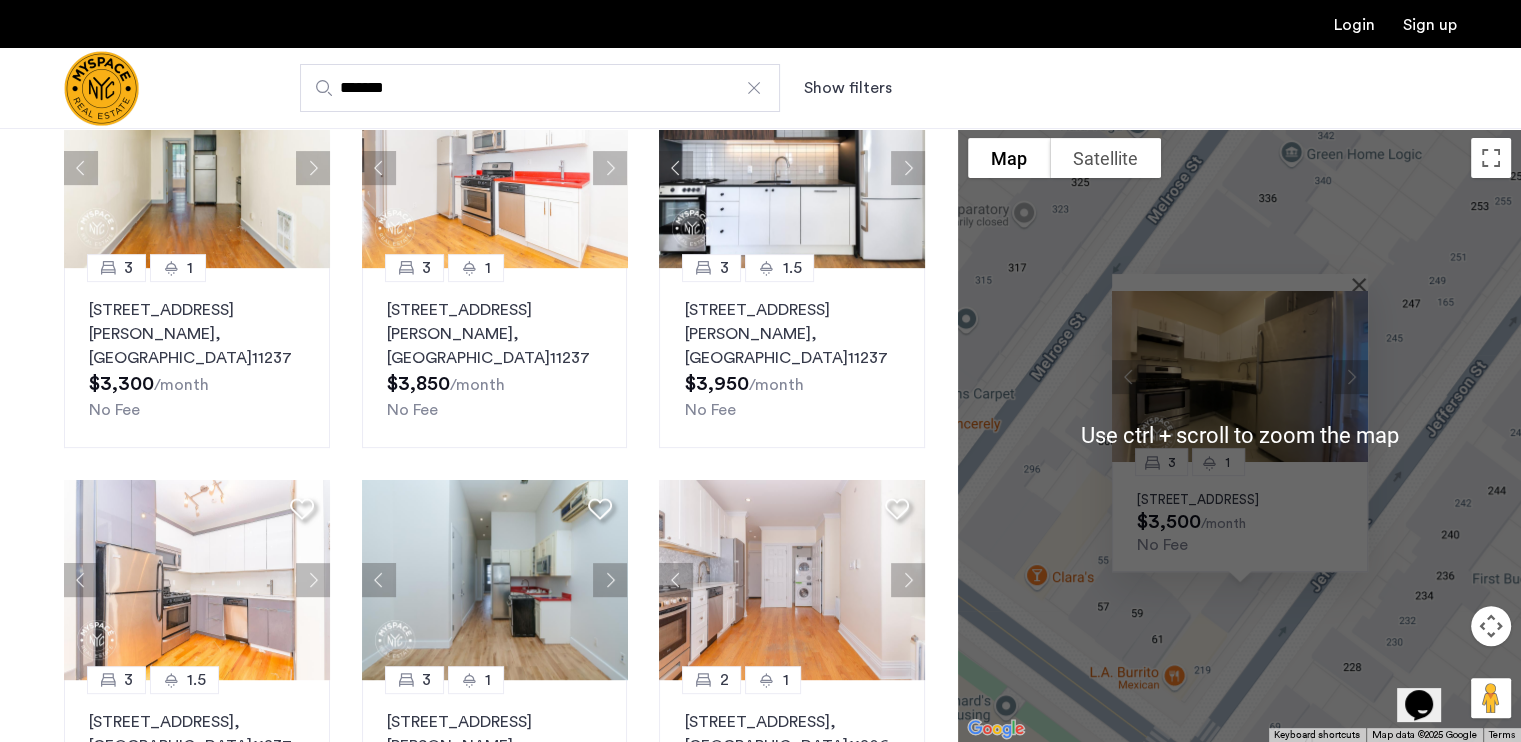 scroll, scrollTop: 560, scrollLeft: 0, axis: vertical 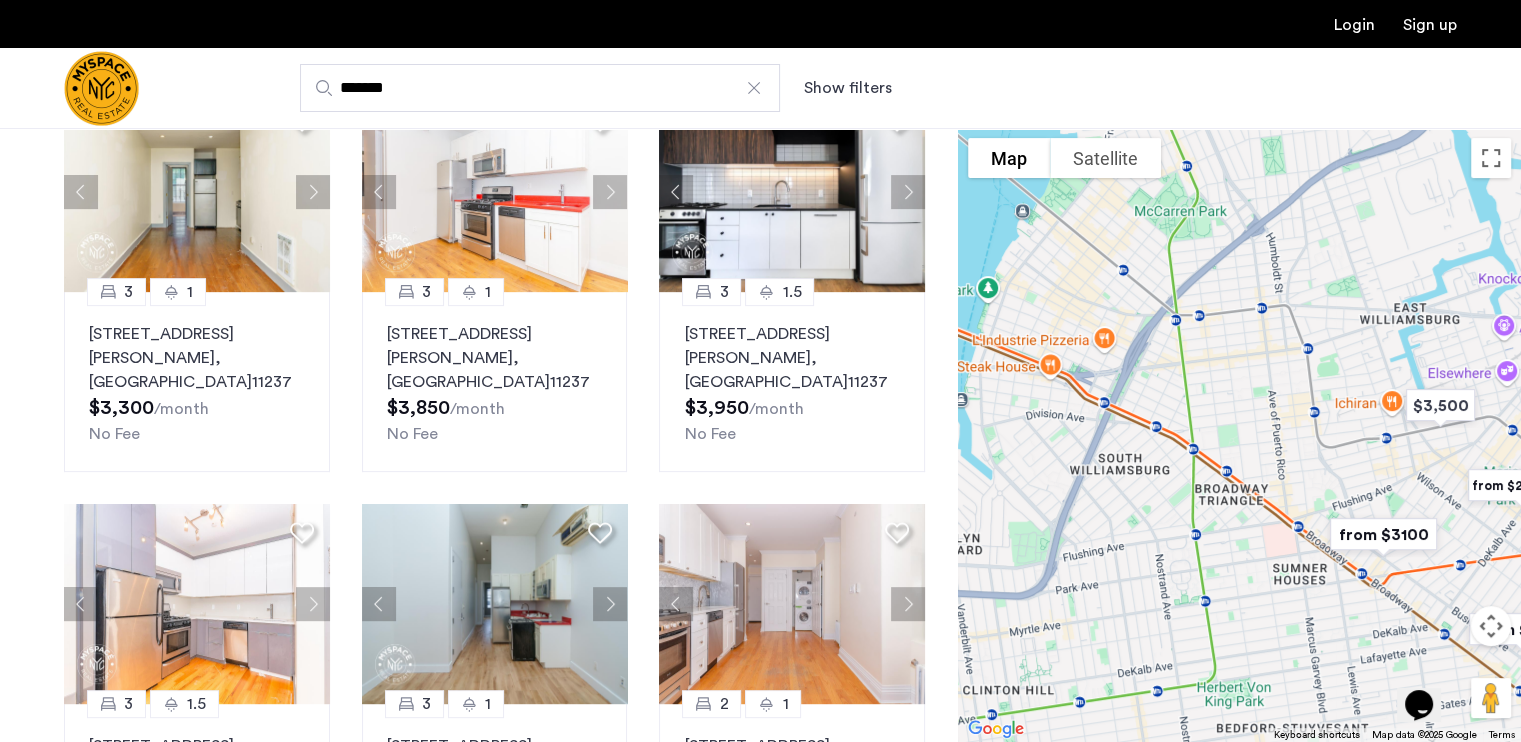 drag, startPoint x: 1104, startPoint y: 363, endPoint x: 1400, endPoint y: 489, distance: 321.70172 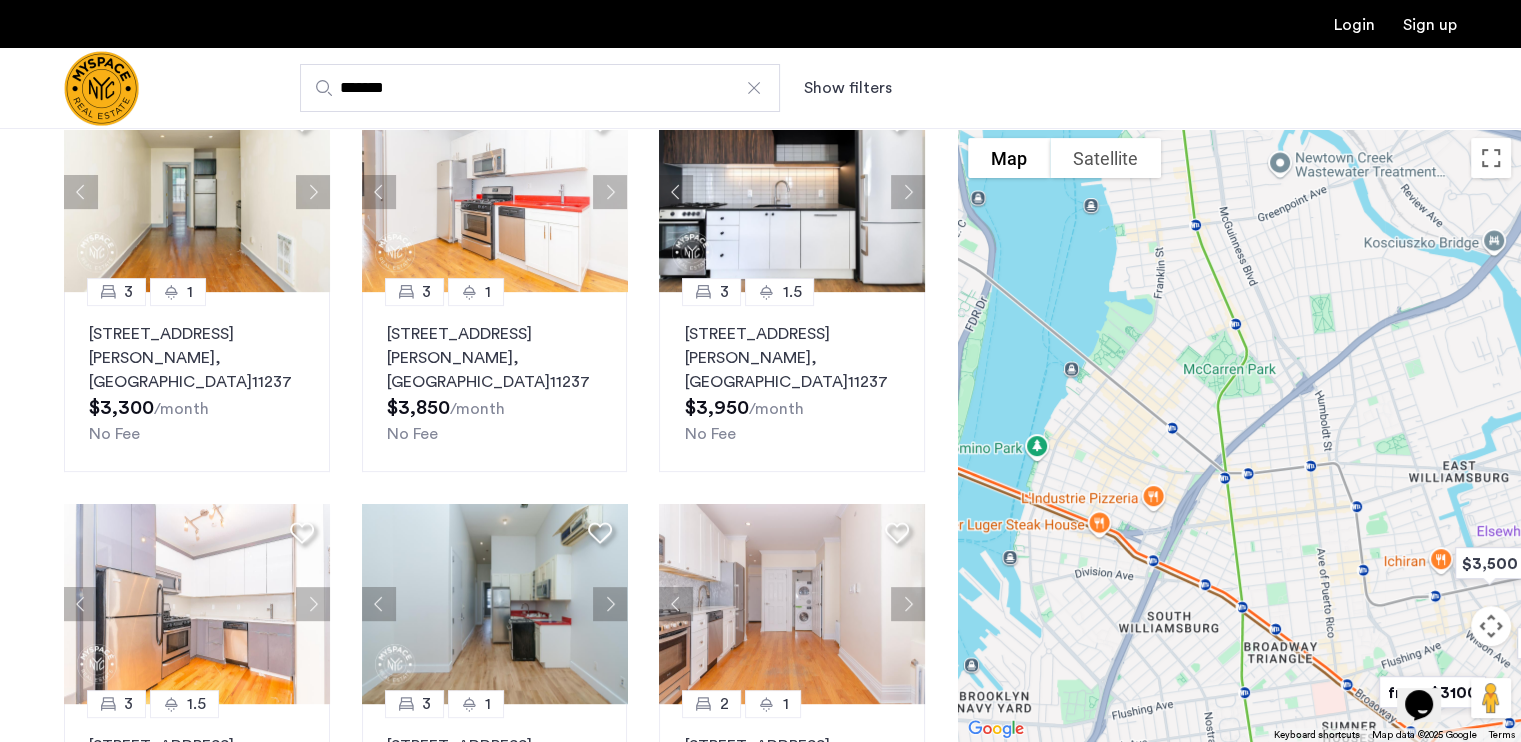 drag, startPoint x: 1290, startPoint y: 464, endPoint x: 1194, endPoint y: 532, distance: 117.64353 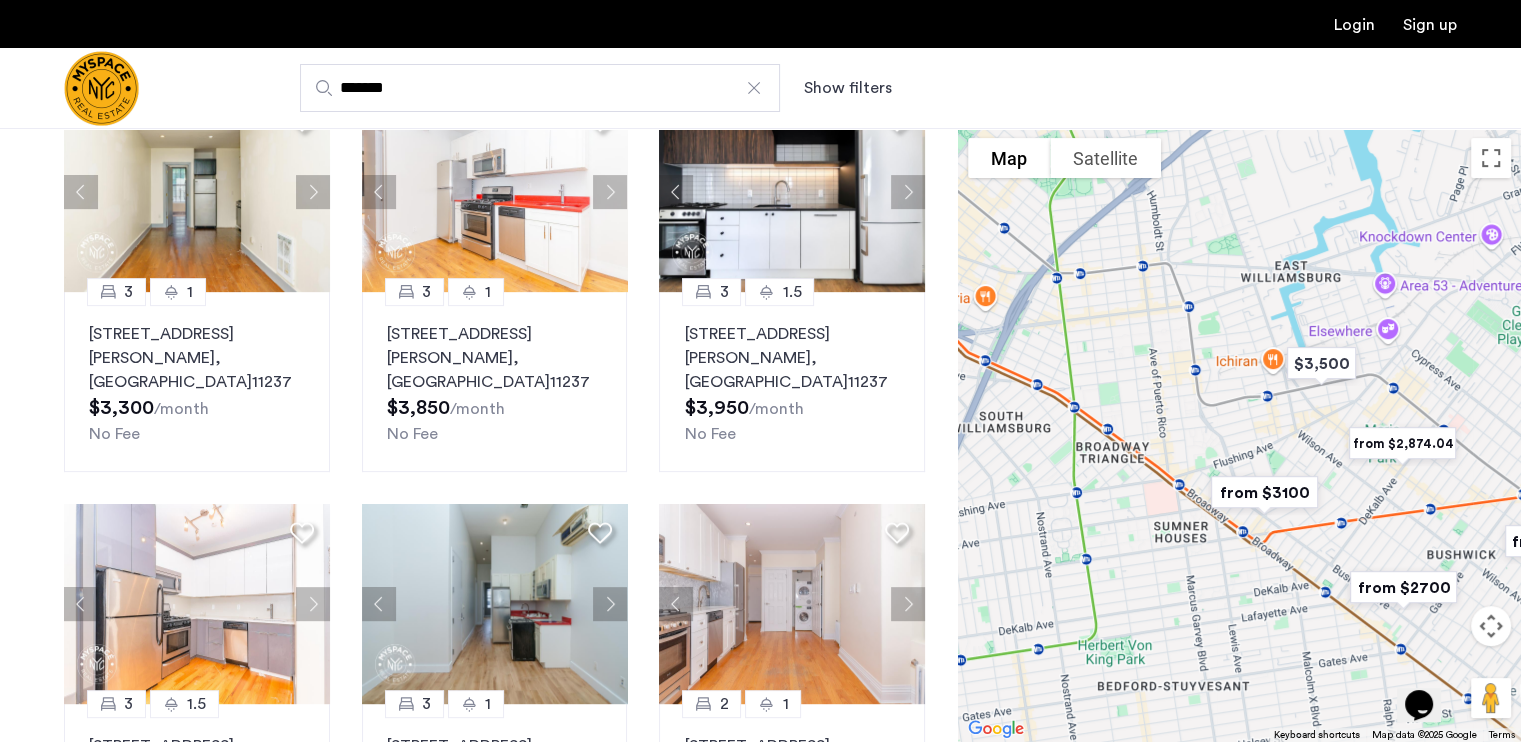 drag, startPoint x: 1256, startPoint y: 439, endPoint x: 1080, endPoint y: 219, distance: 281.73746 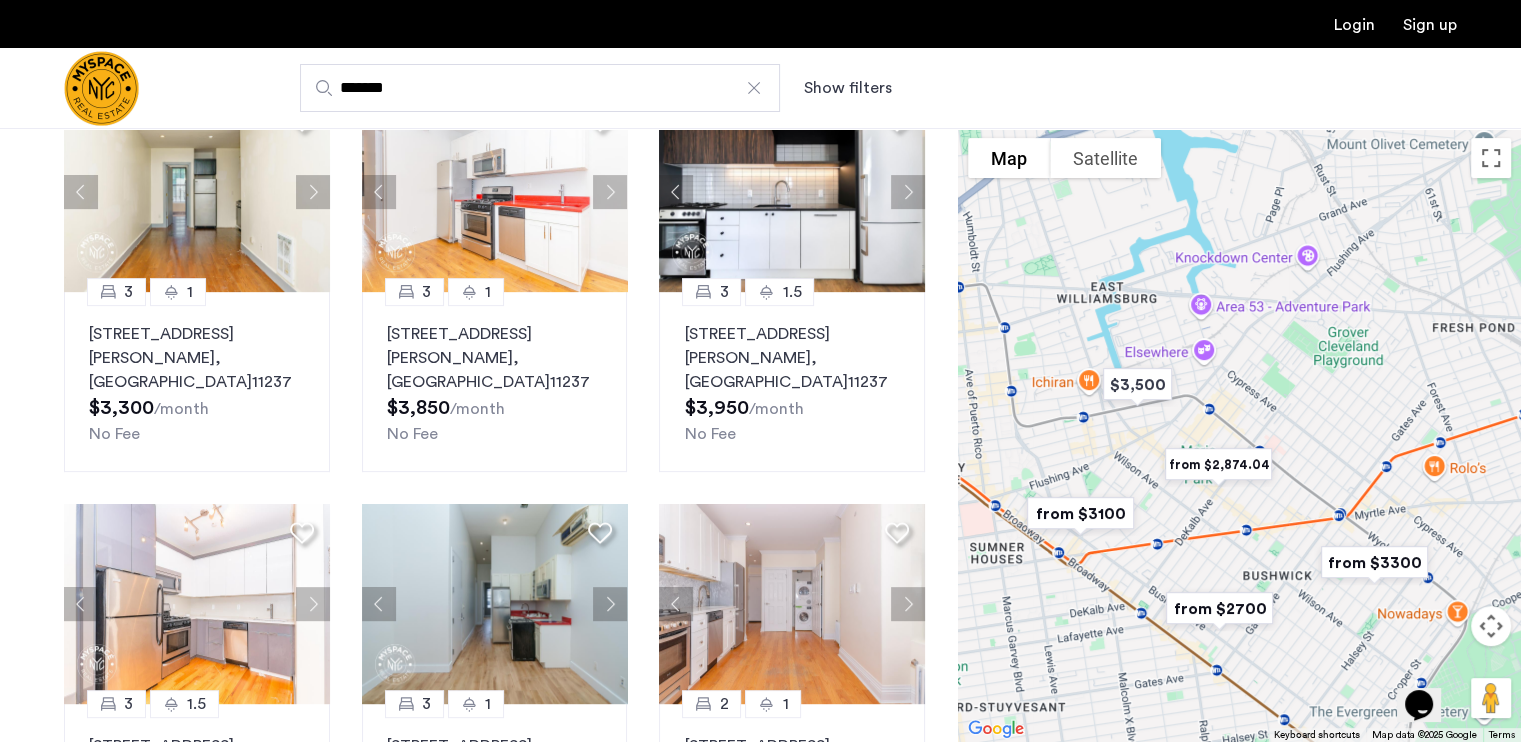 drag, startPoint x: 1384, startPoint y: 424, endPoint x: 1195, endPoint y: 536, distance: 219.69296 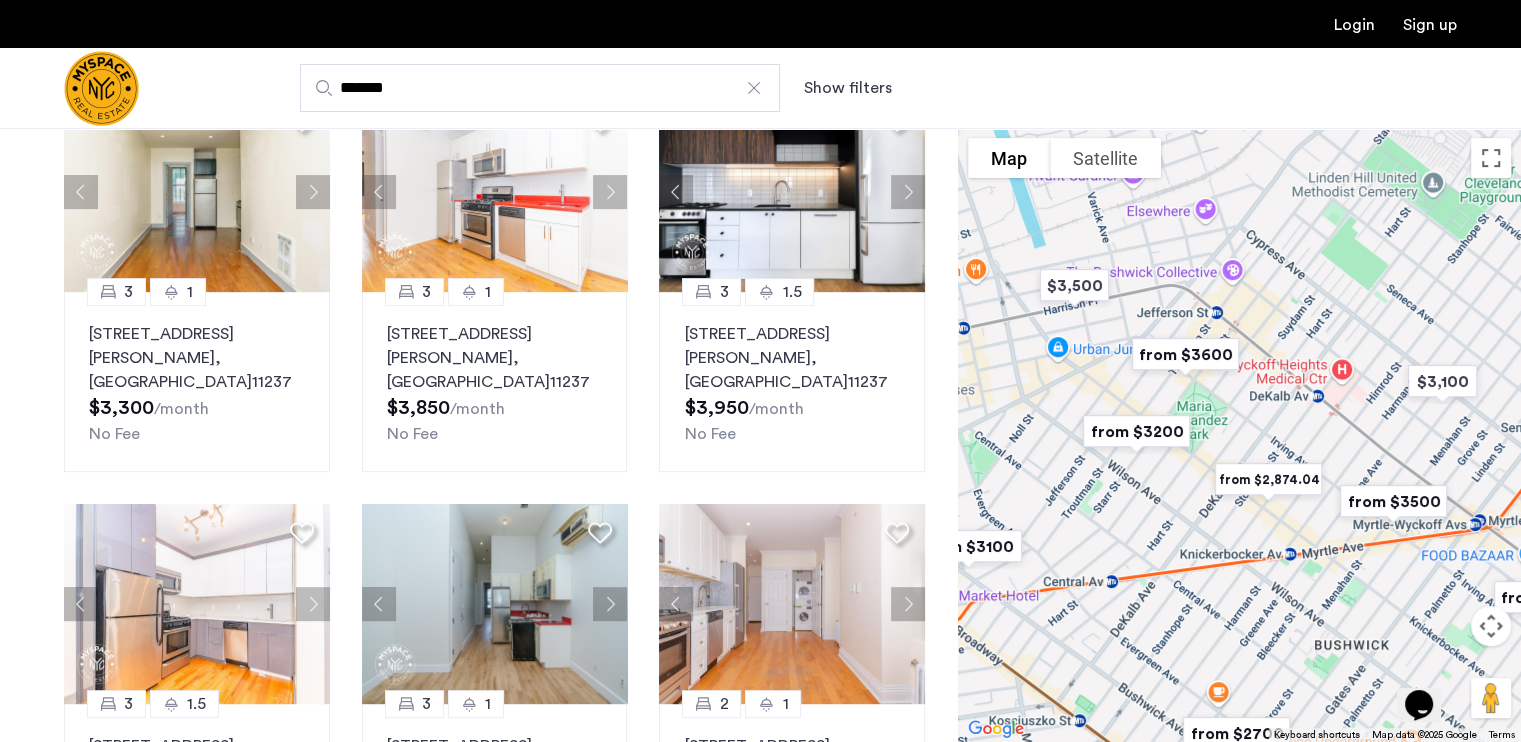 drag, startPoint x: 1077, startPoint y: 495, endPoint x: 1208, endPoint y: 530, distance: 135.59499 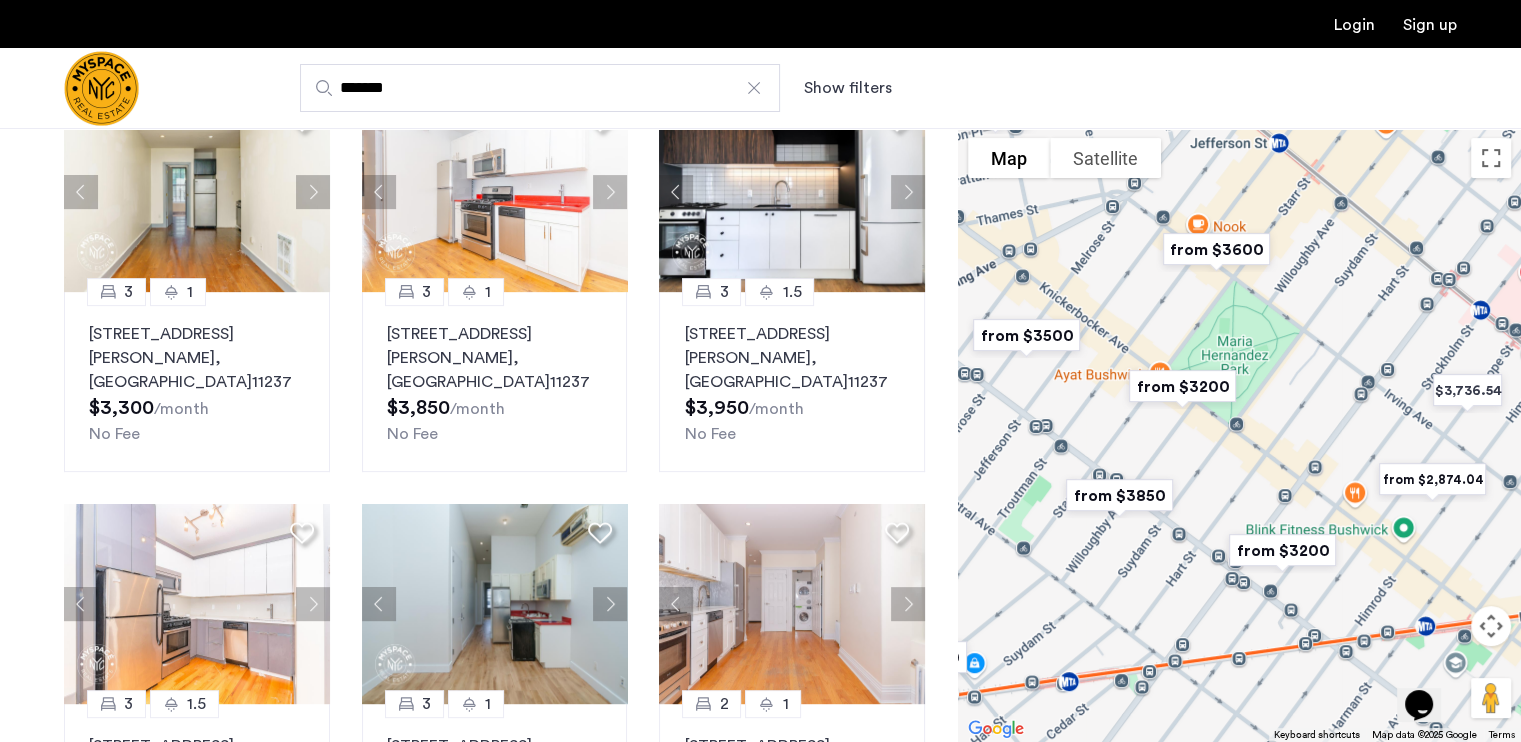click at bounding box center [1432, 479] 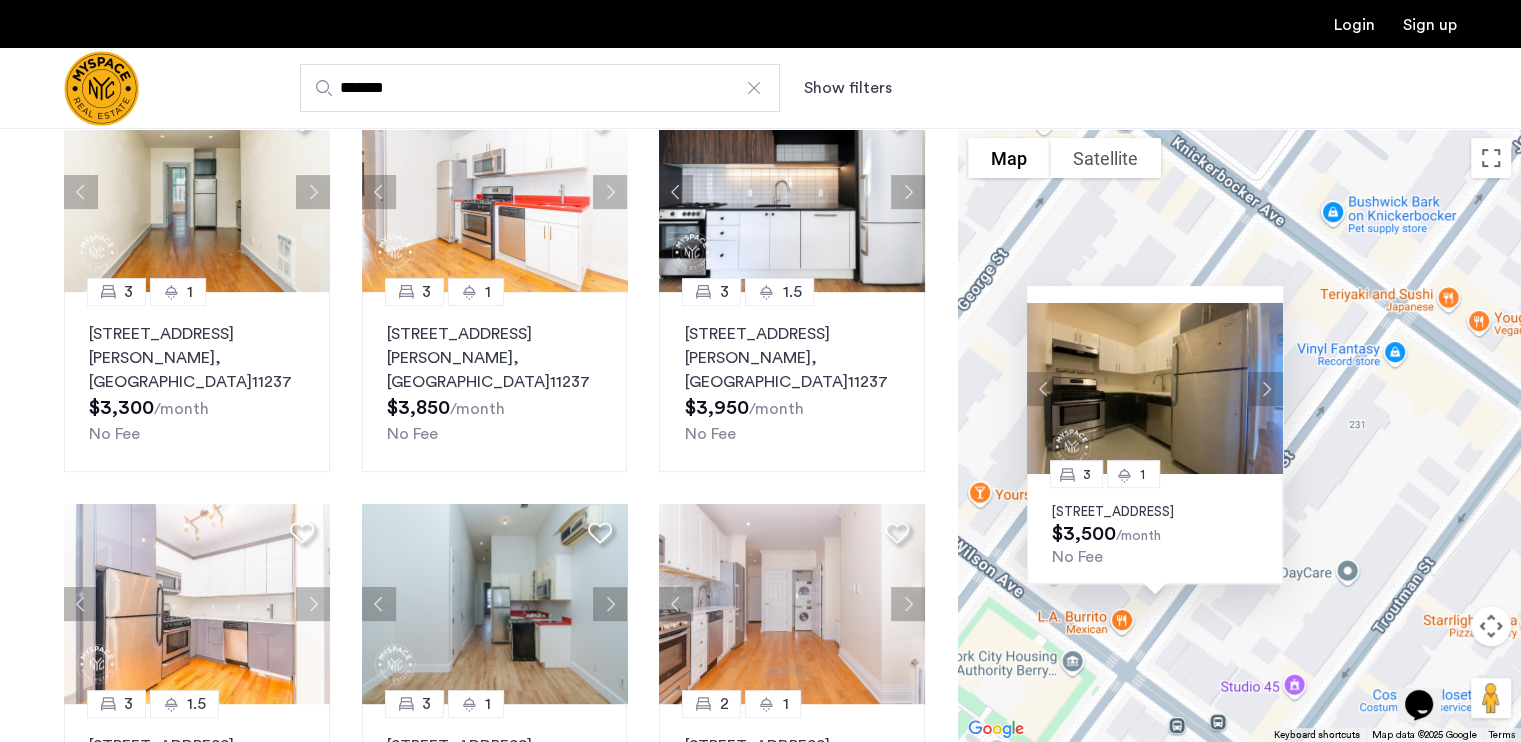 click on "3 1  229 Jefferson St, Unit 3R, Brooklyn, NY 11237  $3,500  /month No Fee" at bounding box center [1239, 435] 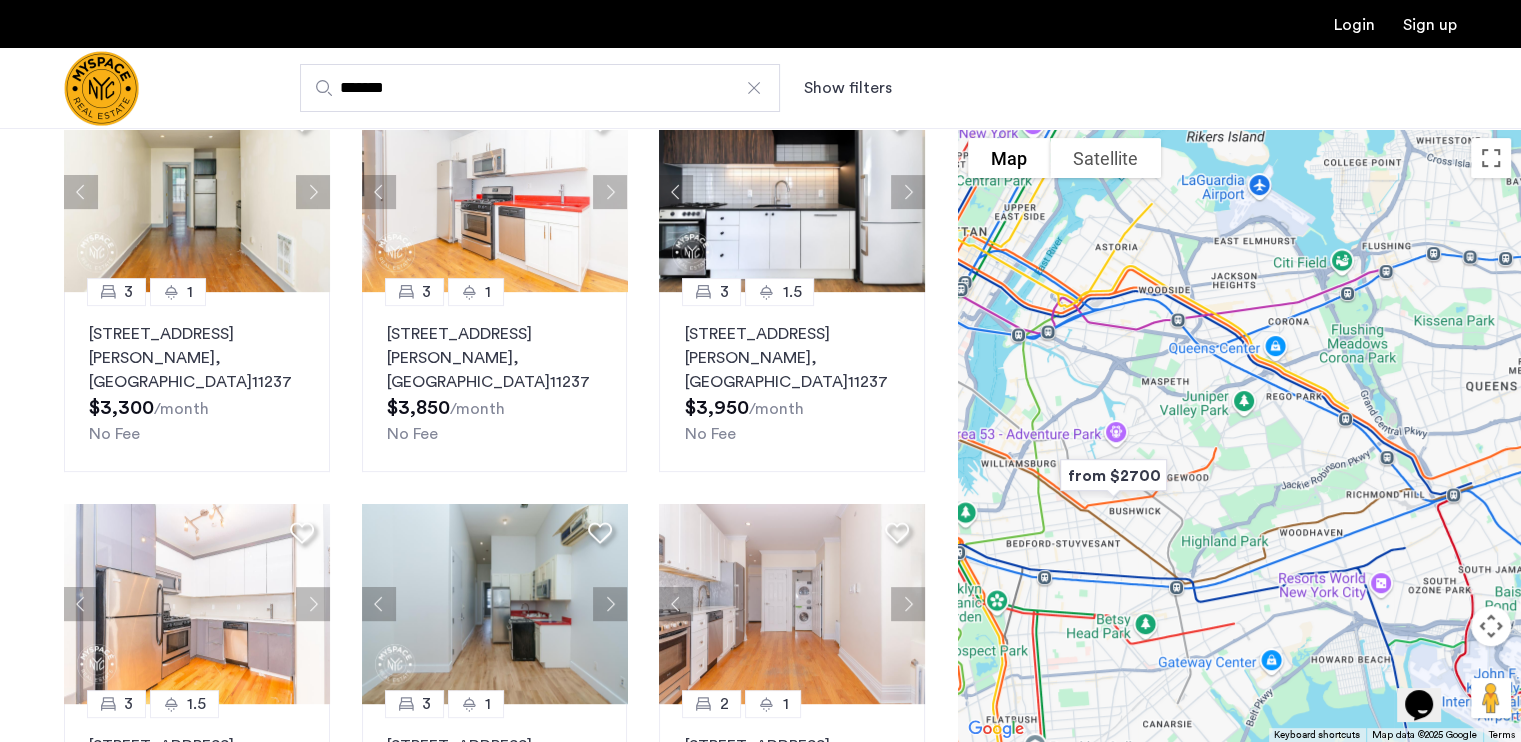 click on "*******  Show filters" at bounding box center (858, 88) 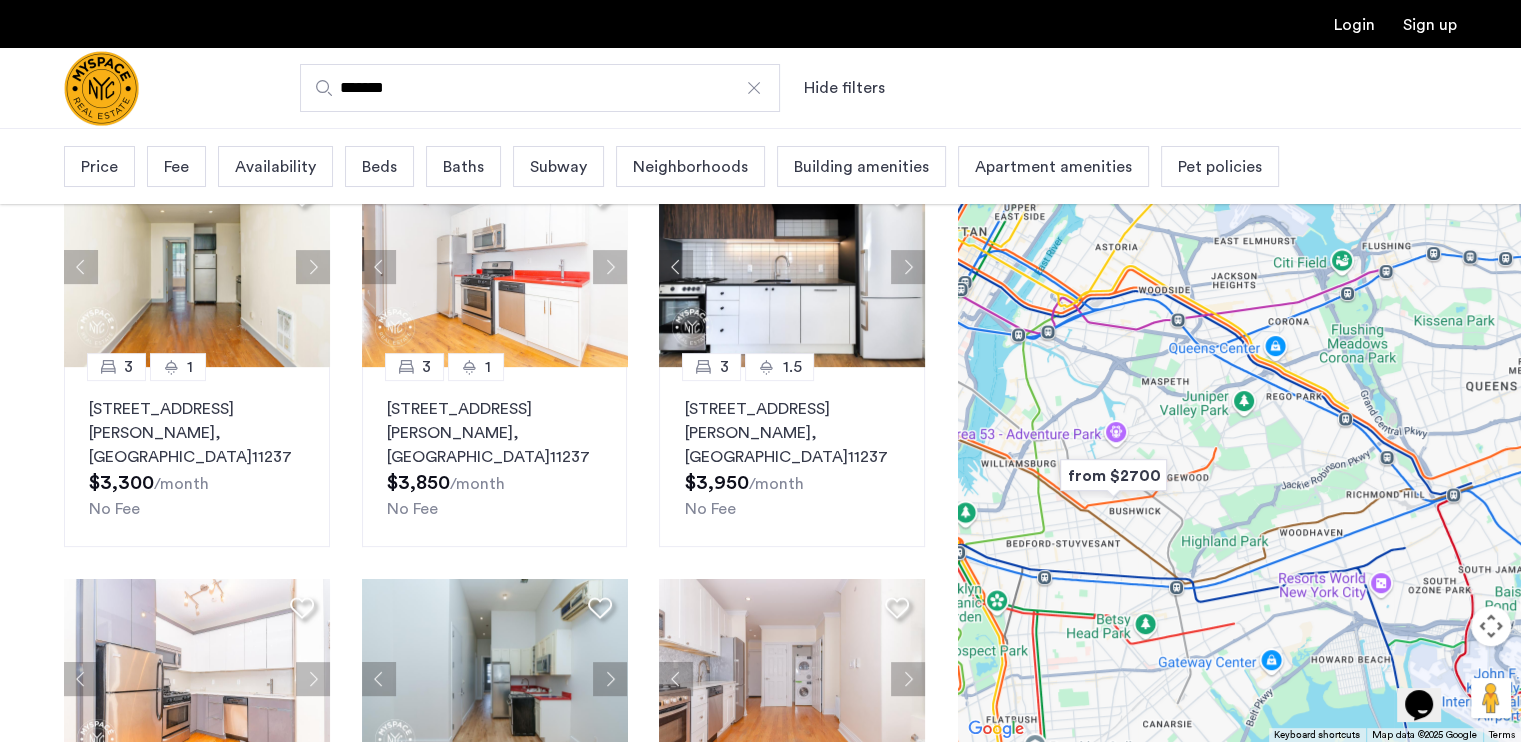 click on "Pet policies" at bounding box center (1220, 167) 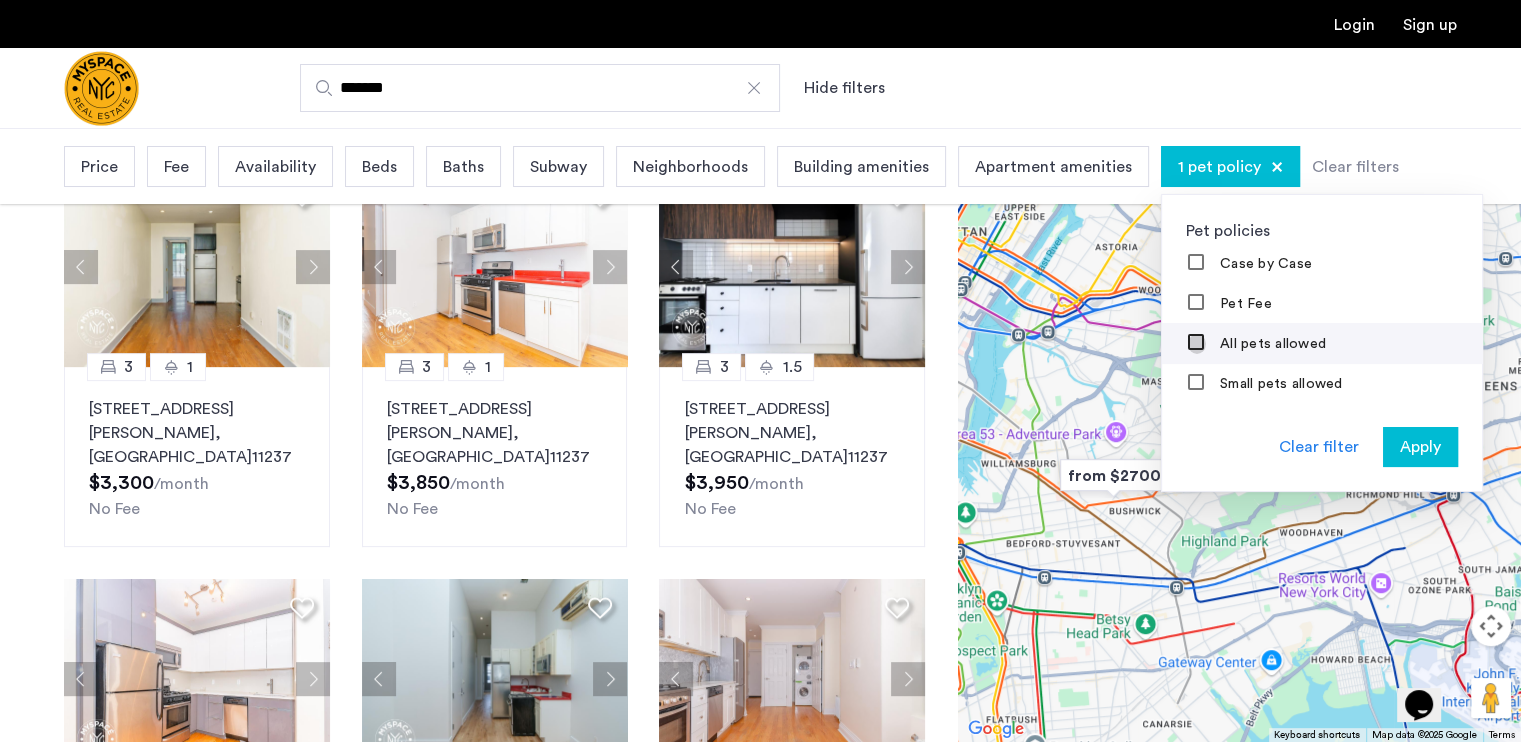 scroll, scrollTop: 80, scrollLeft: 0, axis: vertical 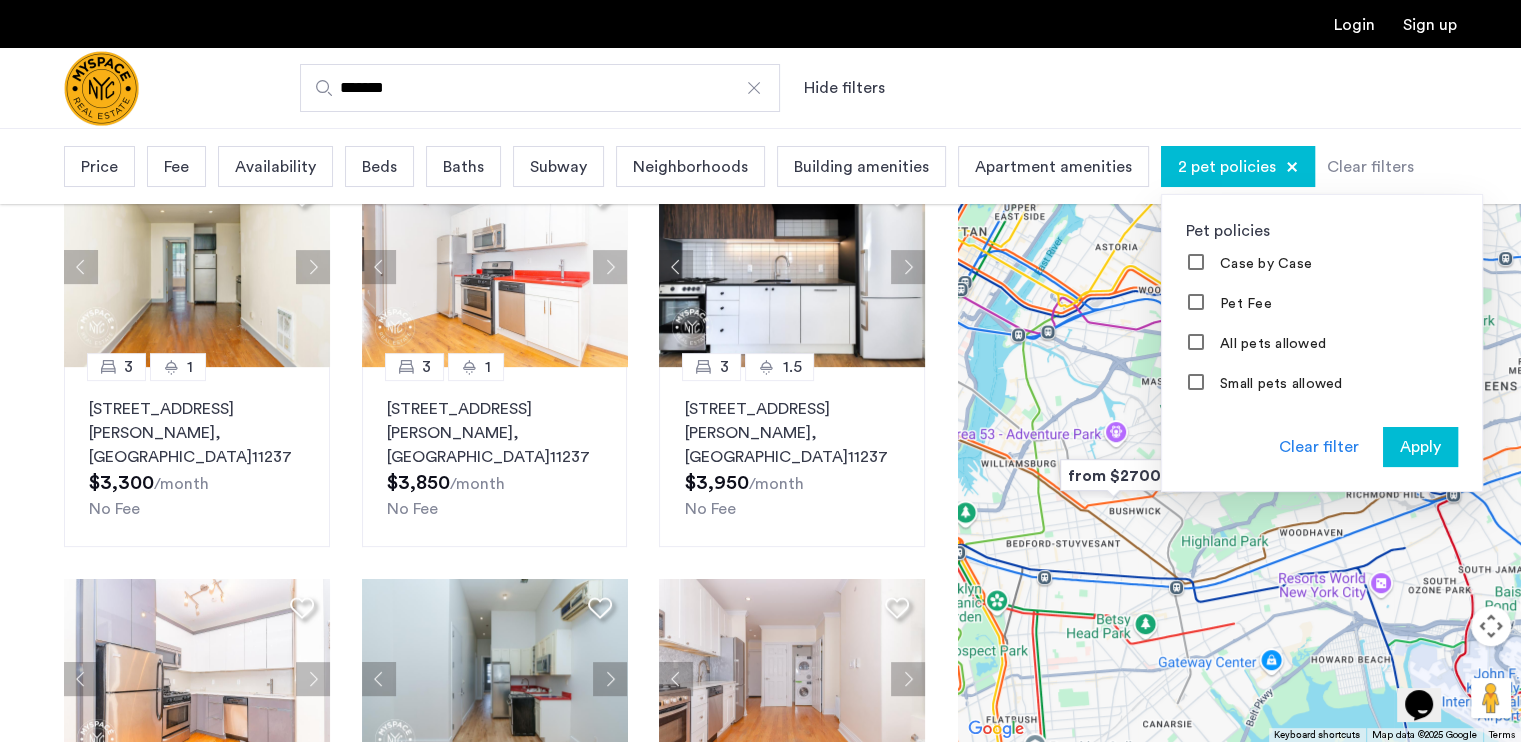 click on "Apply" at bounding box center [1420, 447] 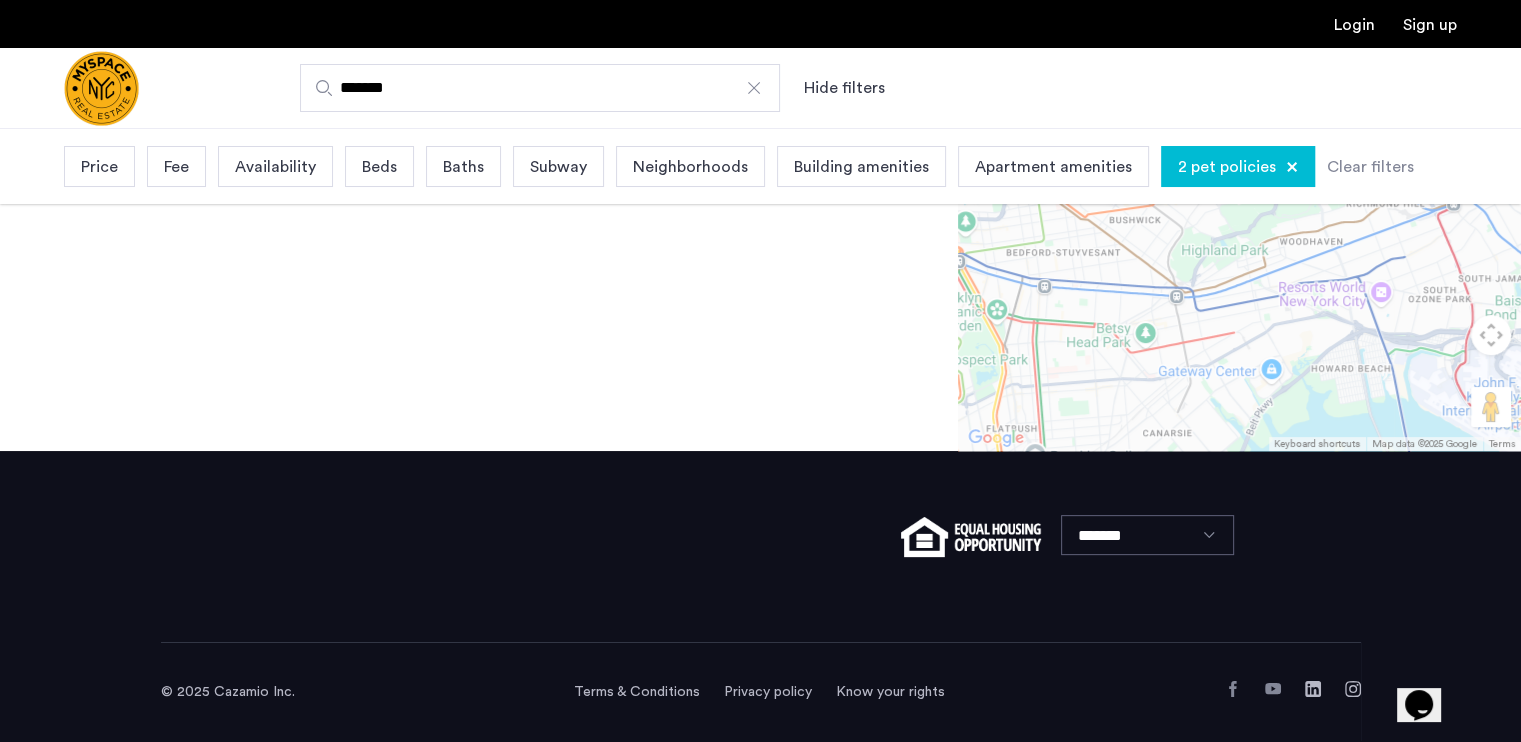 scroll, scrollTop: 0, scrollLeft: 0, axis: both 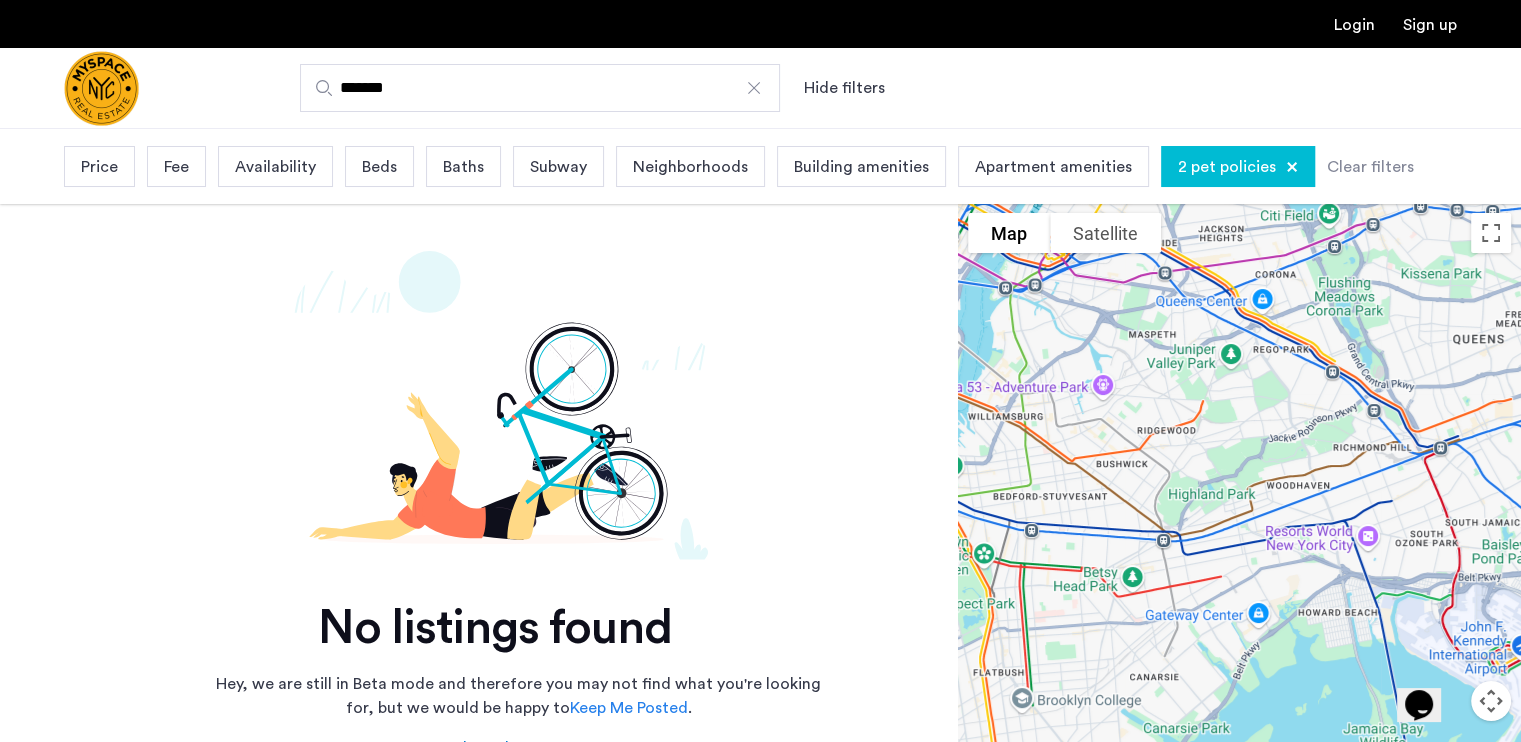 drag, startPoint x: 1260, startPoint y: 588, endPoint x: 1255, endPoint y: 458, distance: 130.09612 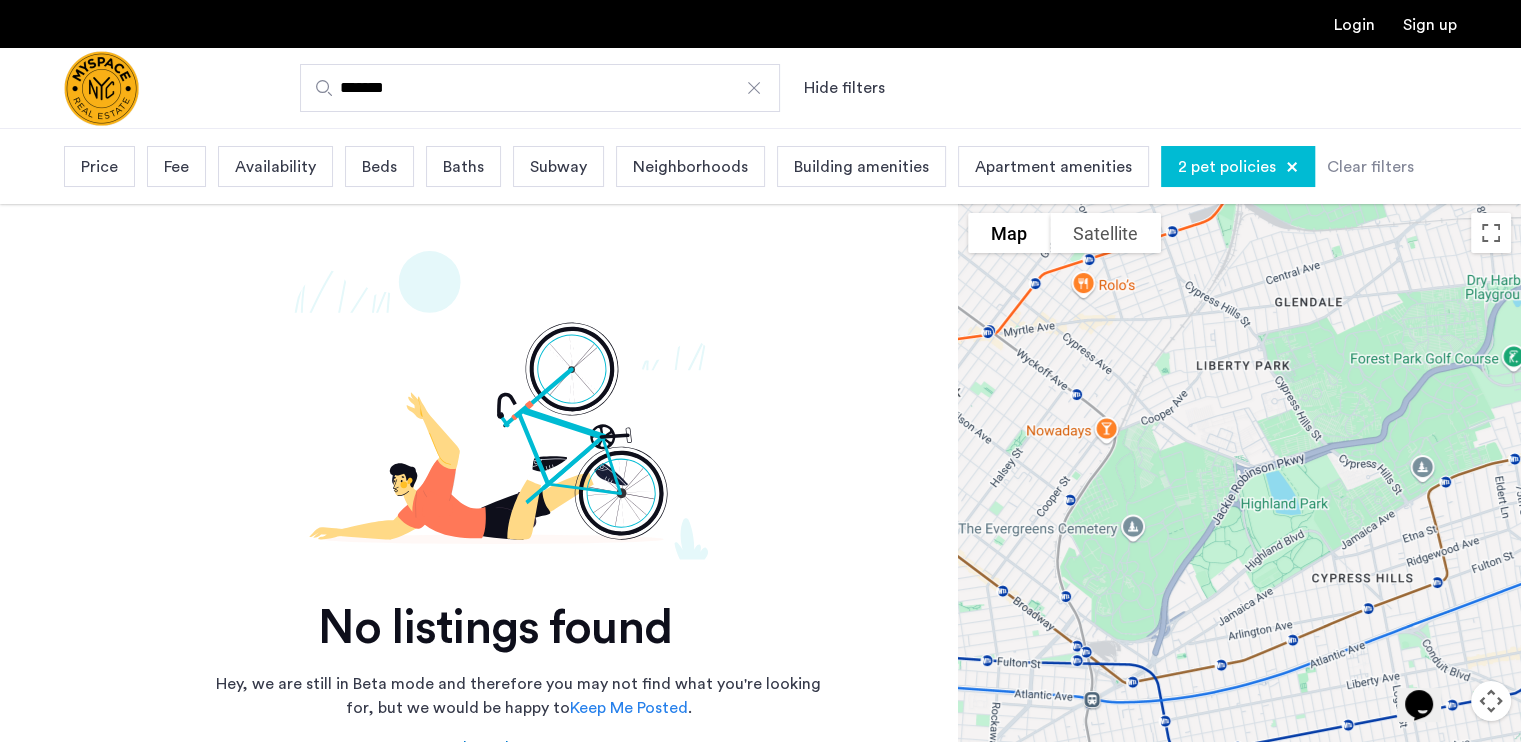 drag, startPoint x: 1089, startPoint y: 350, endPoint x: 1406, endPoint y: 510, distance: 355.09012 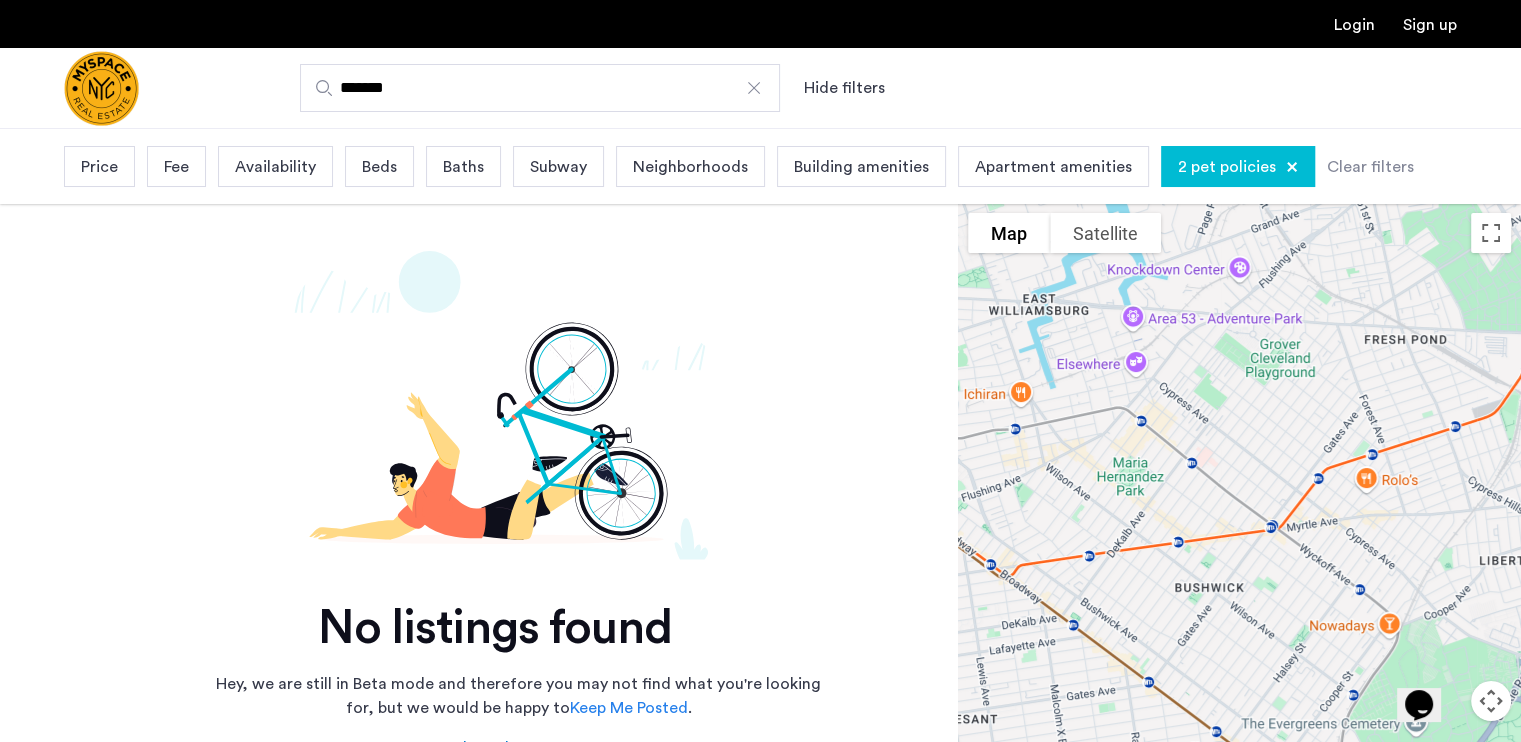 drag, startPoint x: 1273, startPoint y: 571, endPoint x: 1256, endPoint y: 387, distance: 184.78366 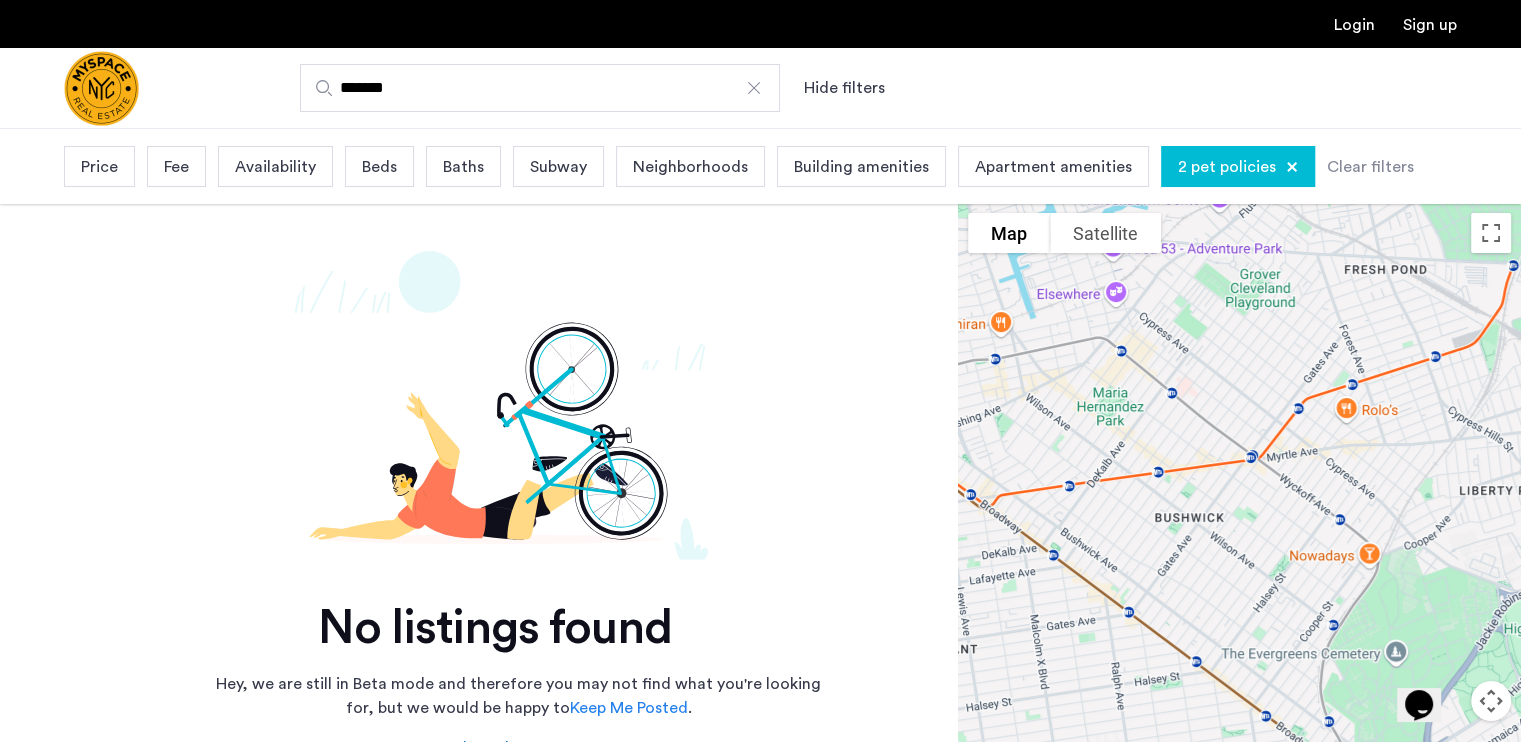 click at bounding box center [1292, 167] 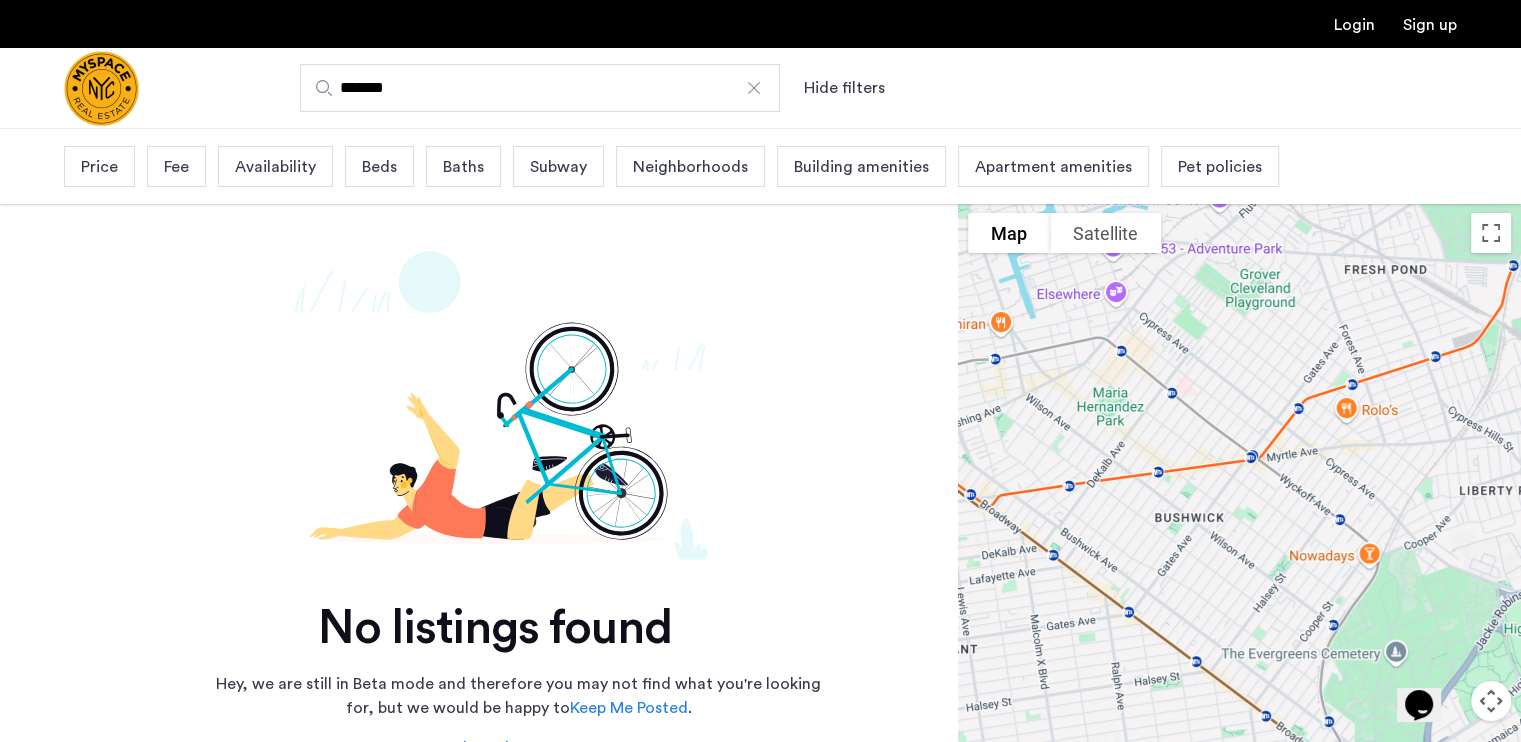 click on "Pet policies" at bounding box center (1220, 167) 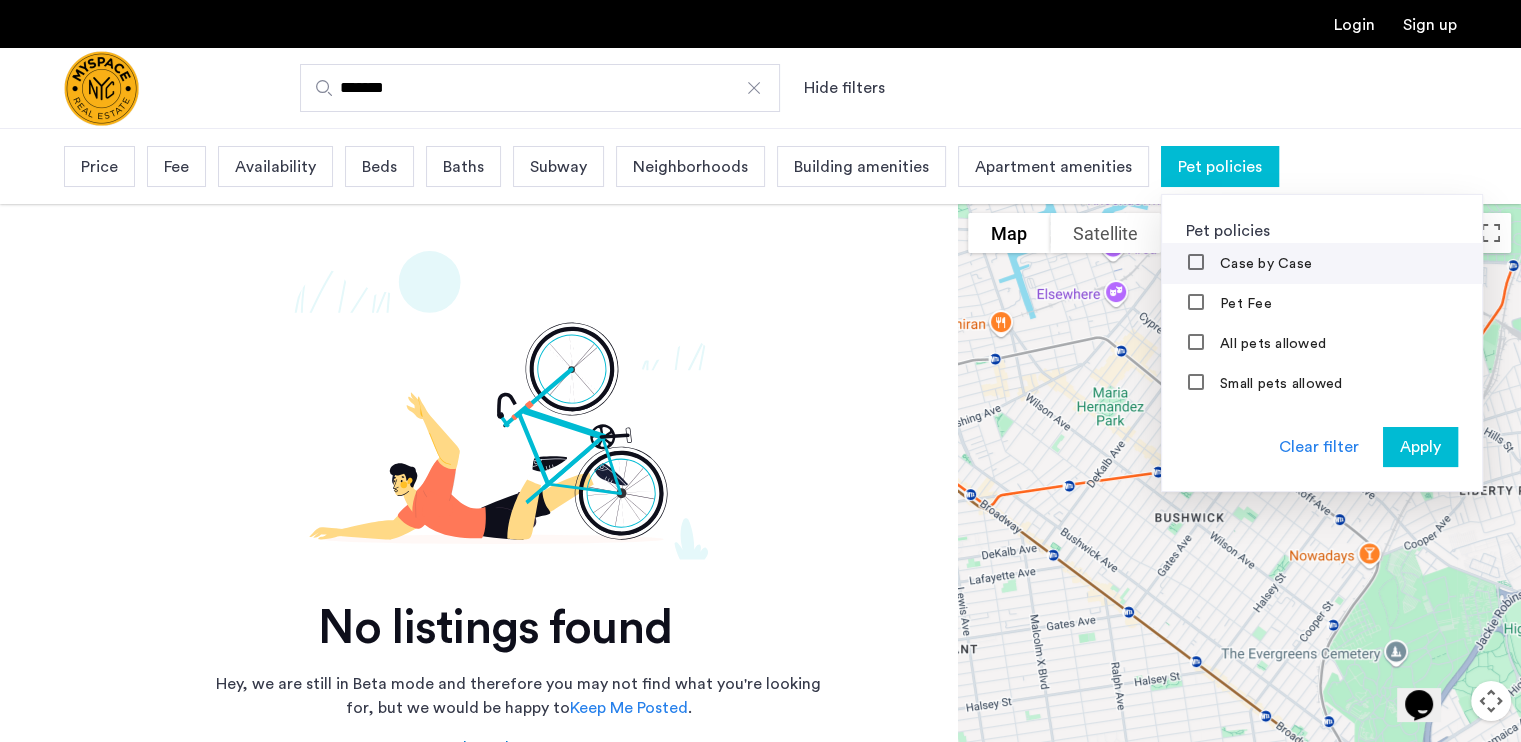click on "Case by Case" at bounding box center (1264, 264) 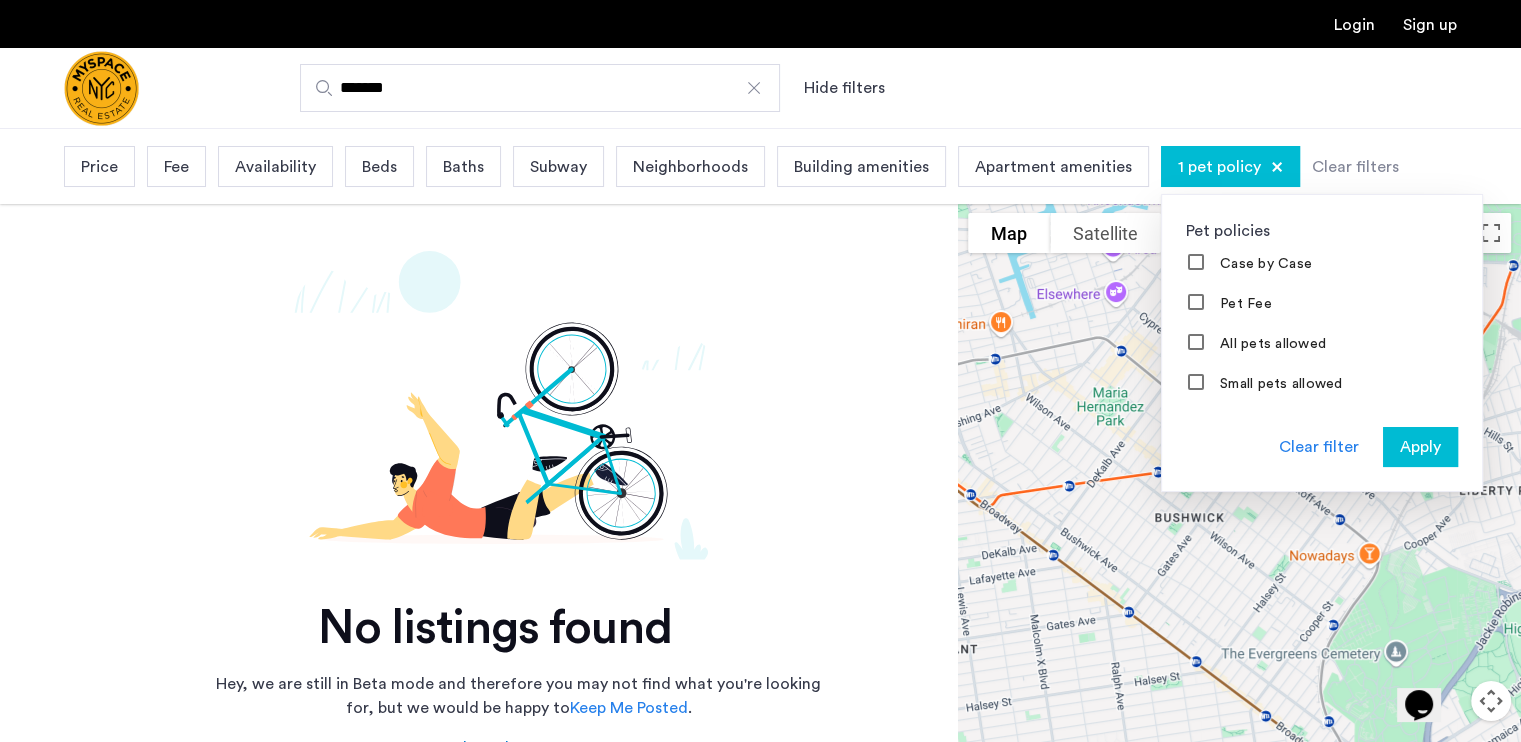 click on "Apply" at bounding box center (1420, 447) 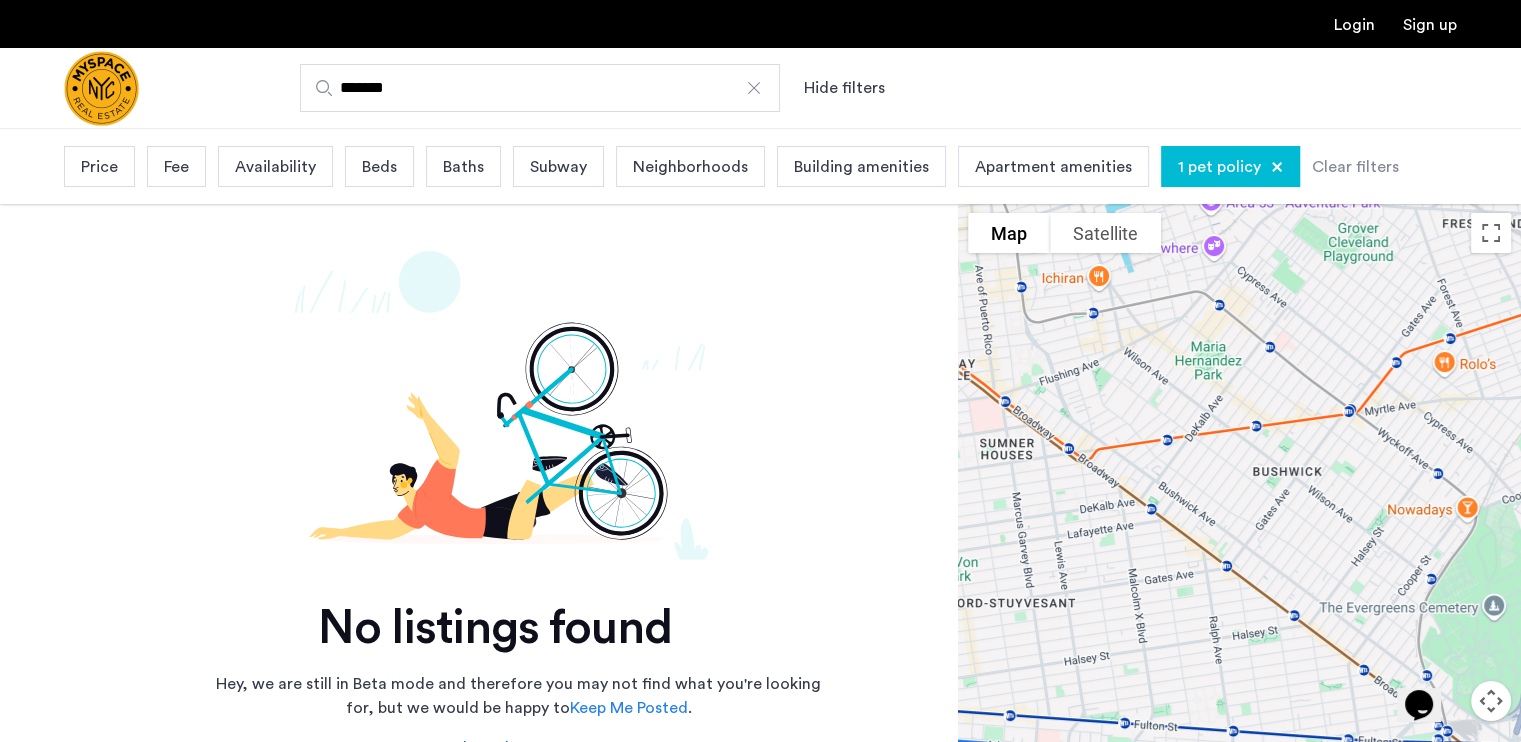 drag, startPoint x: 1156, startPoint y: 475, endPoint x: 1256, endPoint y: 425, distance: 111.8034 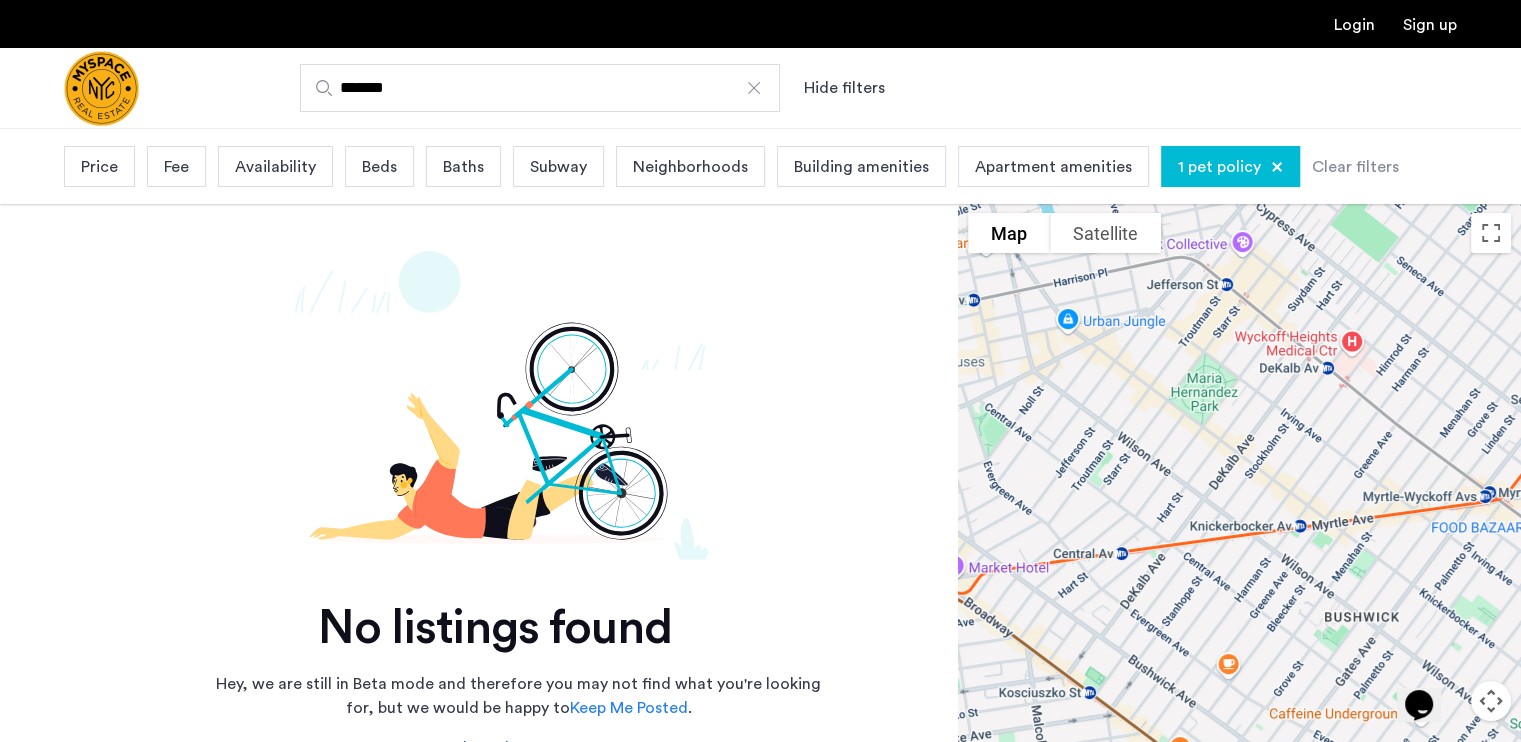 drag, startPoint x: 1140, startPoint y: 364, endPoint x: 1182, endPoint y: 466, distance: 110.308655 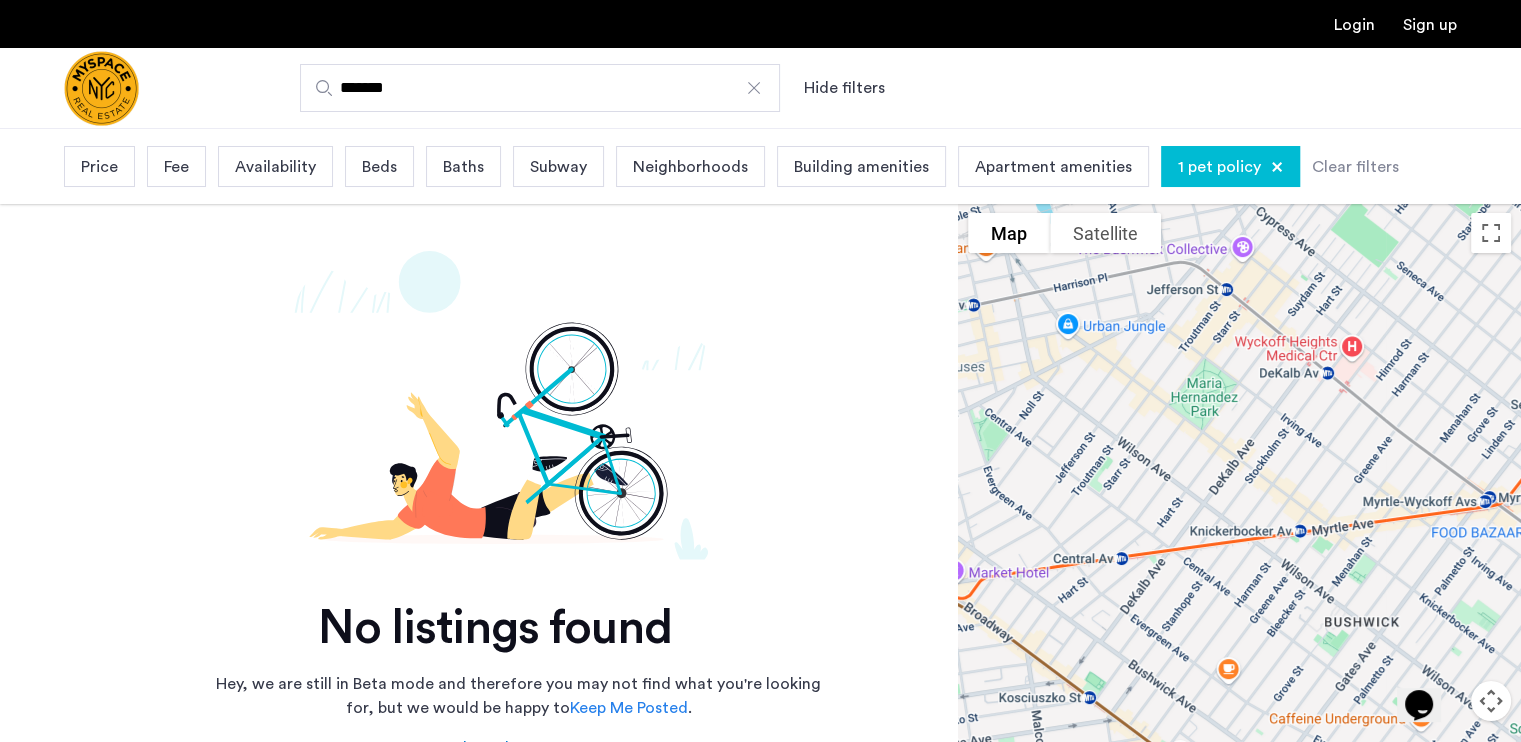 click at bounding box center (754, 88) 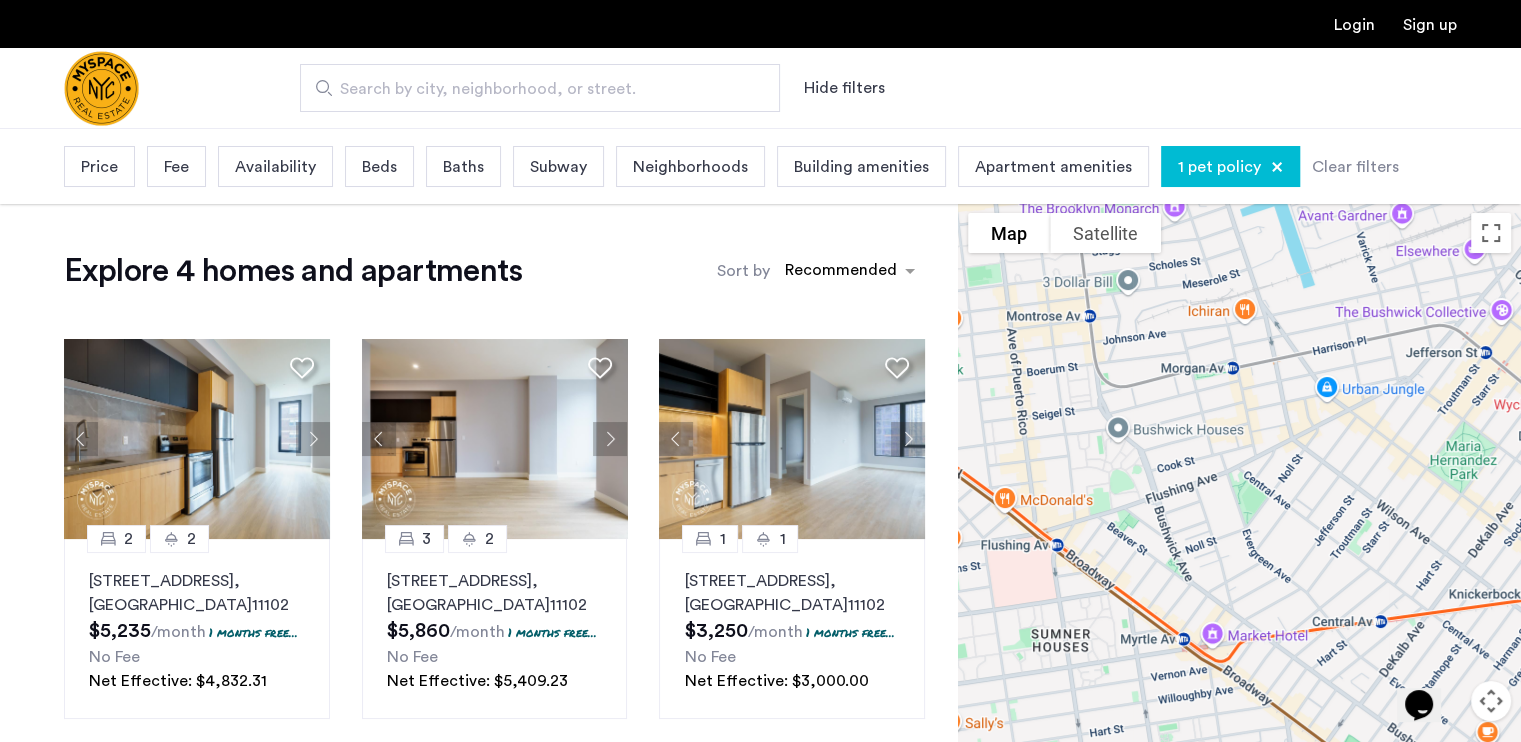 drag, startPoint x: 1081, startPoint y: 403, endPoint x: 1487, endPoint y: 448, distance: 408.48624 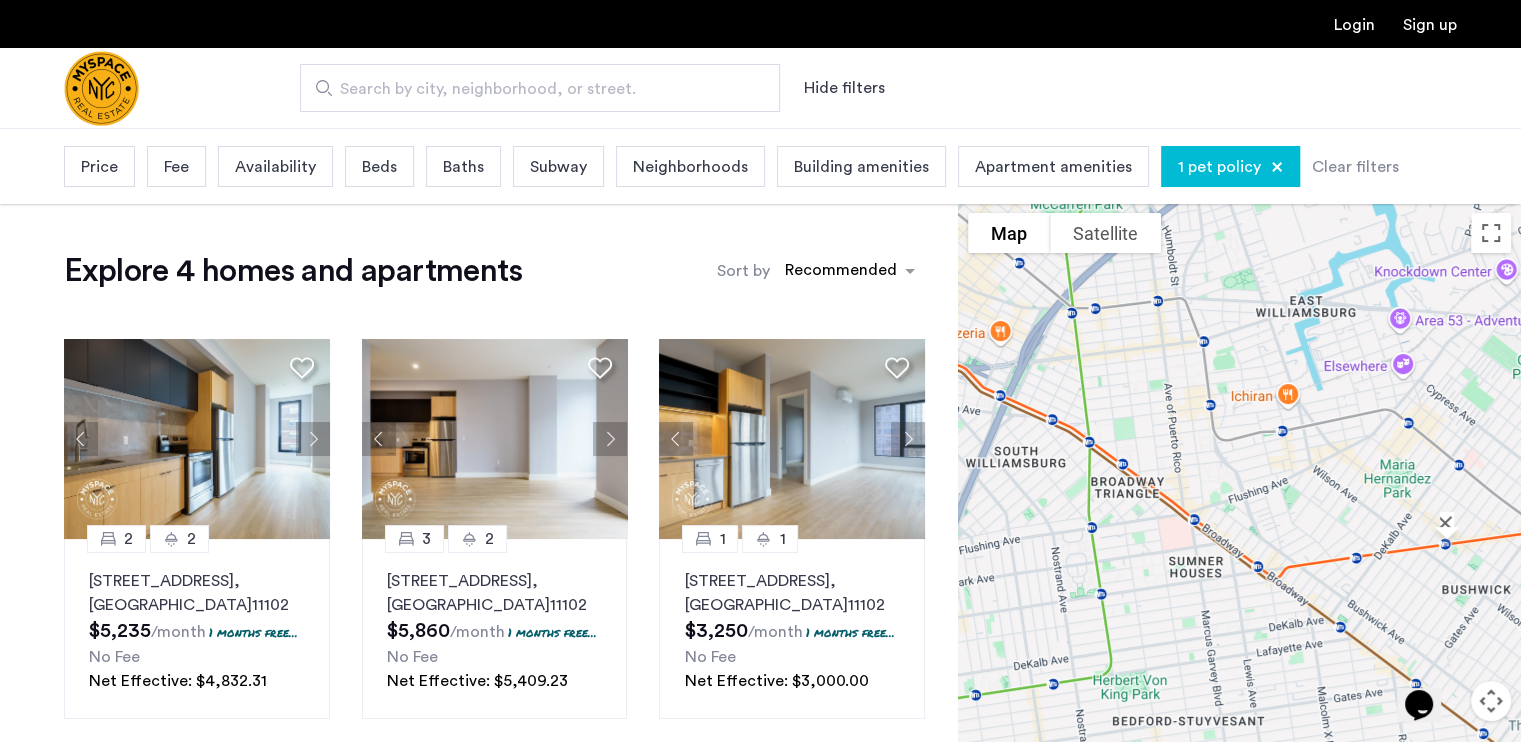 click on "1 pet policy" at bounding box center (1219, 167) 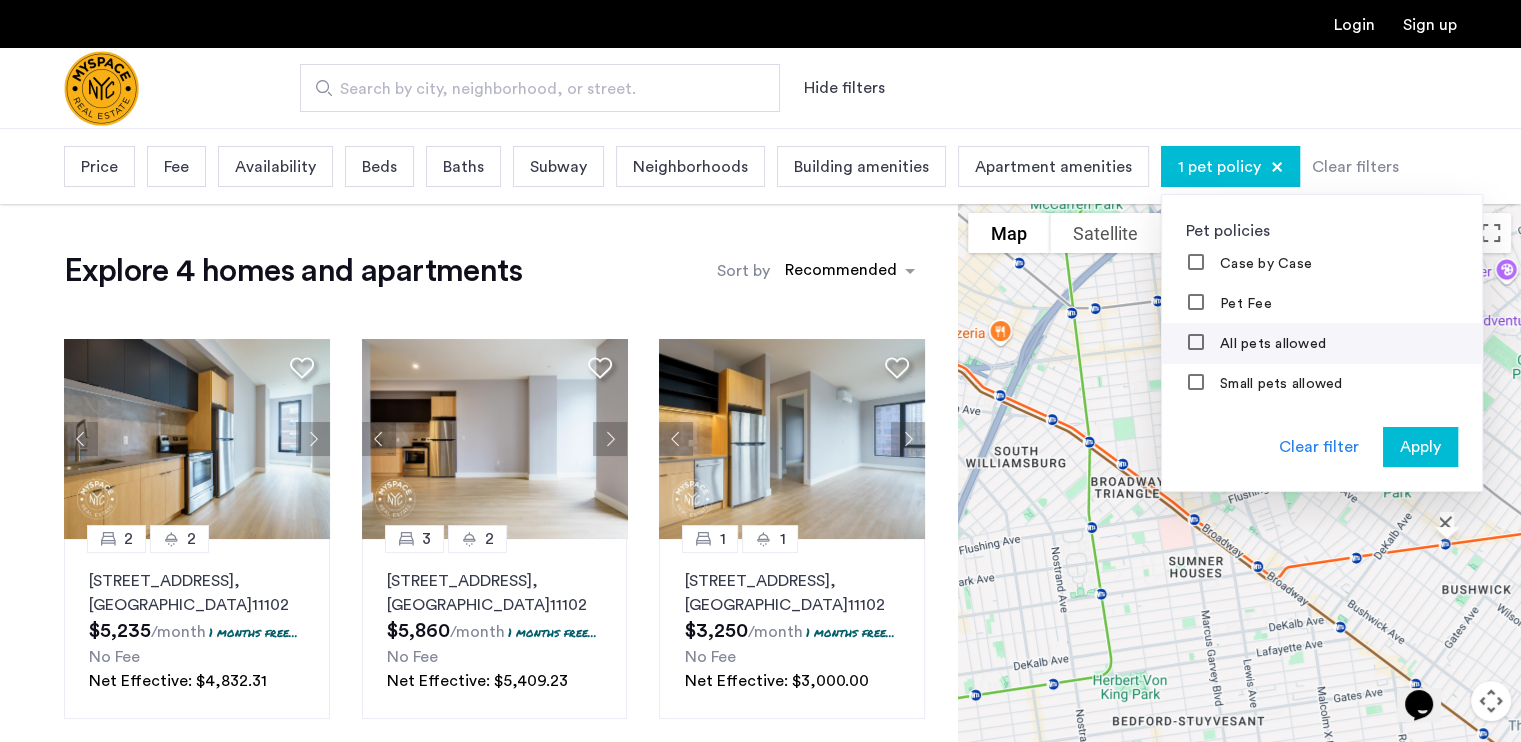 click on "All pets allowed" at bounding box center (1271, 344) 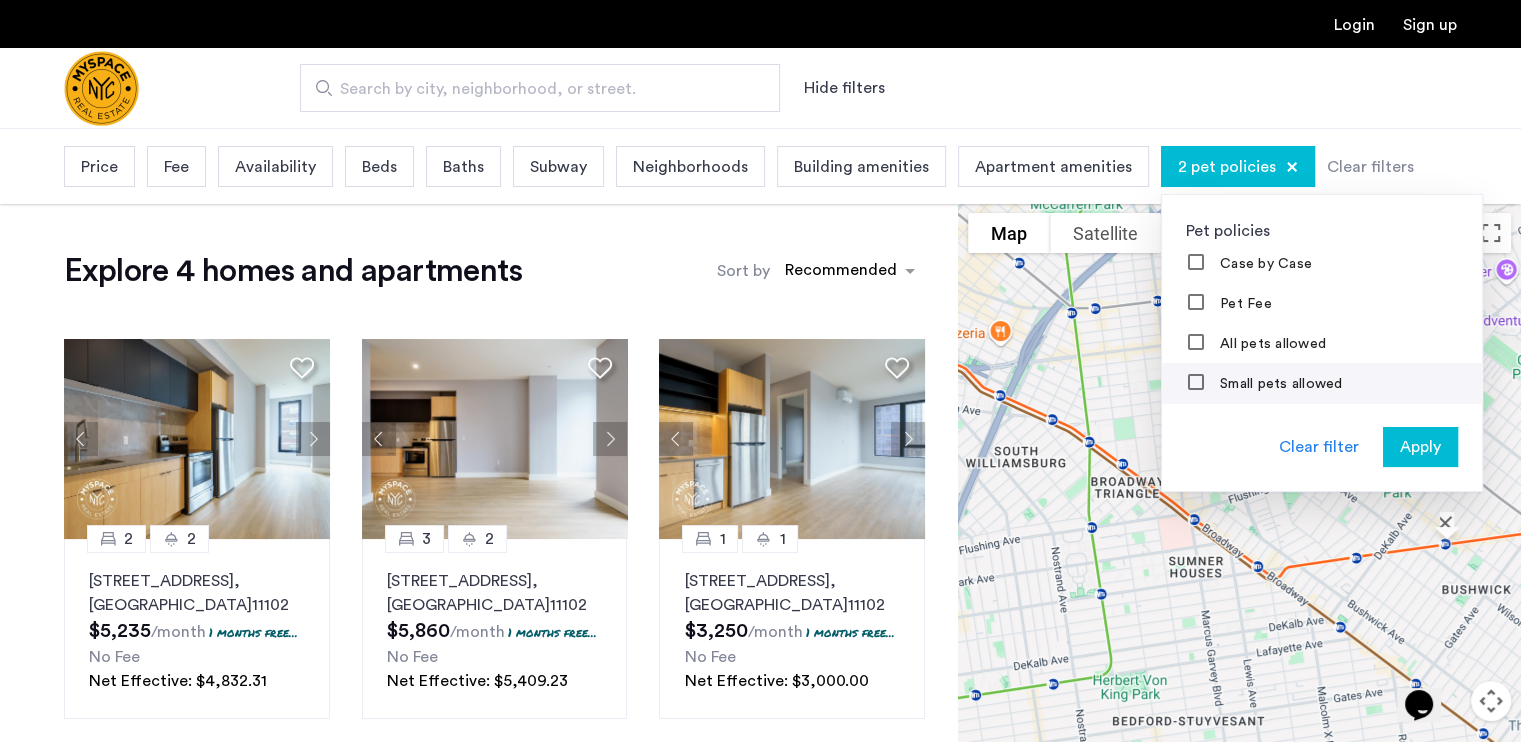 click on "Small pets allowed" at bounding box center [1279, 384] 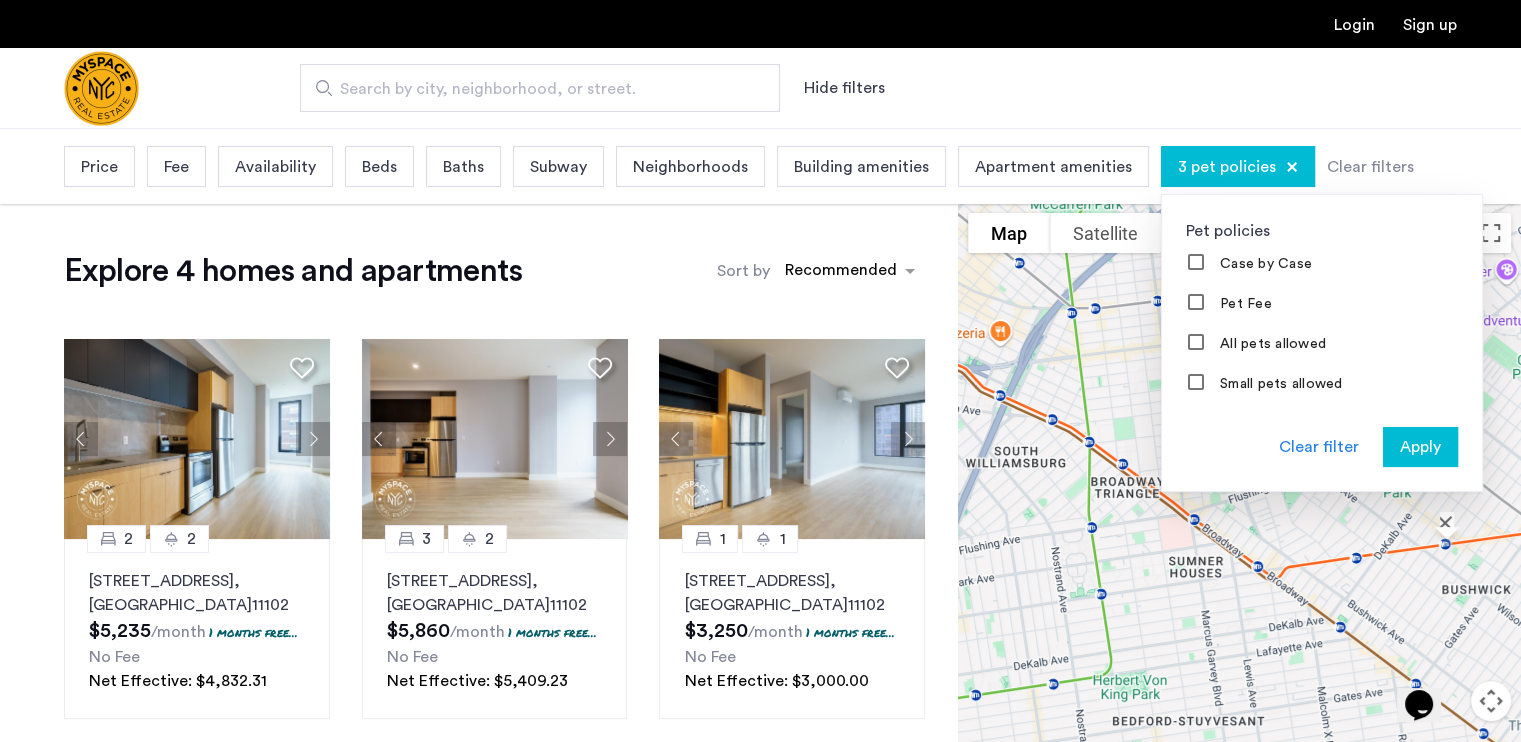click on "Apply" at bounding box center (1420, 447) 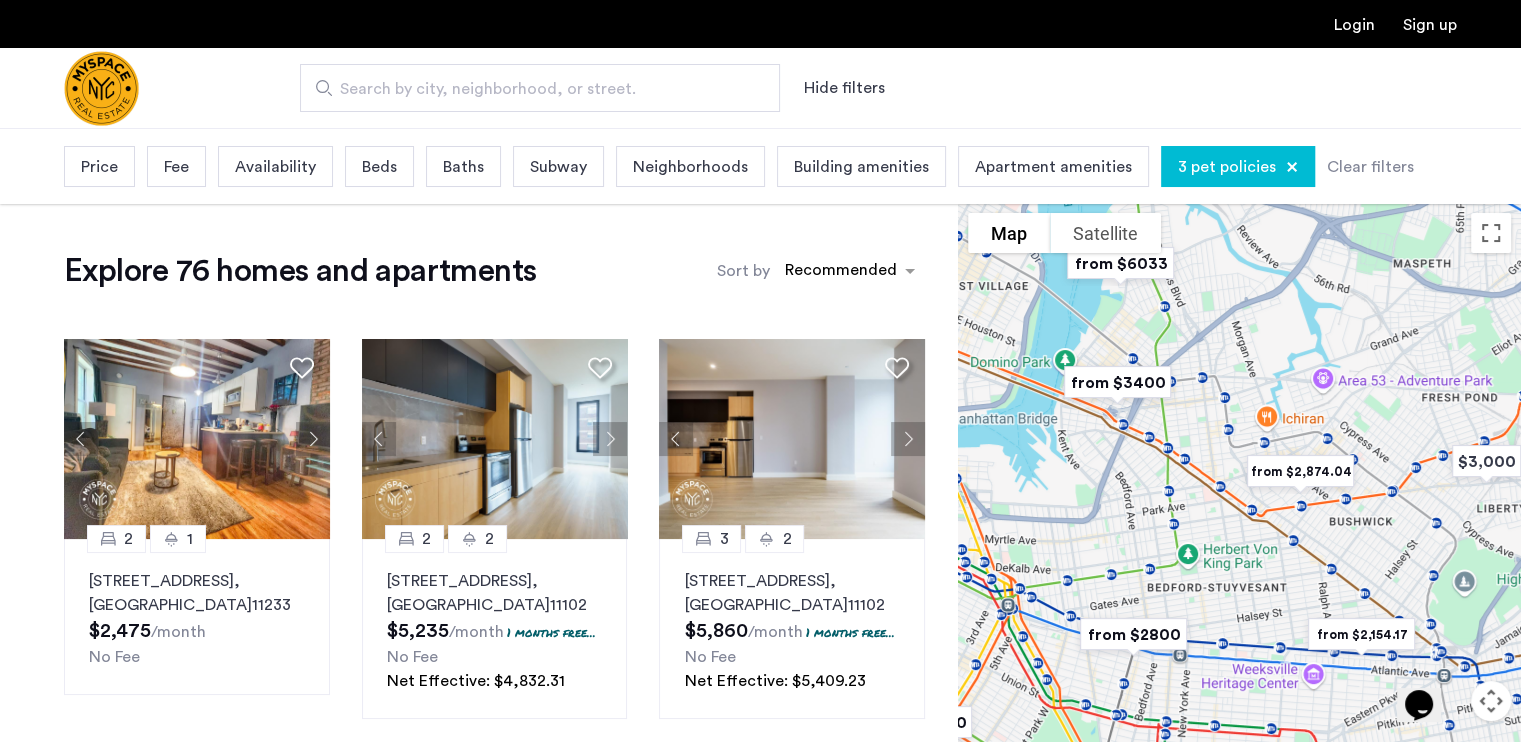drag, startPoint x: 1257, startPoint y: 393, endPoint x: 1220, endPoint y: 587, distance: 197.49684 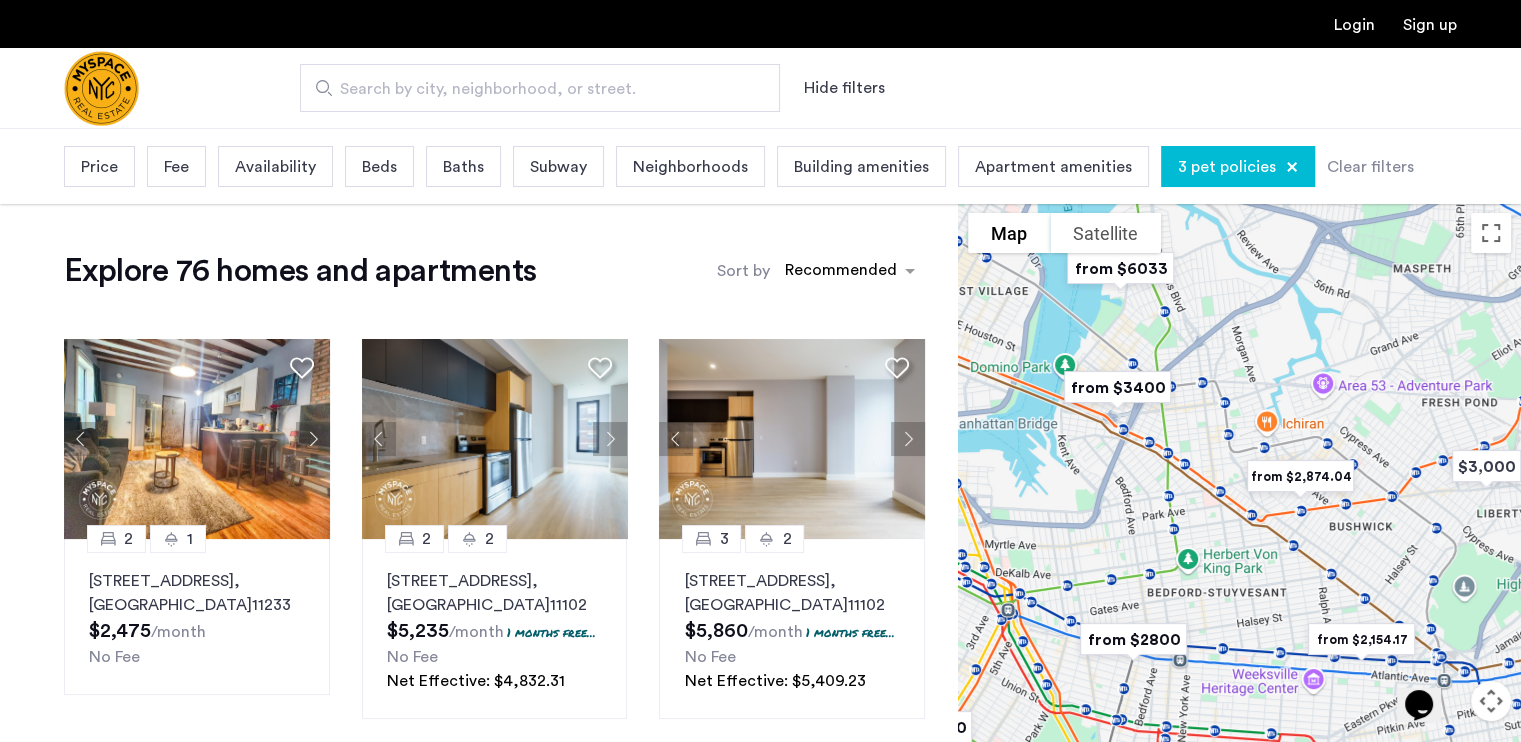 click at bounding box center (1117, 387) 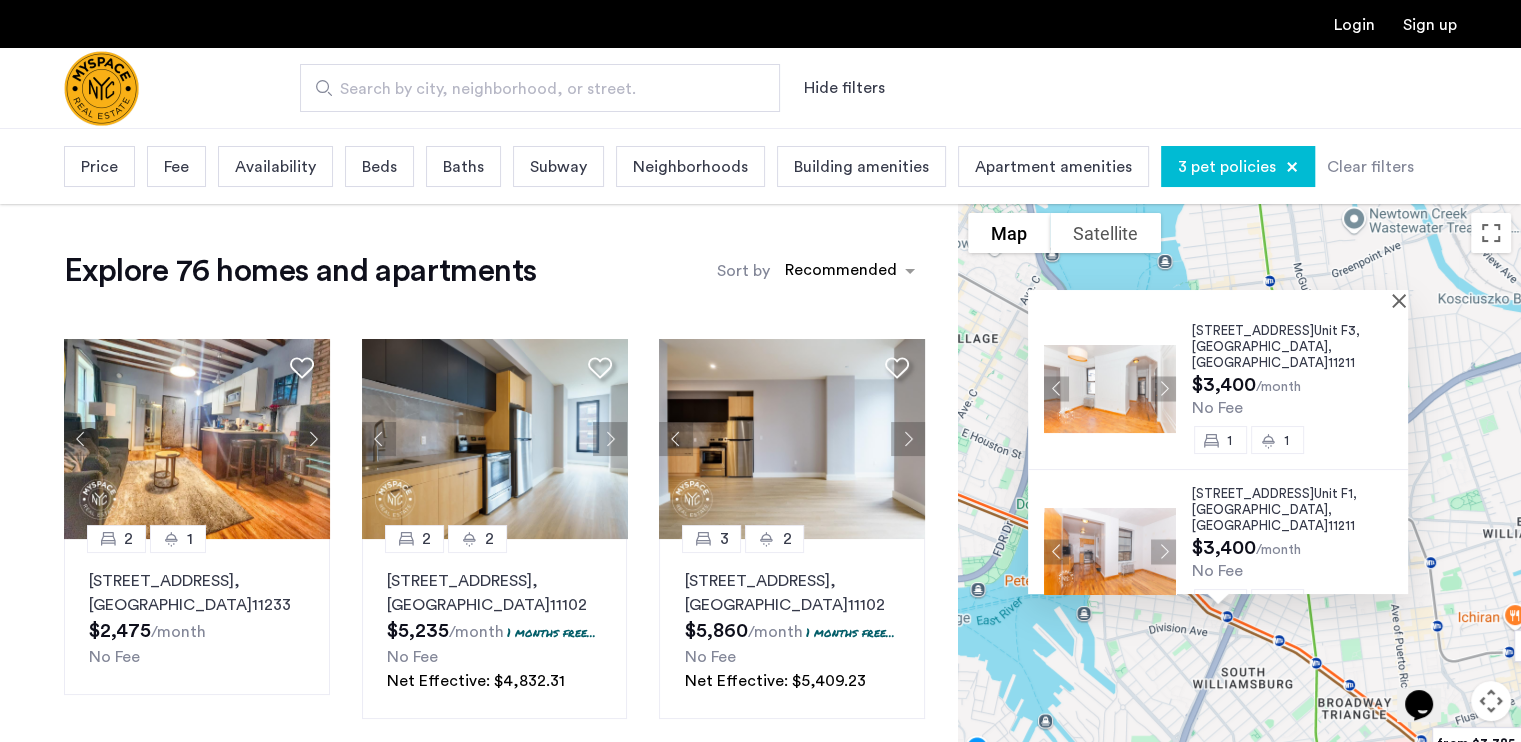 type 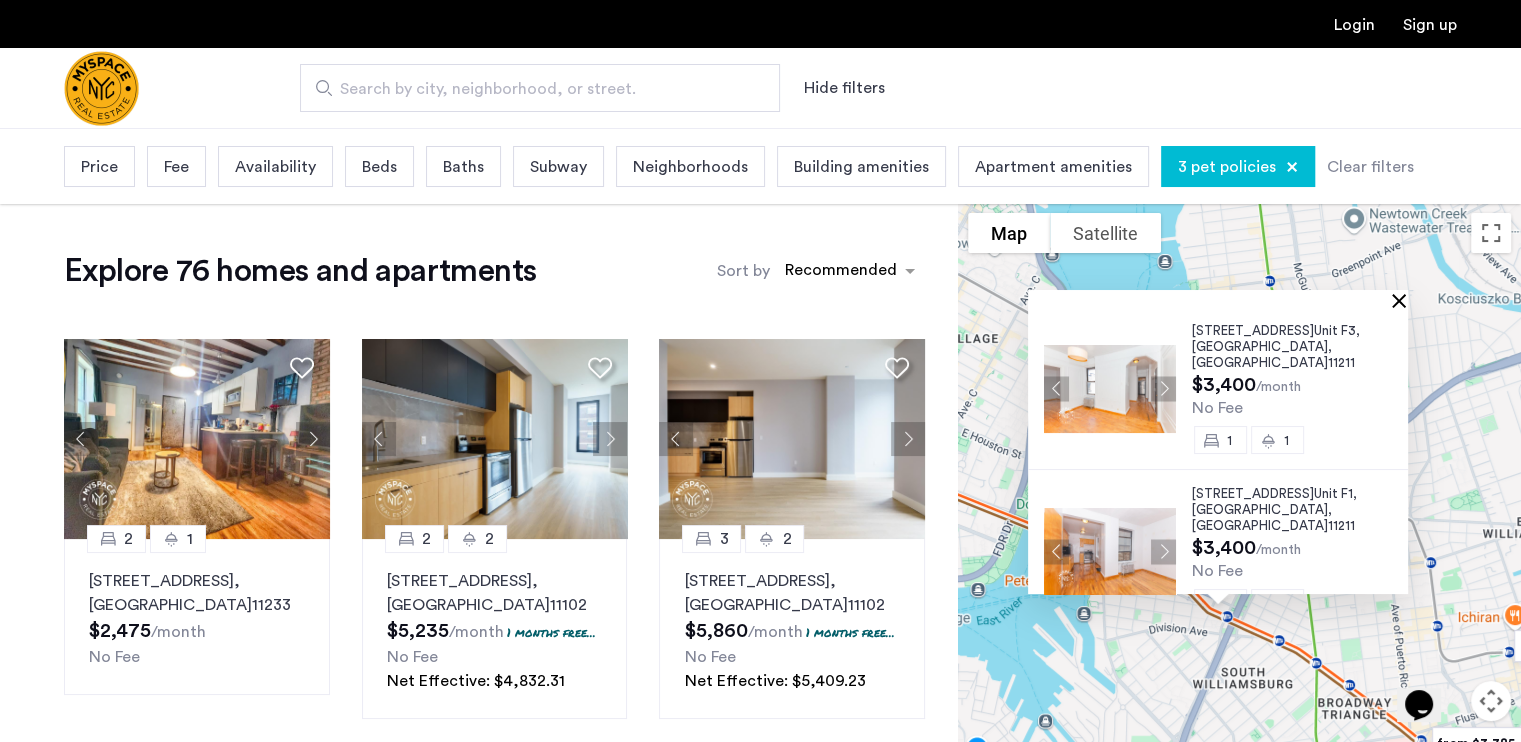 click at bounding box center [1403, 300] 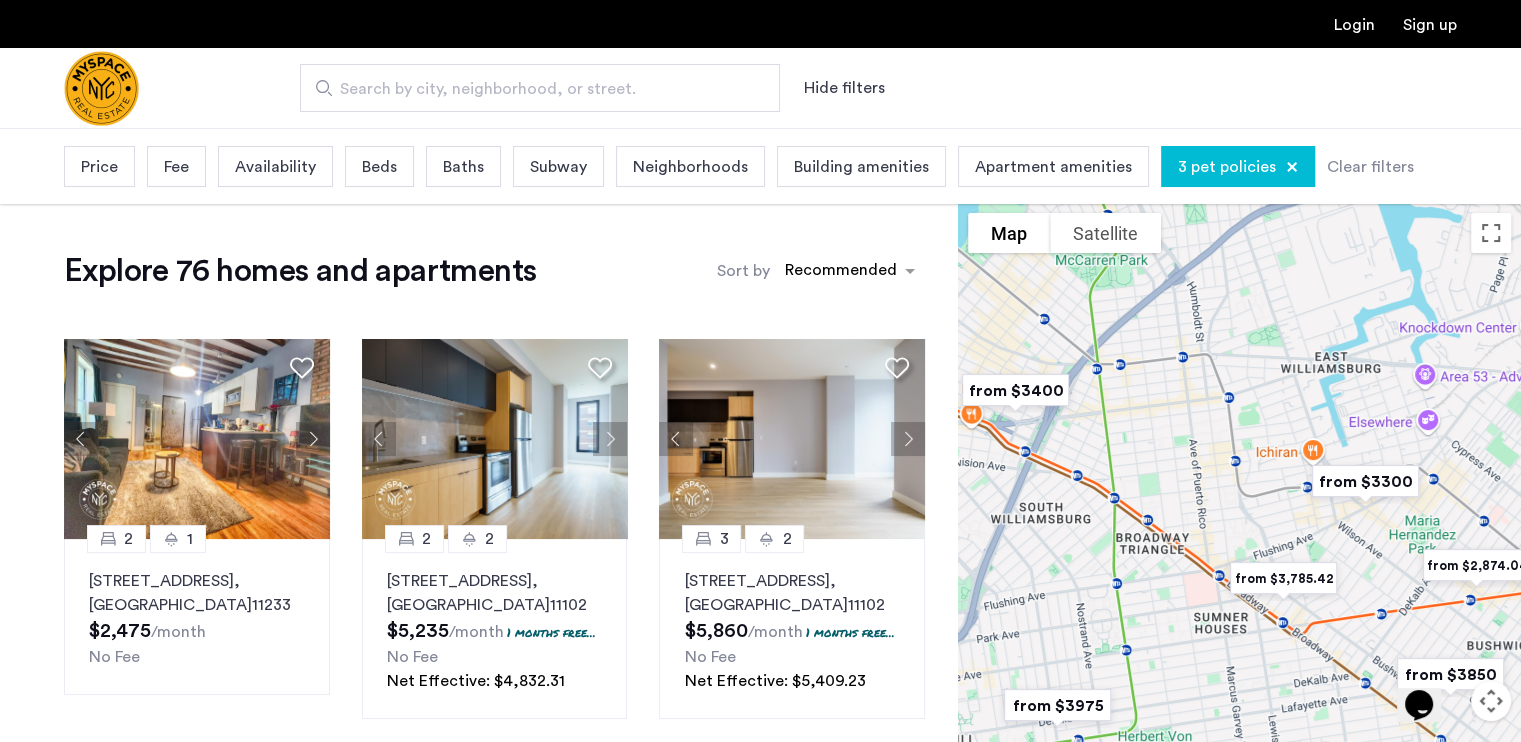drag, startPoint x: 1234, startPoint y: 443, endPoint x: 1008, endPoint y: 284, distance: 276.3277 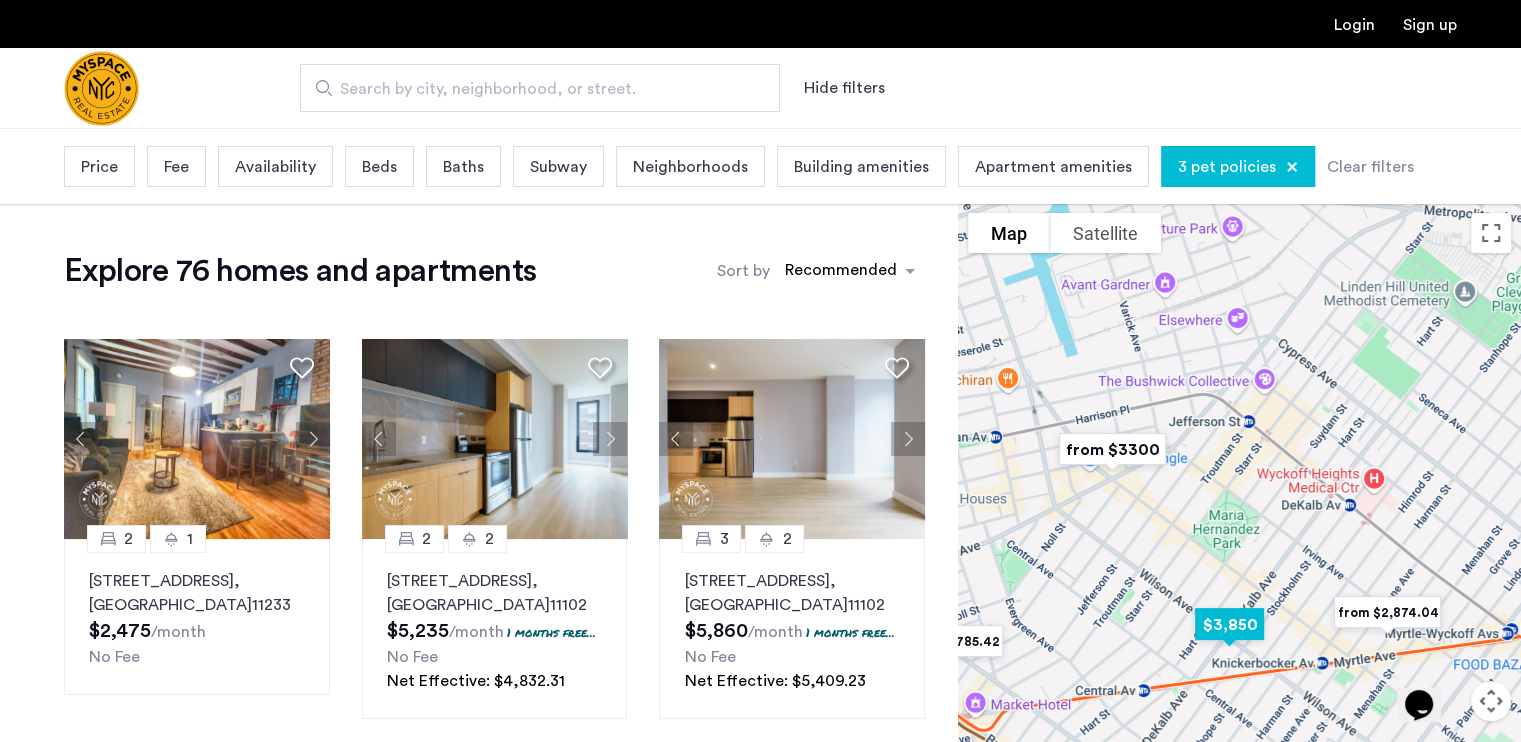 drag, startPoint x: 1265, startPoint y: 516, endPoint x: 1168, endPoint y: 625, distance: 145.91093 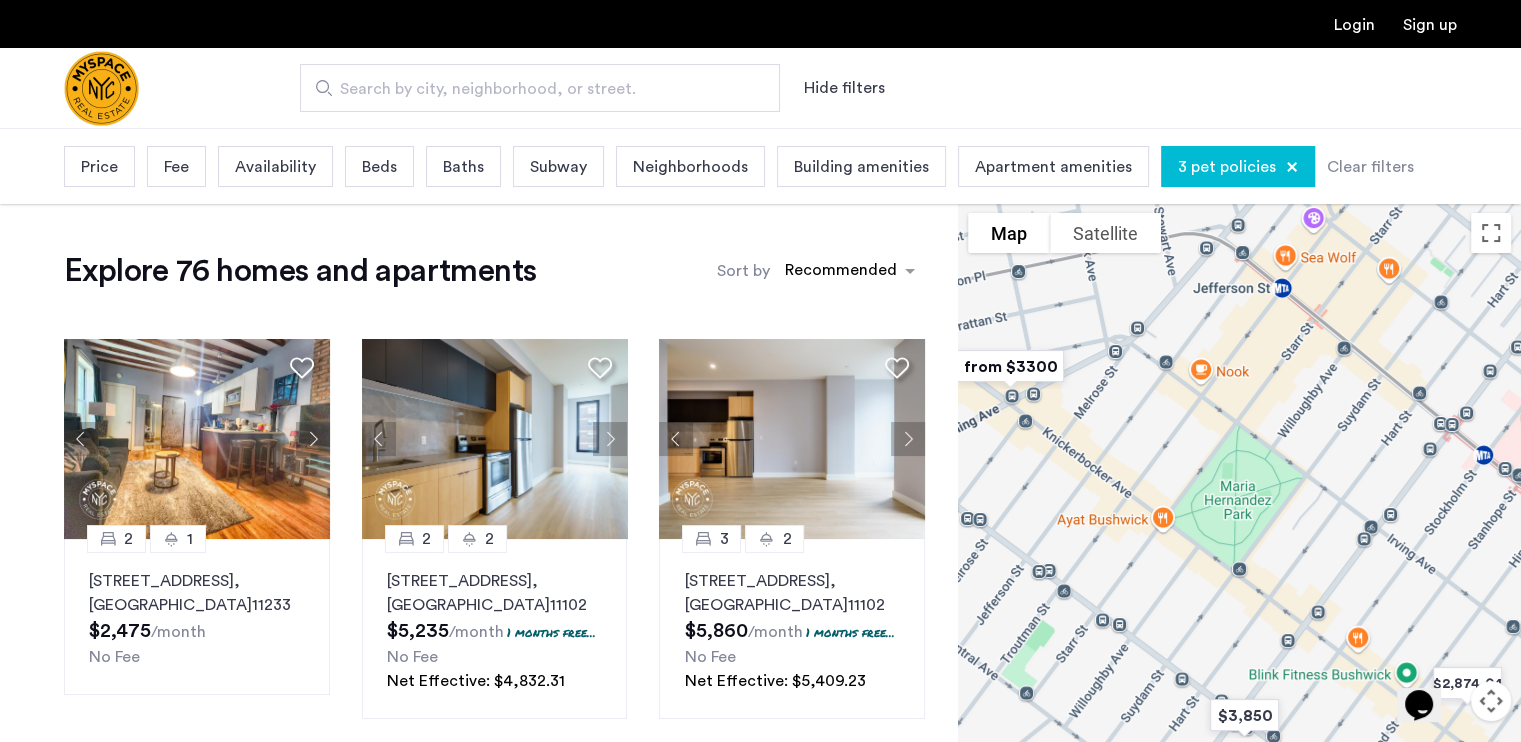 click at bounding box center [1010, 366] 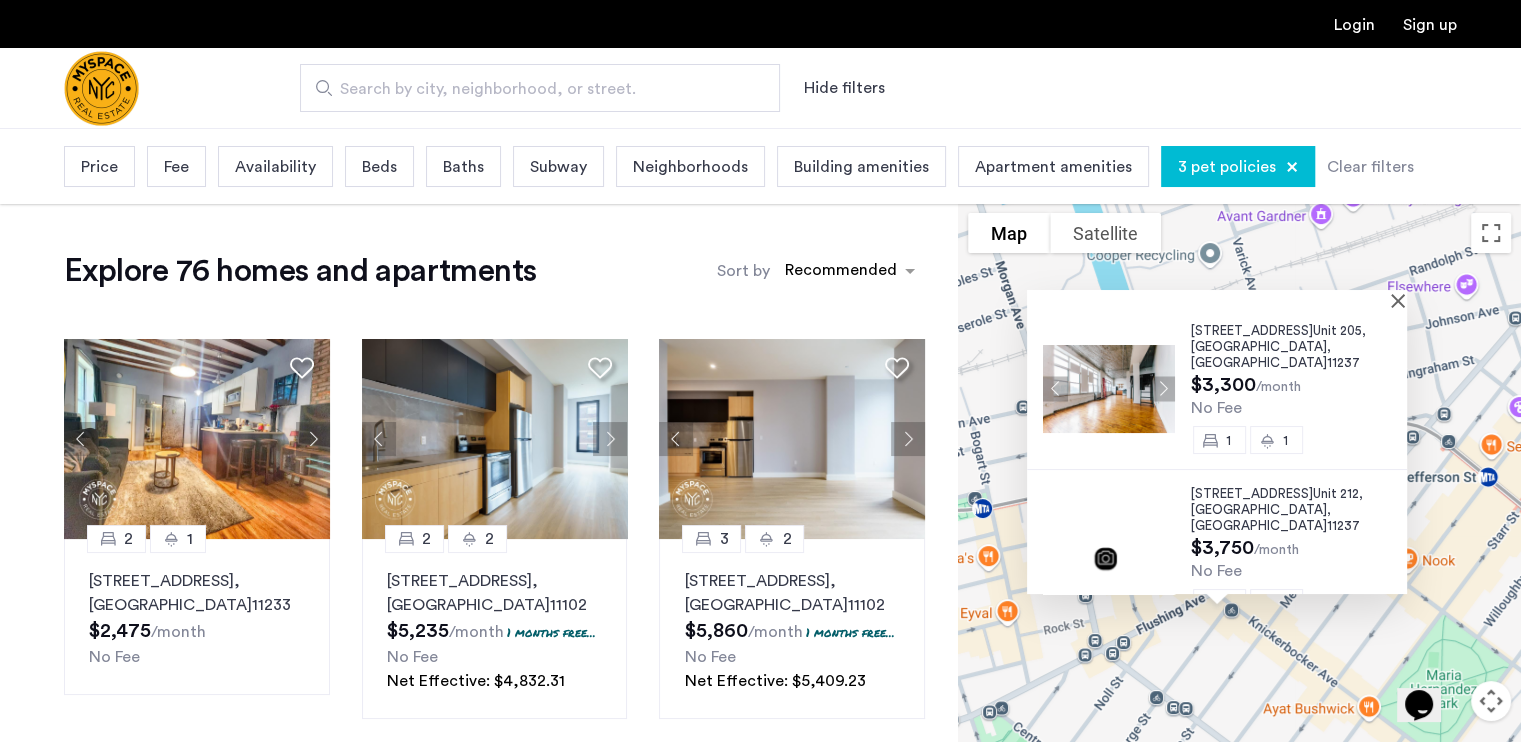 type 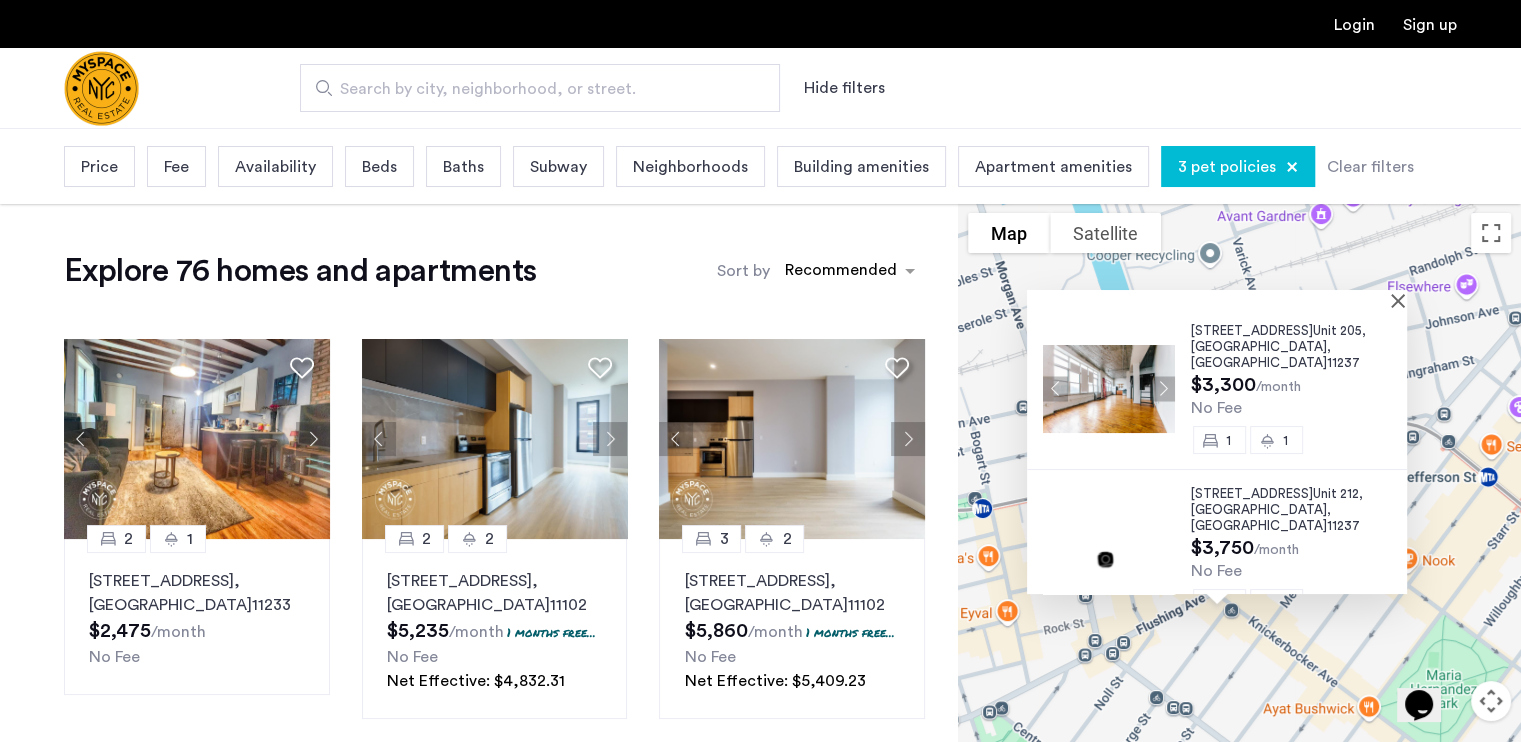 click at bounding box center (1109, 389) 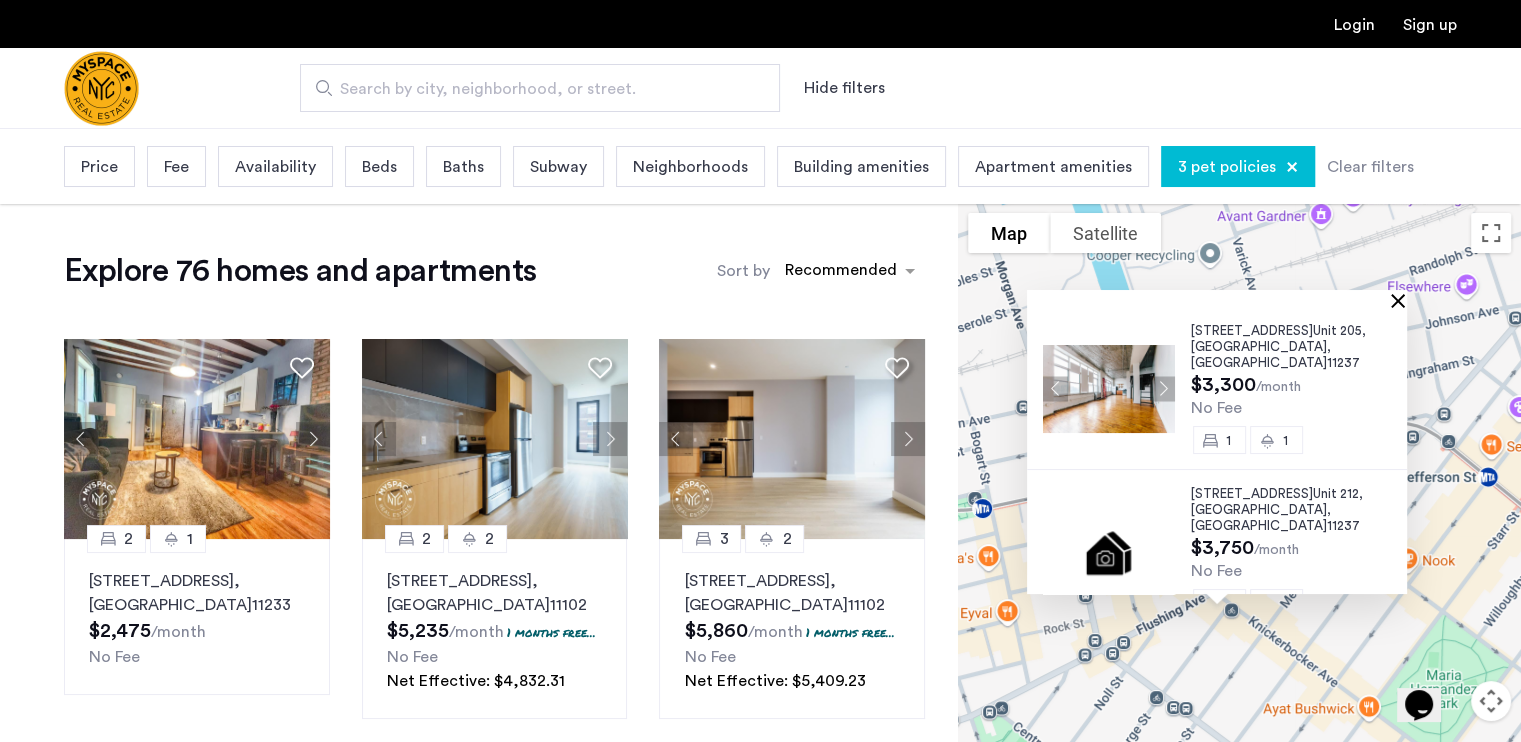 click at bounding box center [1402, 300] 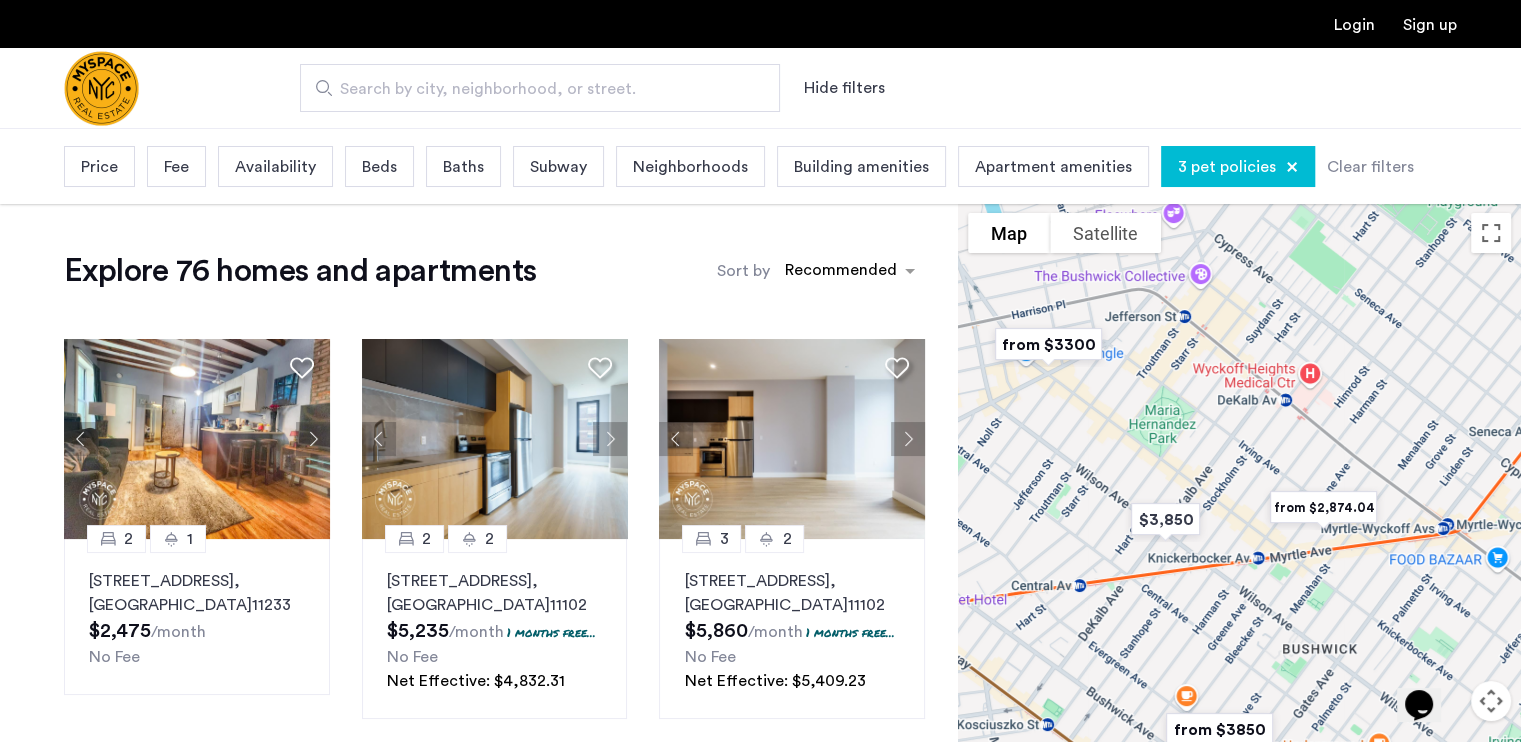 drag, startPoint x: 1231, startPoint y: 577, endPoint x: 1092, endPoint y: 384, distance: 237.84448 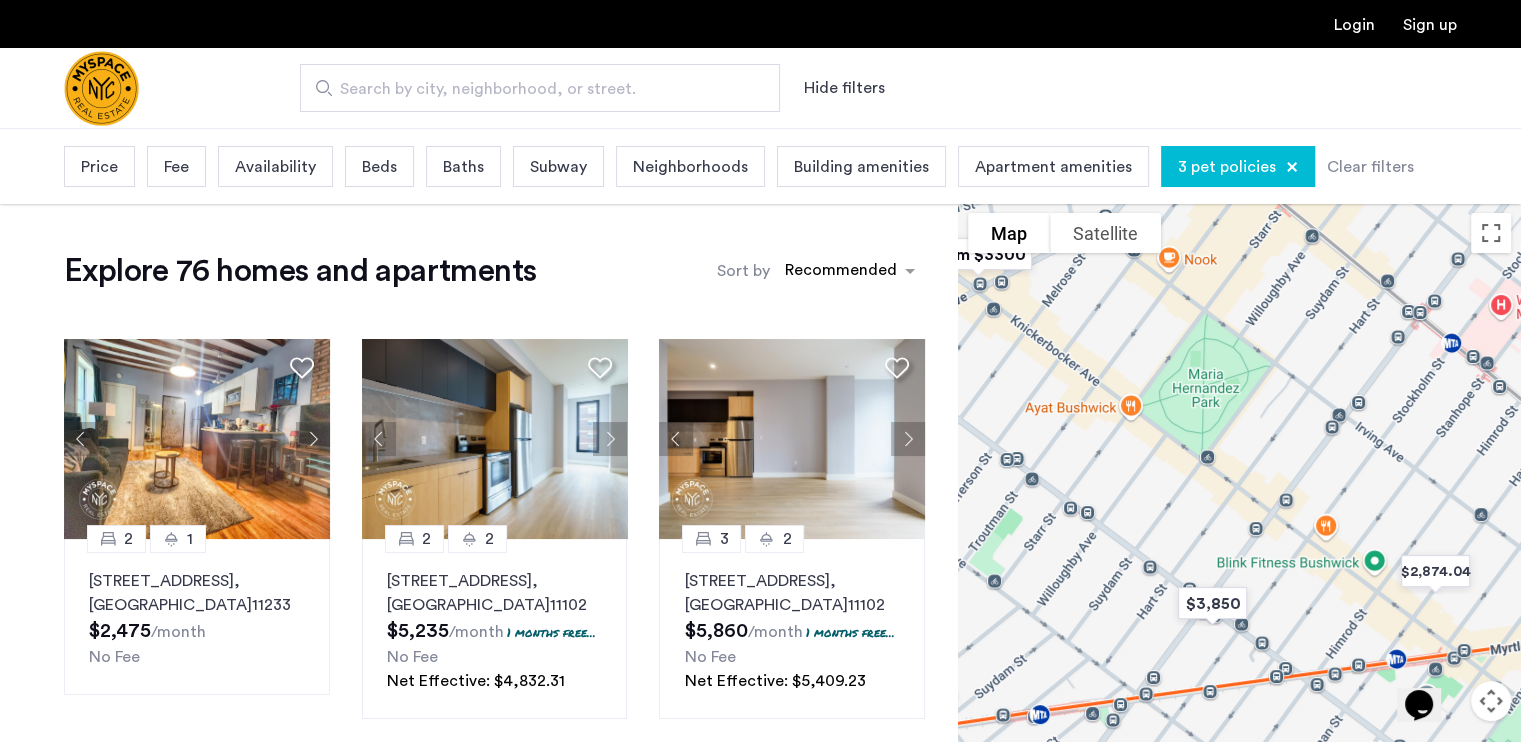 drag, startPoint x: 1175, startPoint y: 399, endPoint x: 1243, endPoint y: 502, distance: 123.42204 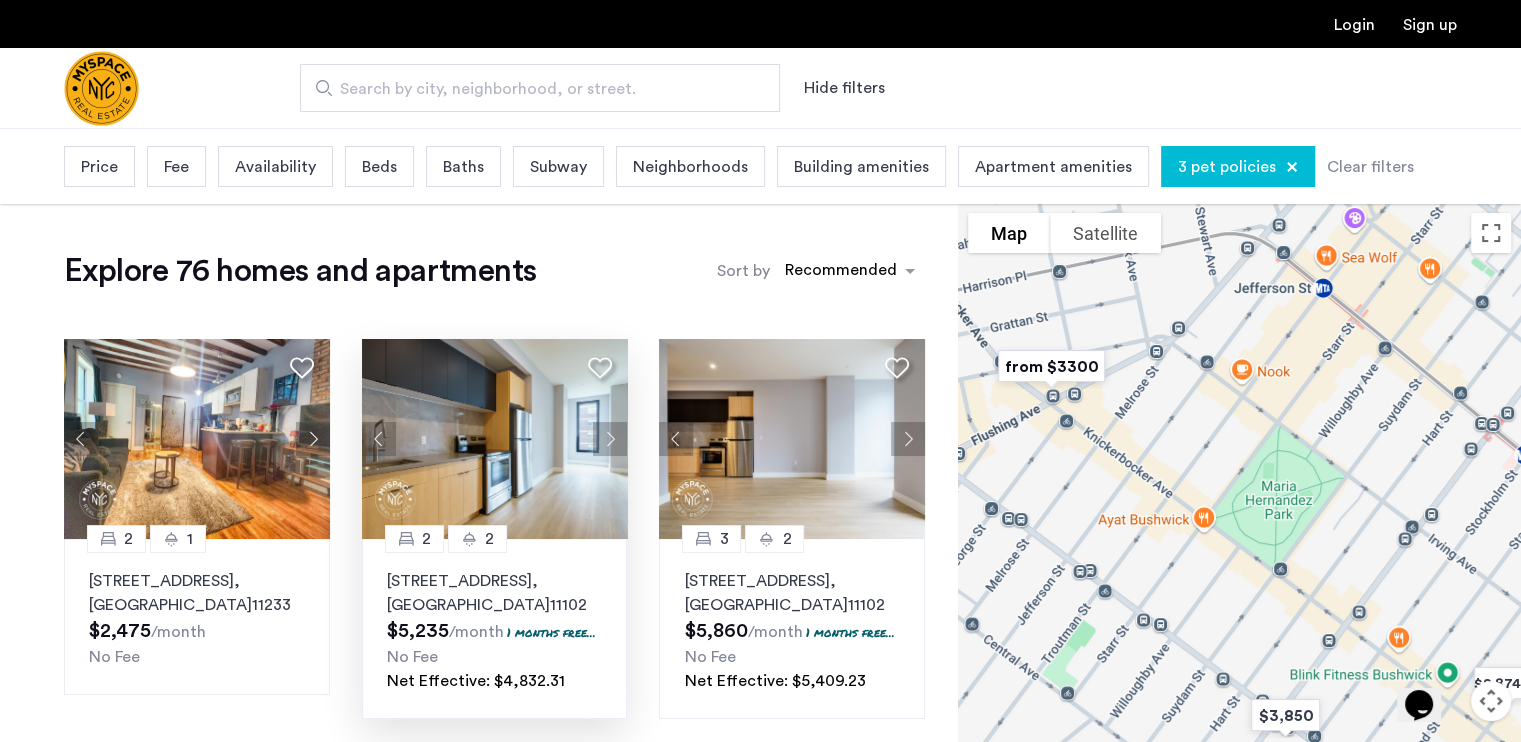 scroll, scrollTop: 65, scrollLeft: 0, axis: vertical 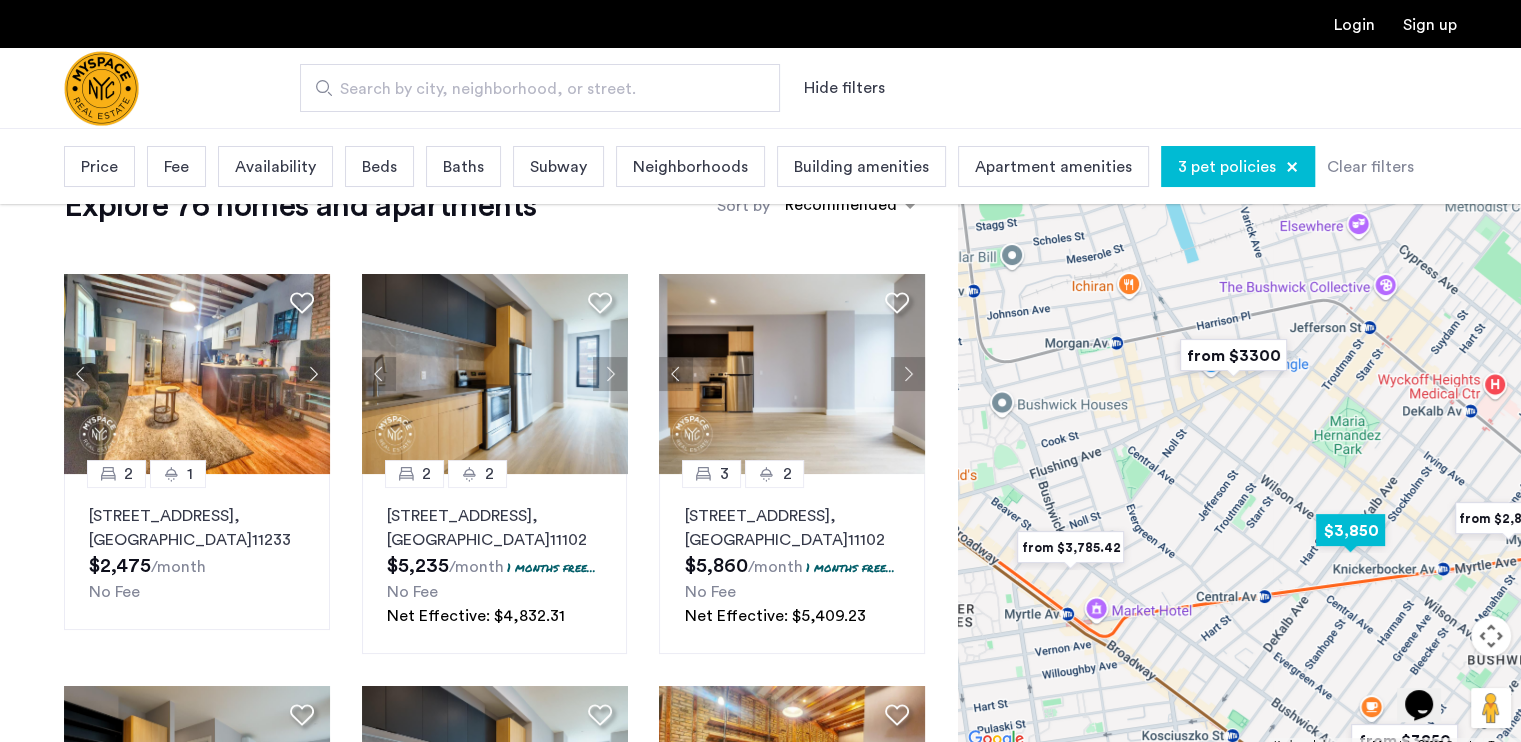 drag, startPoint x: 1164, startPoint y: 578, endPoint x: 1328, endPoint y: 513, distance: 176.41145 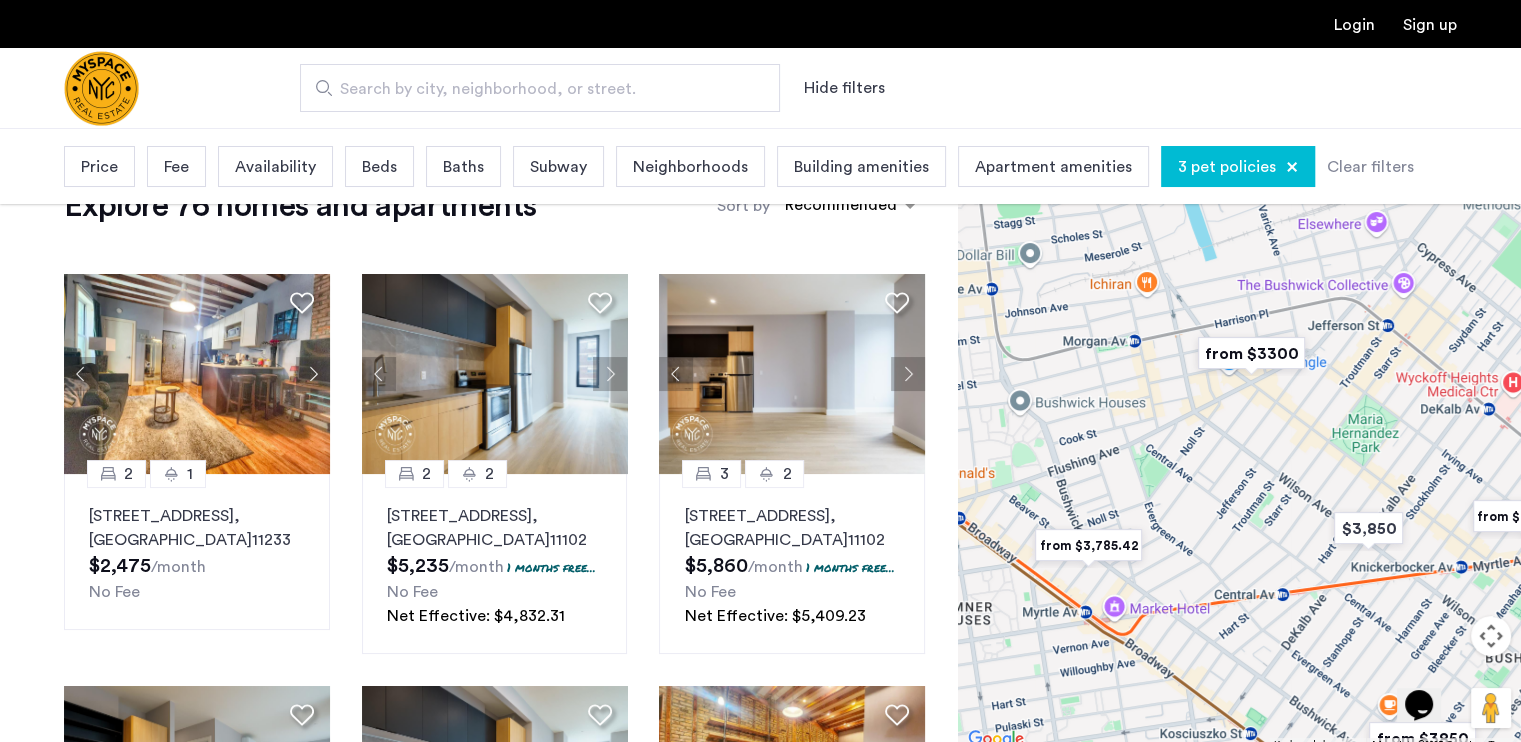 click at bounding box center (1088, 545) 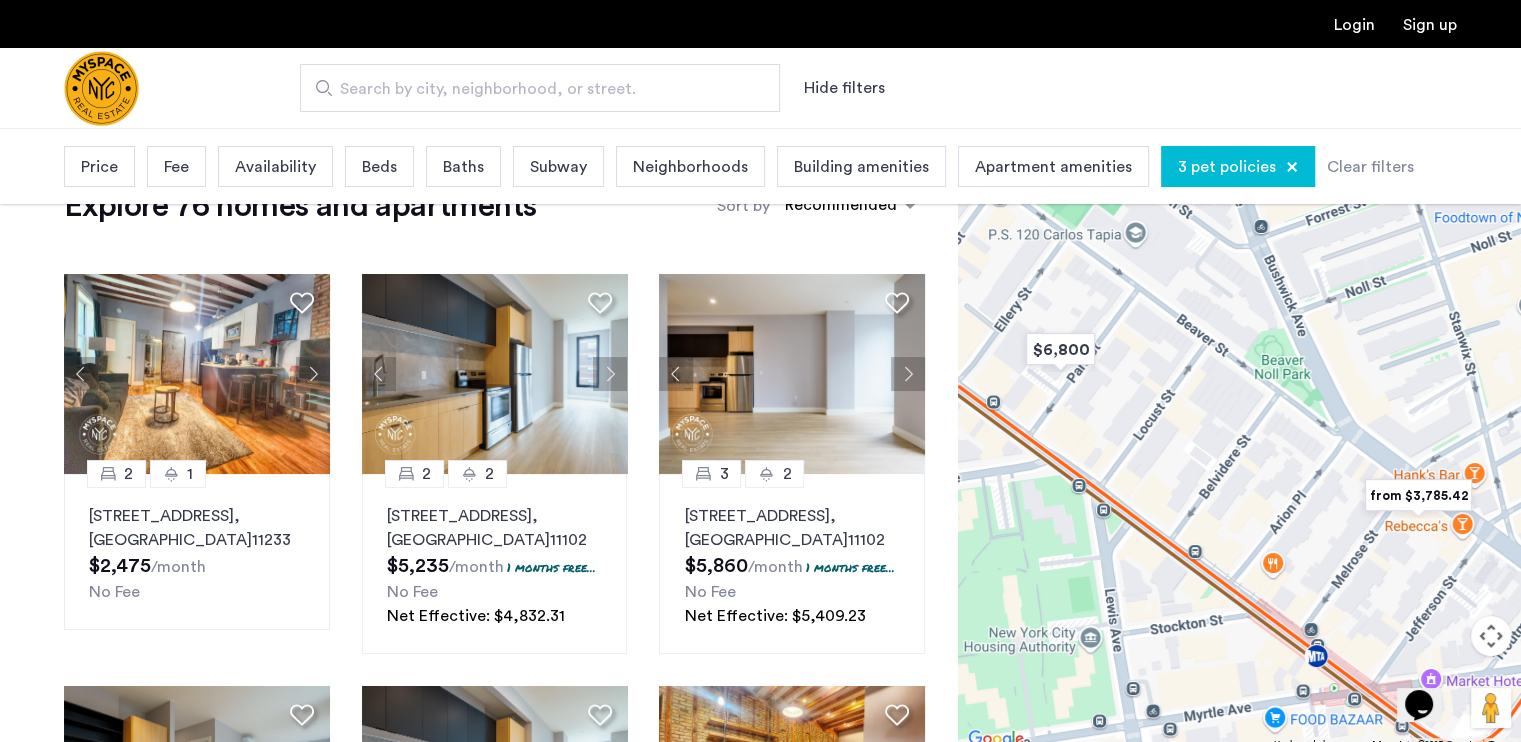 drag, startPoint x: 1284, startPoint y: 474, endPoint x: 1056, endPoint y: 535, distance: 236.01907 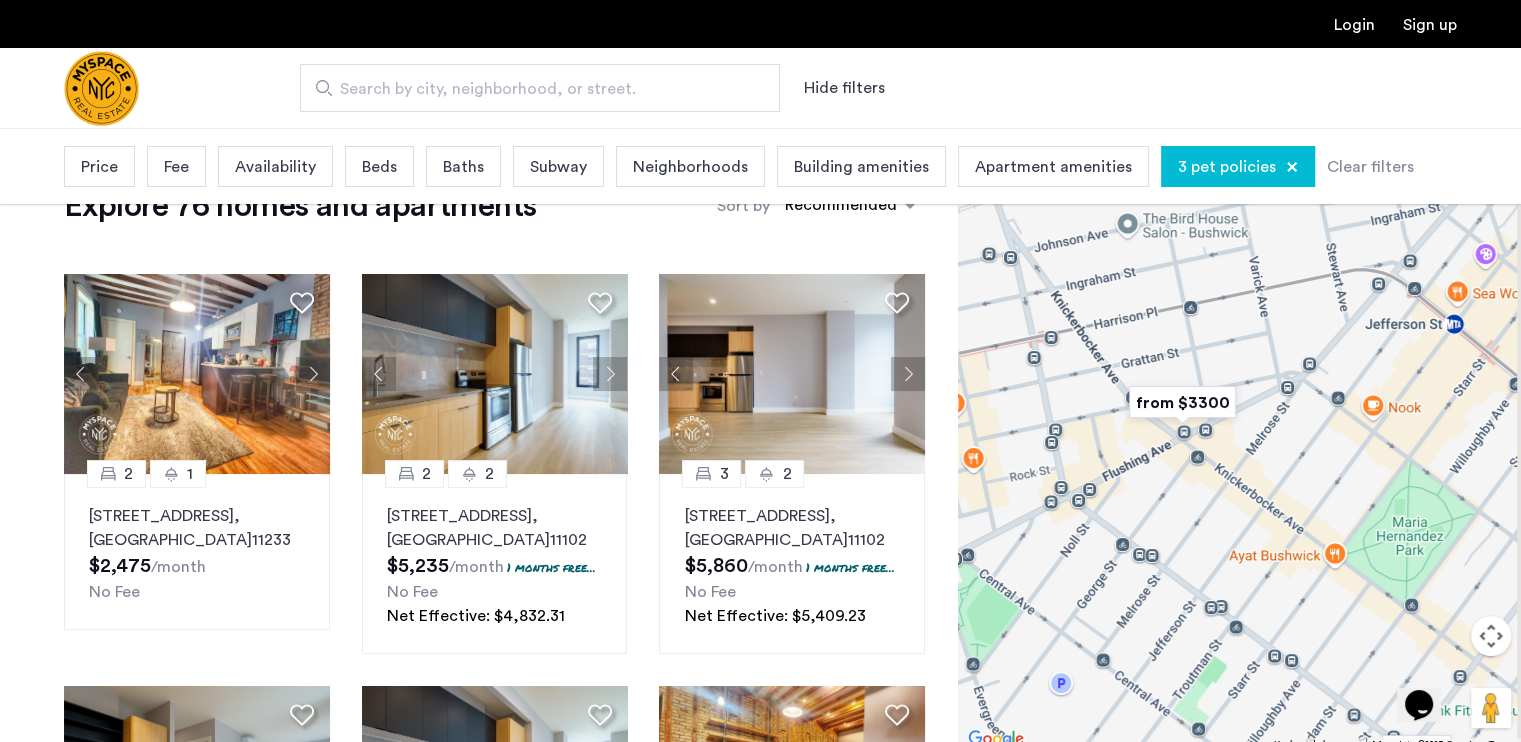 drag, startPoint x: 1376, startPoint y: 318, endPoint x: 1100, endPoint y: 630, distance: 416.5573 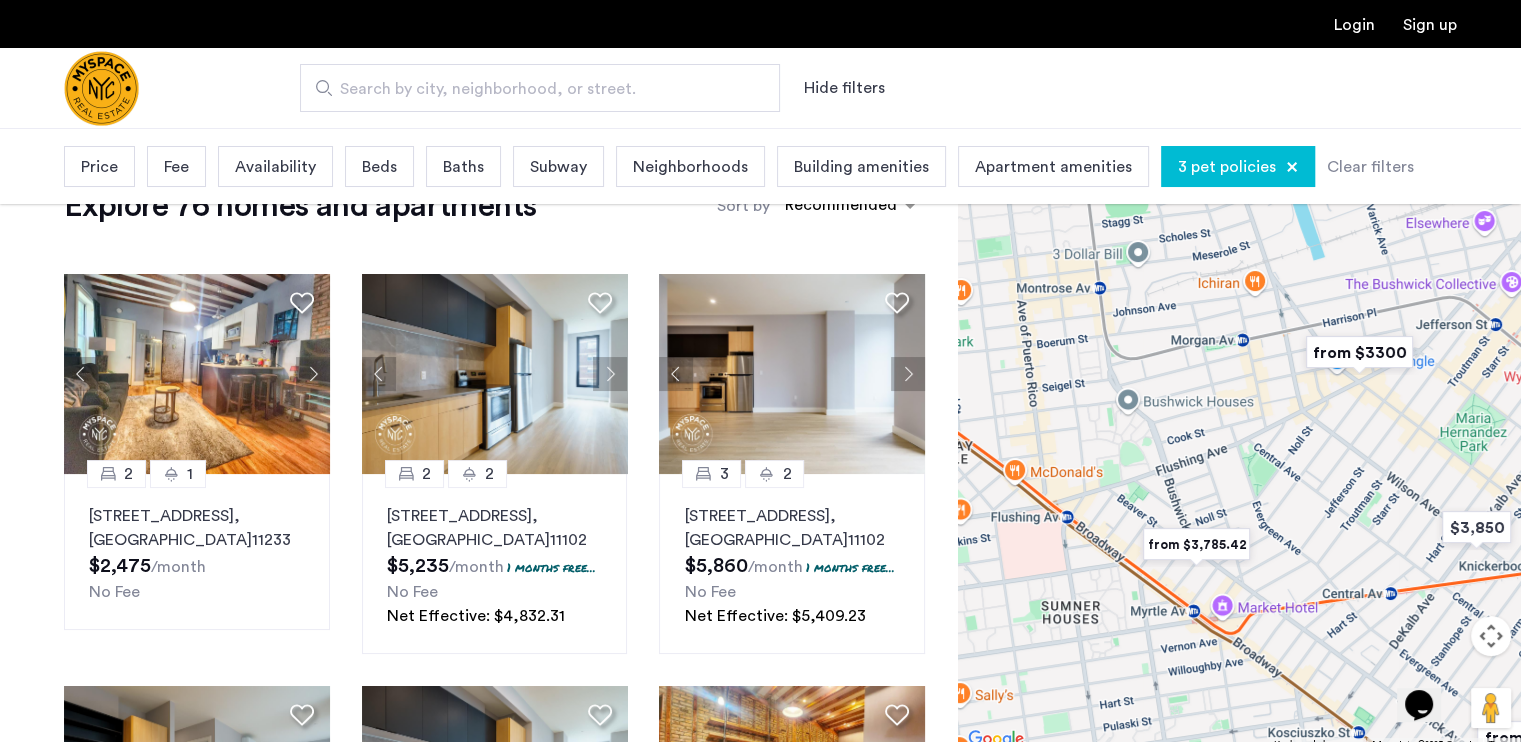 drag, startPoint x: 1211, startPoint y: 554, endPoint x: 1348, endPoint y: 450, distance: 172.00291 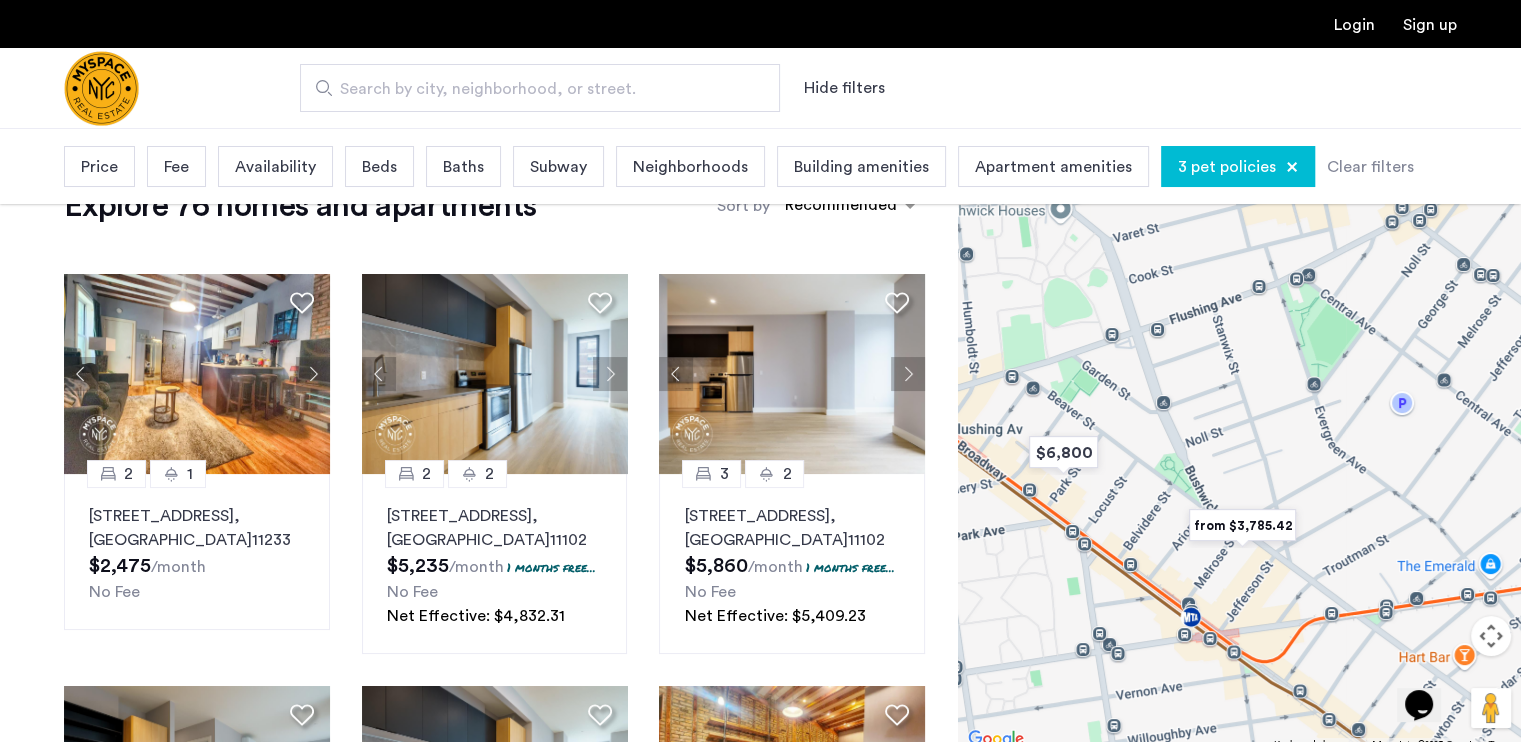 click at bounding box center (1242, 525) 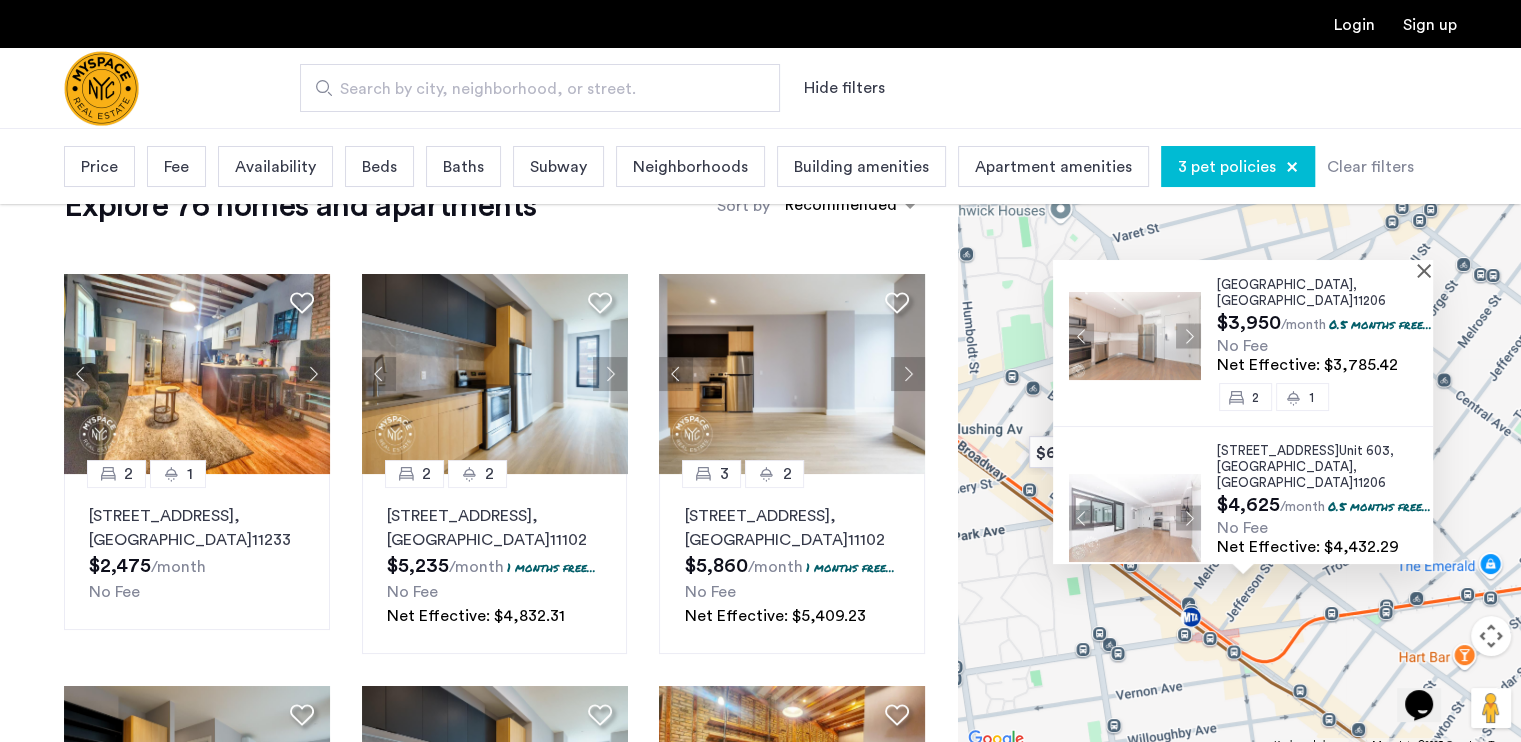 scroll, scrollTop: 170, scrollLeft: 0, axis: vertical 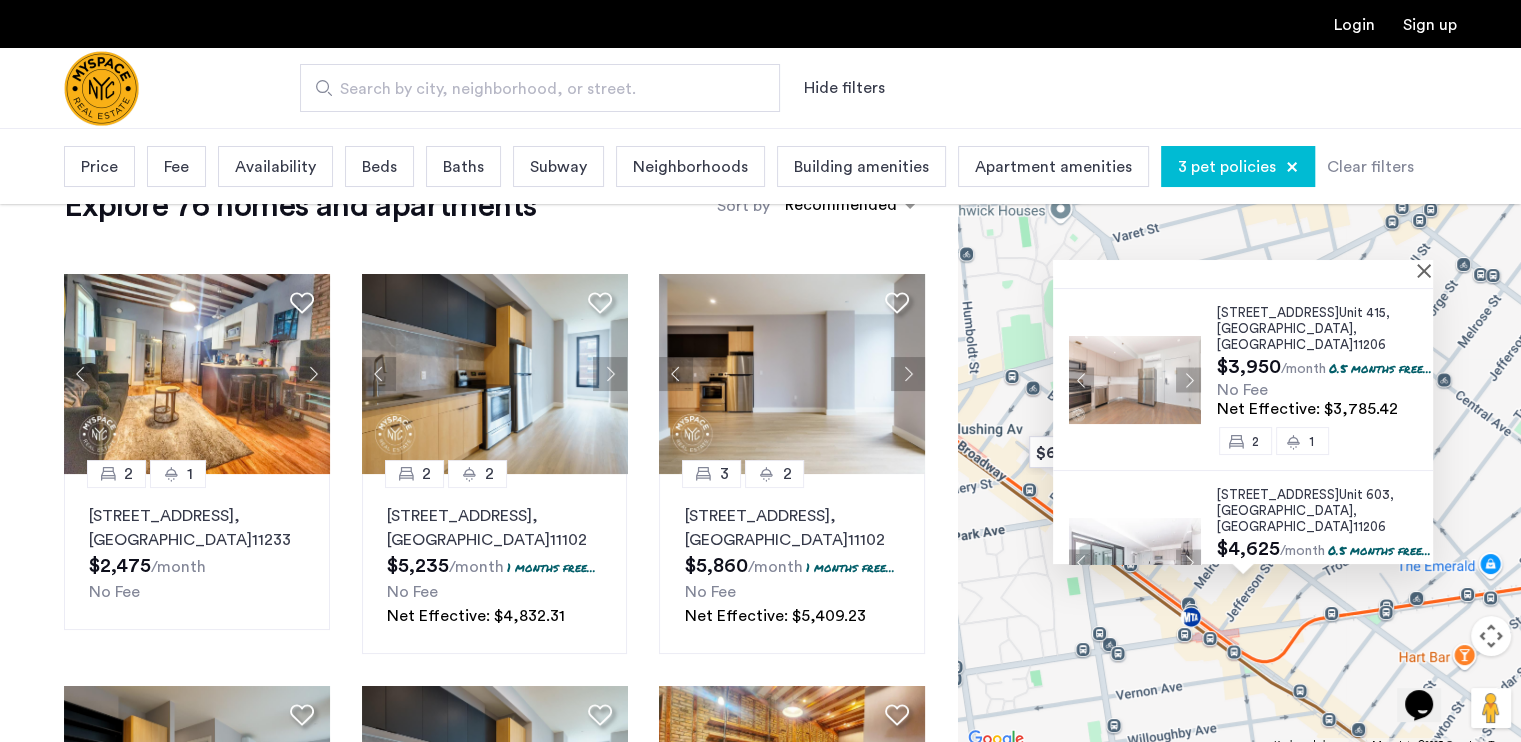 type 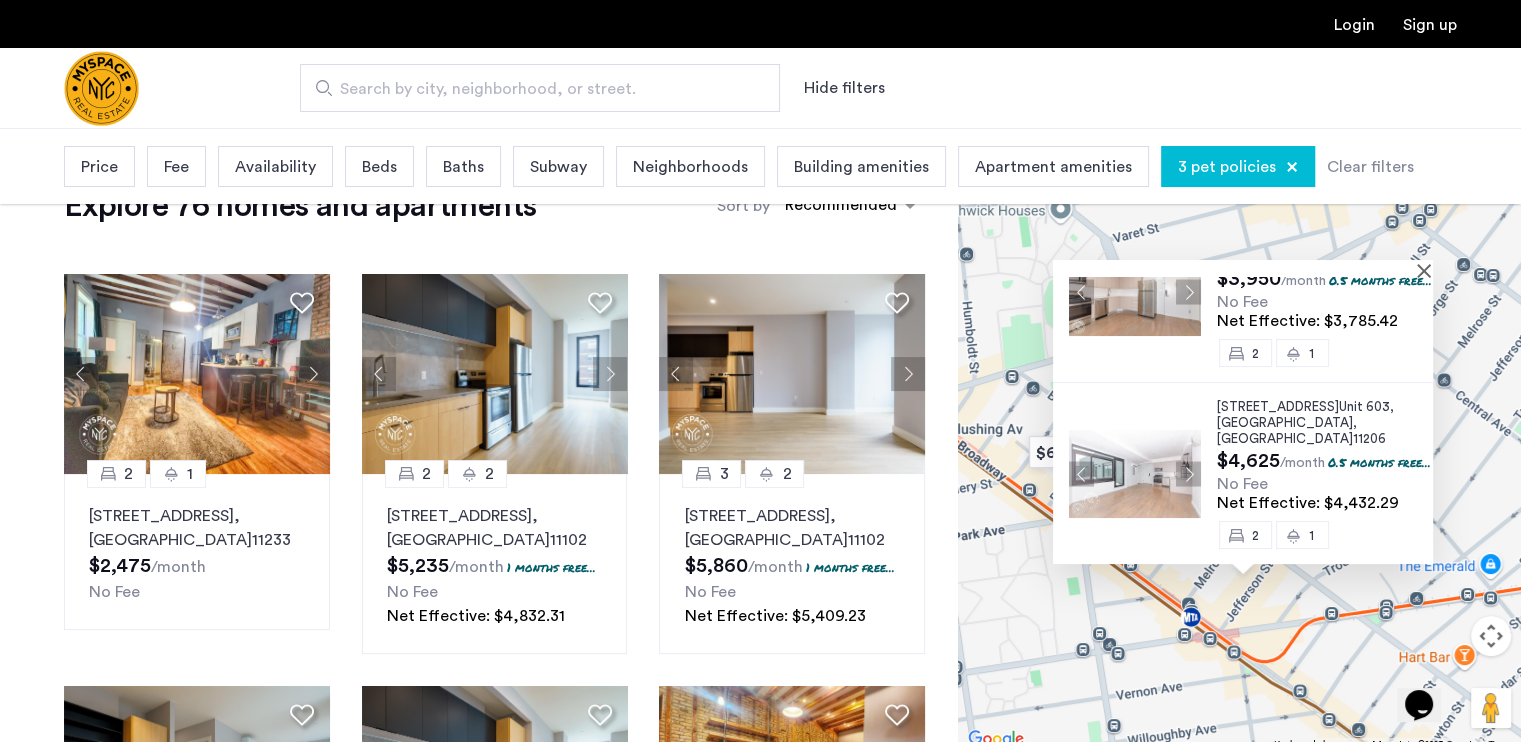 scroll, scrollTop: 0, scrollLeft: 0, axis: both 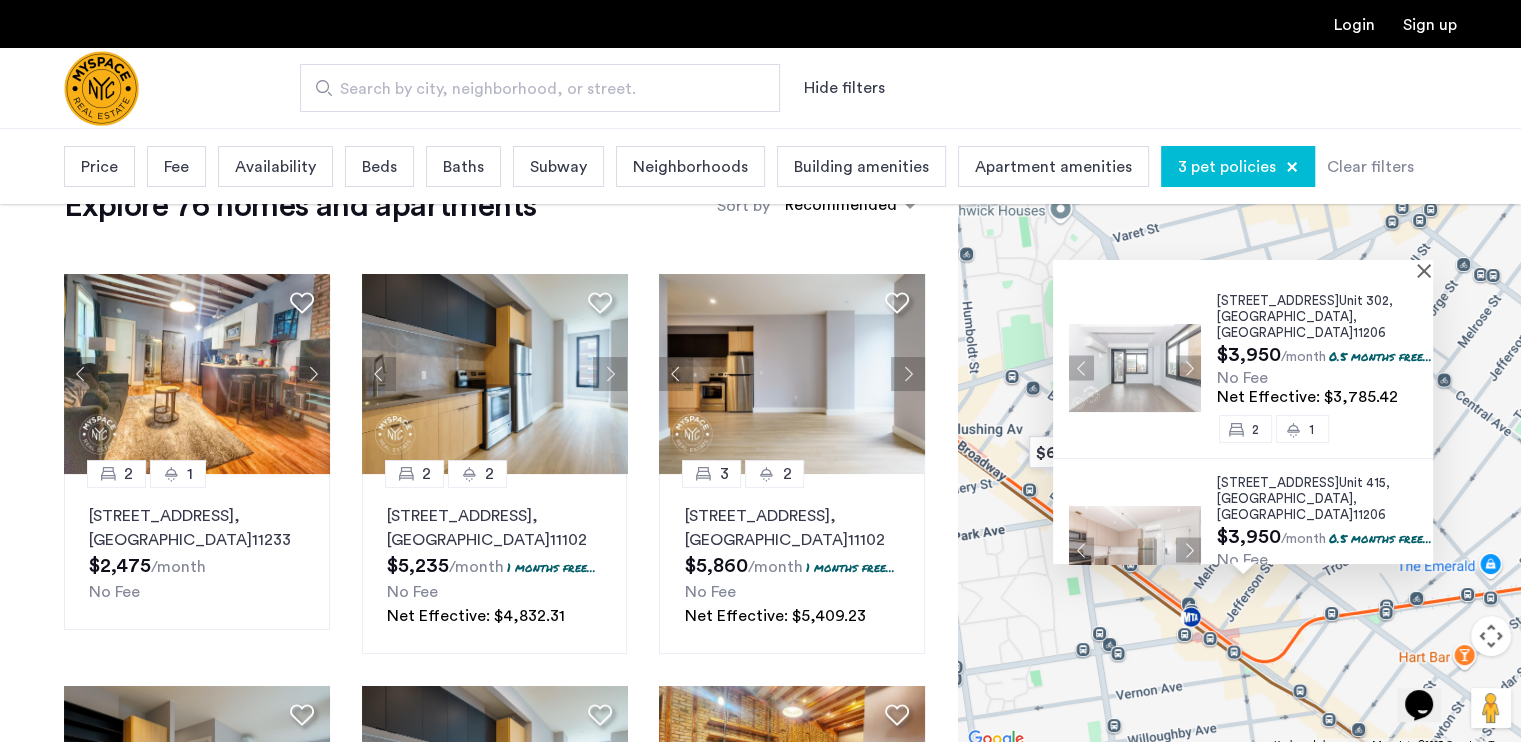 click at bounding box center [1135, 368] 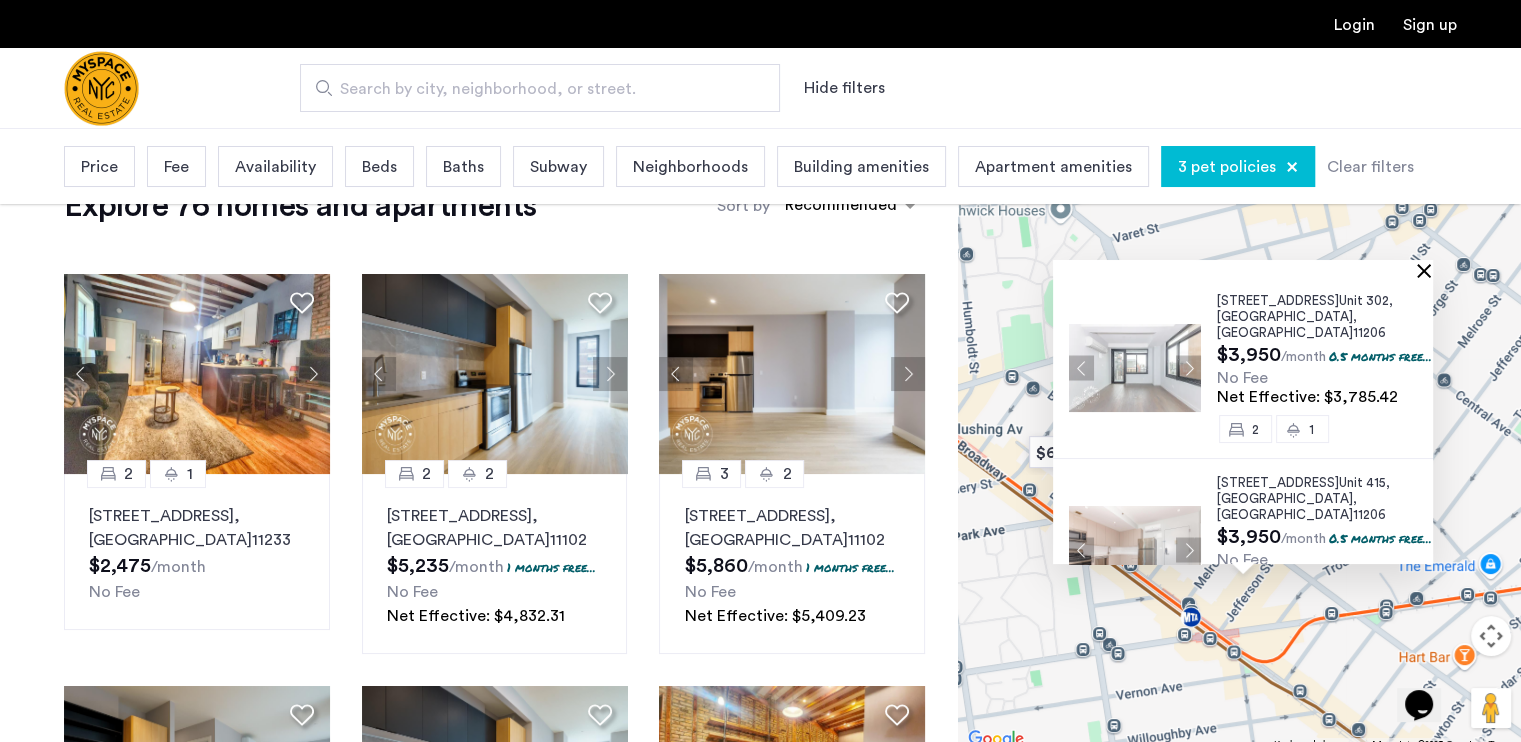 click at bounding box center [1428, 270] 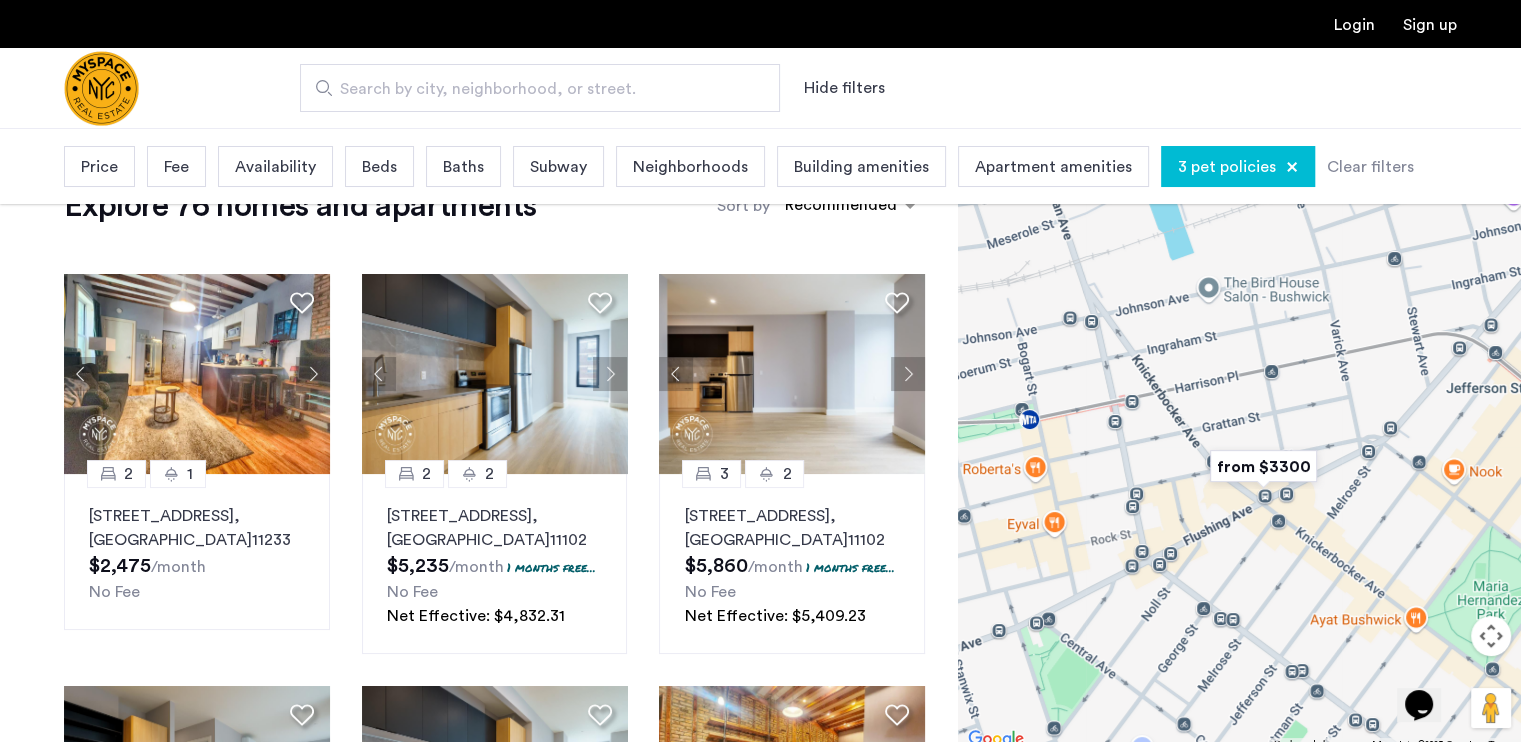 drag, startPoint x: 1344, startPoint y: 394, endPoint x: 1059, endPoint y: 731, distance: 441.35474 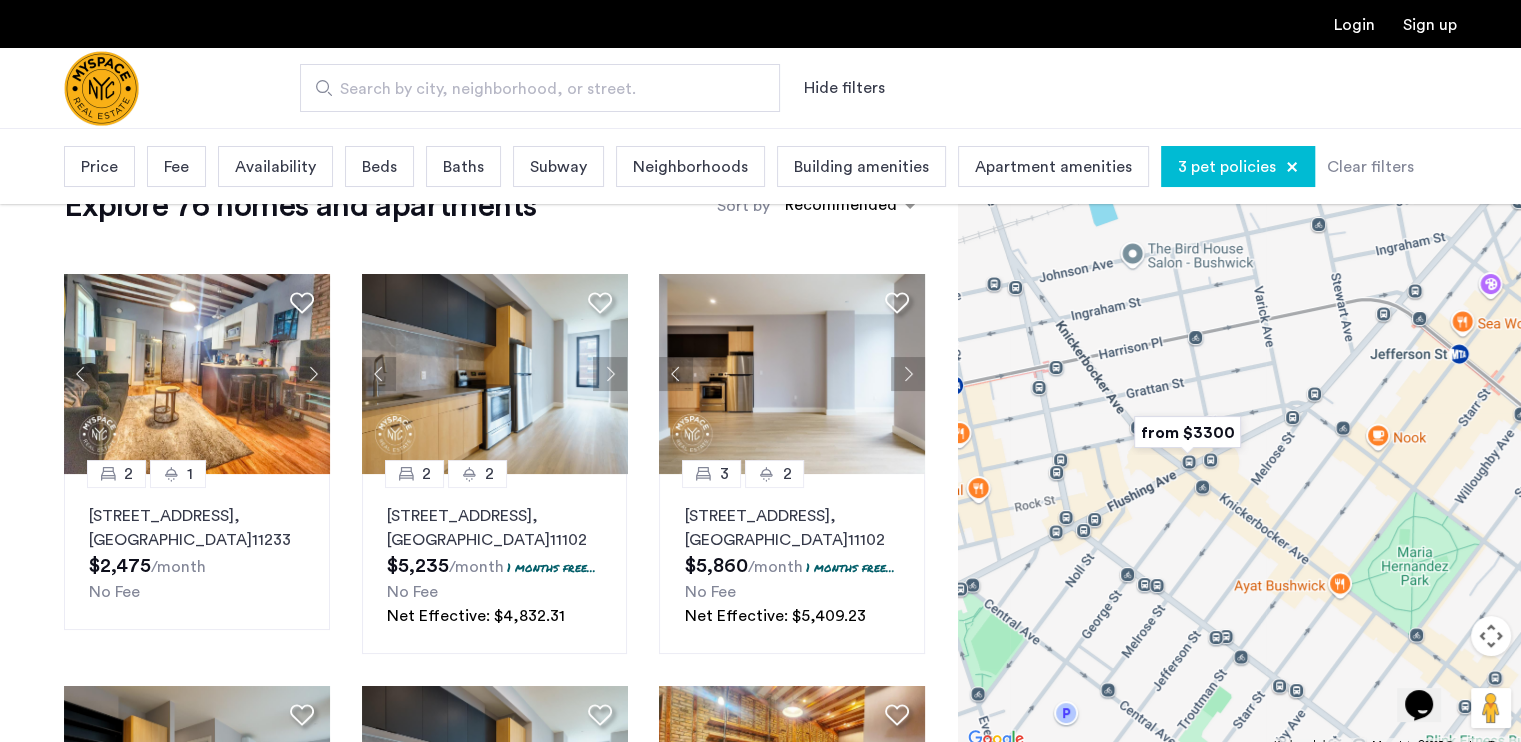 drag, startPoint x: 1283, startPoint y: 657, endPoint x: 1076, endPoint y: 575, distance: 222.64995 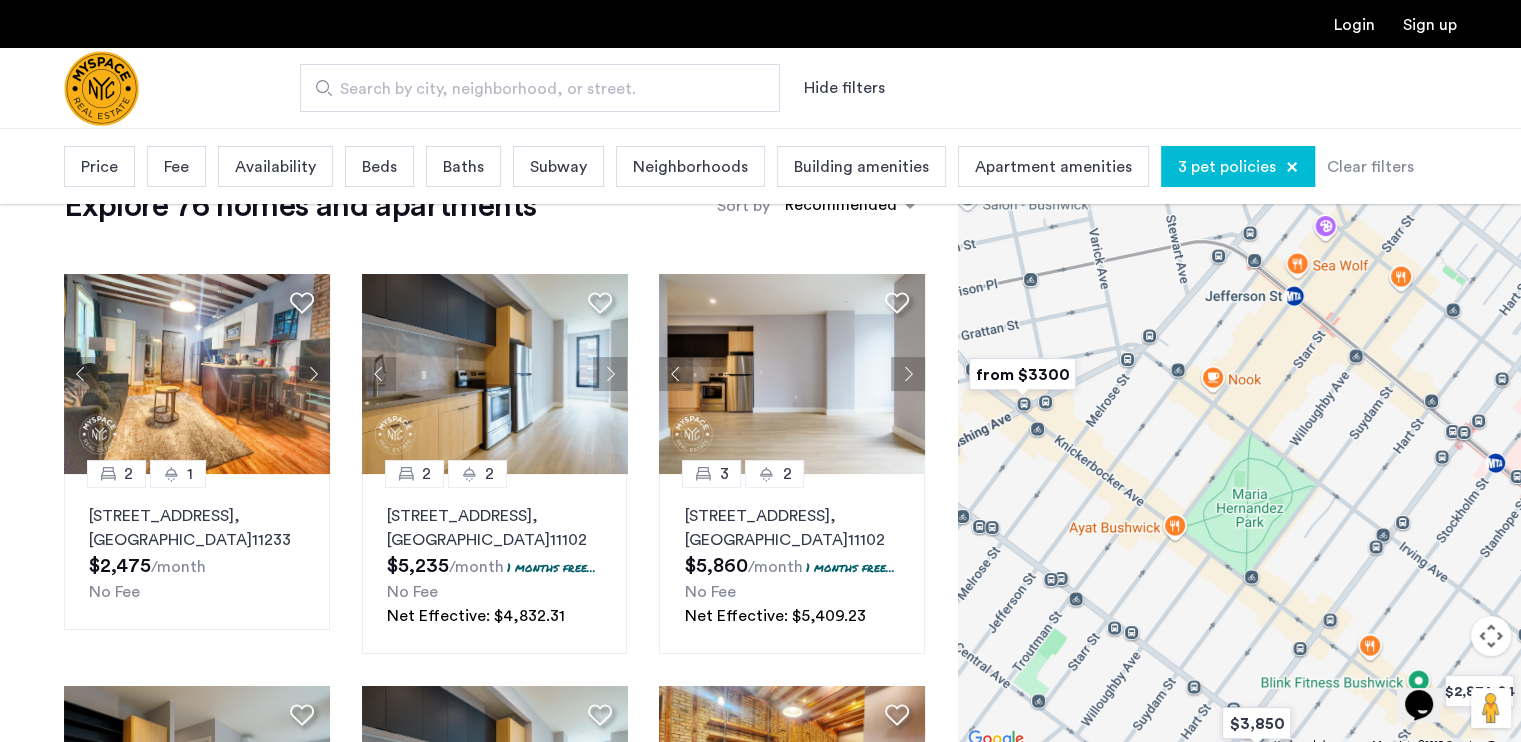 drag, startPoint x: 1360, startPoint y: 476, endPoint x: 1339, endPoint y: 475, distance: 21.023796 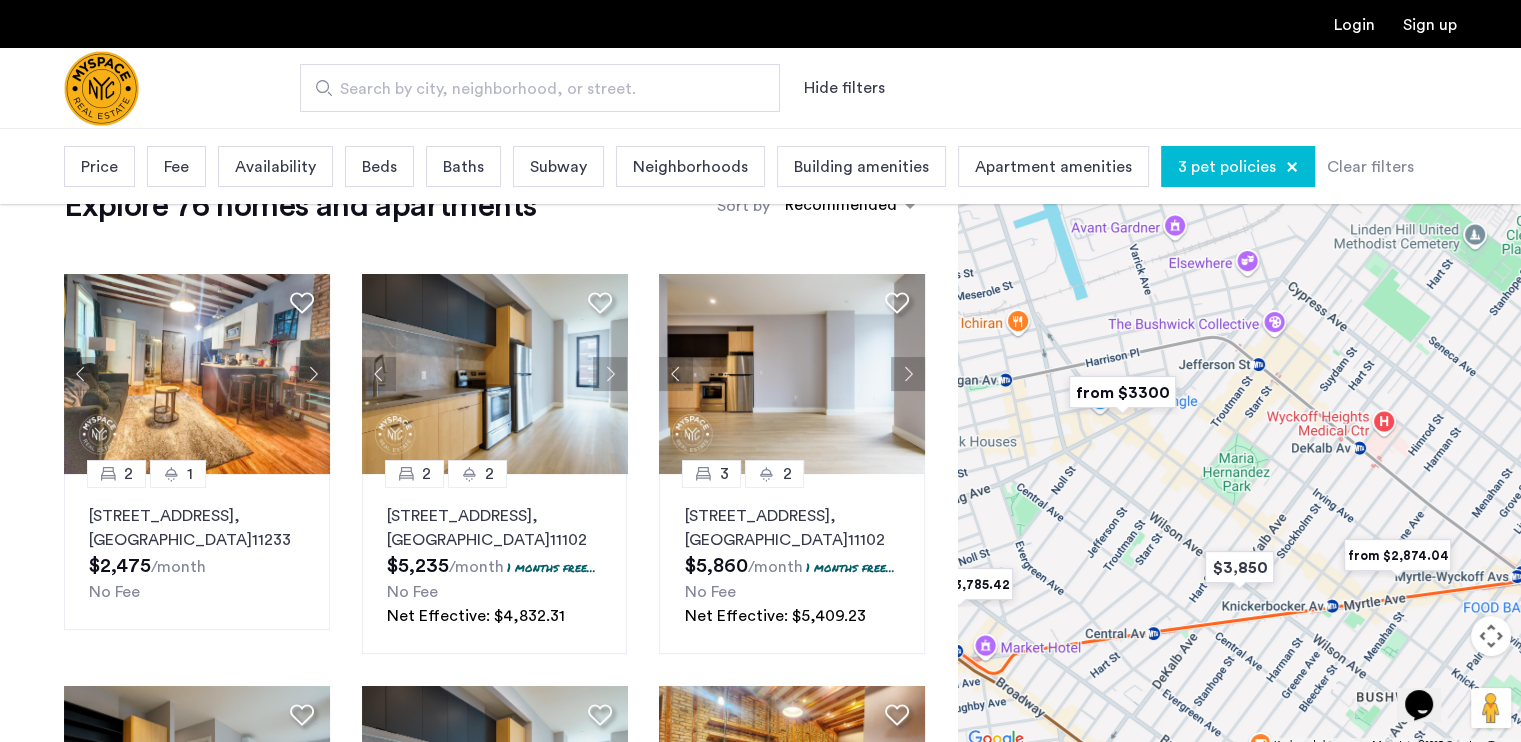 drag, startPoint x: 1296, startPoint y: 484, endPoint x: 1244, endPoint y: 458, distance: 58.137768 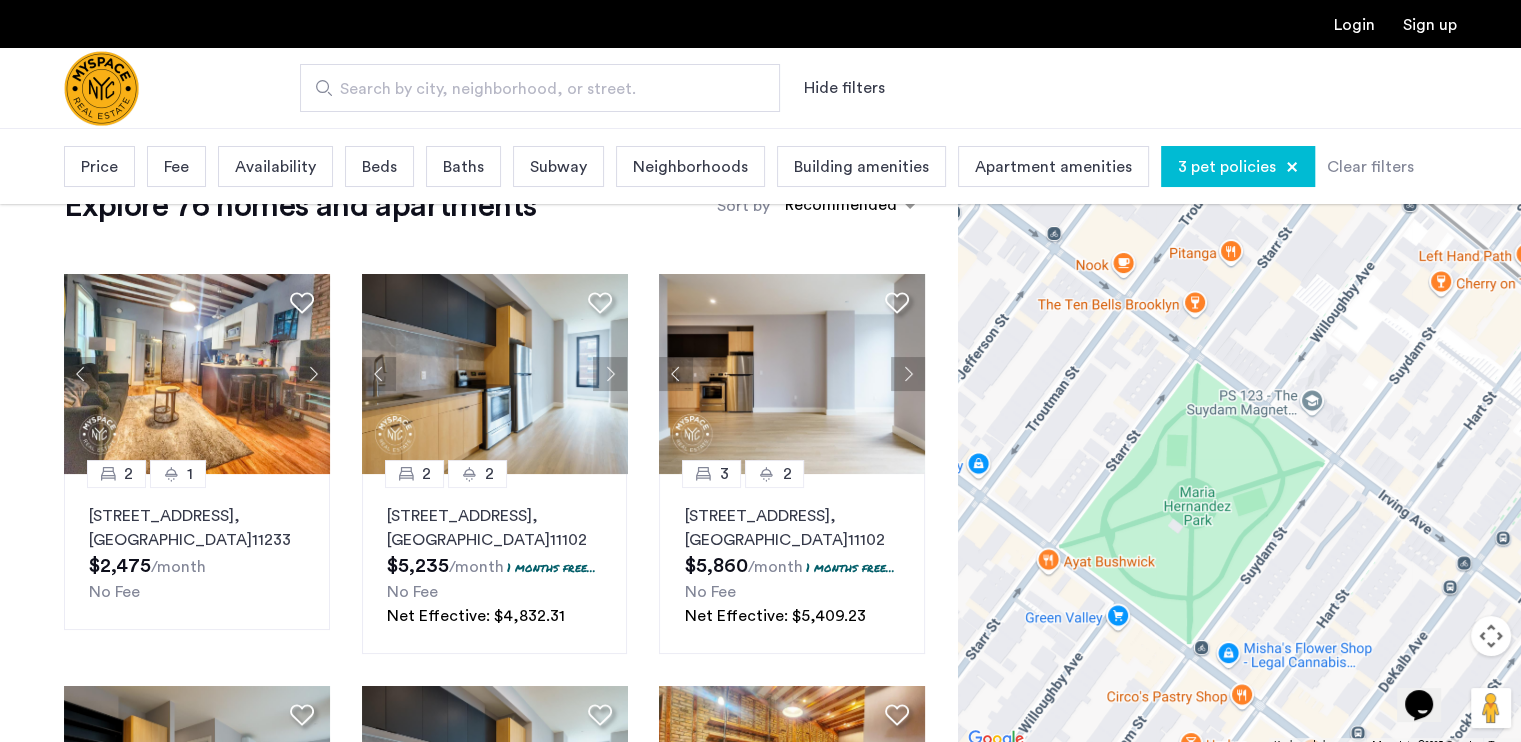 drag, startPoint x: 1237, startPoint y: 353, endPoint x: 1199, endPoint y: 571, distance: 221.28714 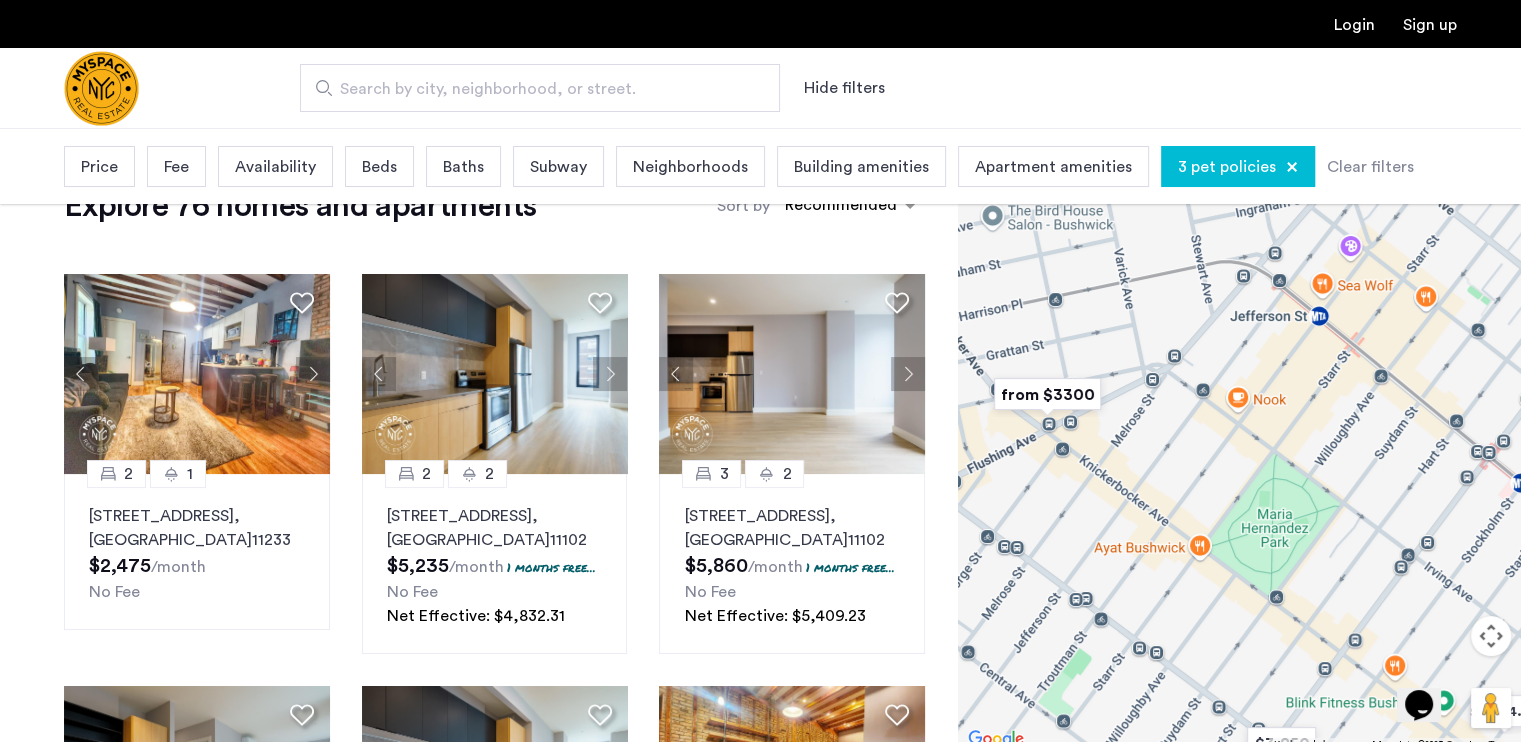 drag, startPoint x: 1212, startPoint y: 462, endPoint x: 1310, endPoint y: 408, distance: 111.89281 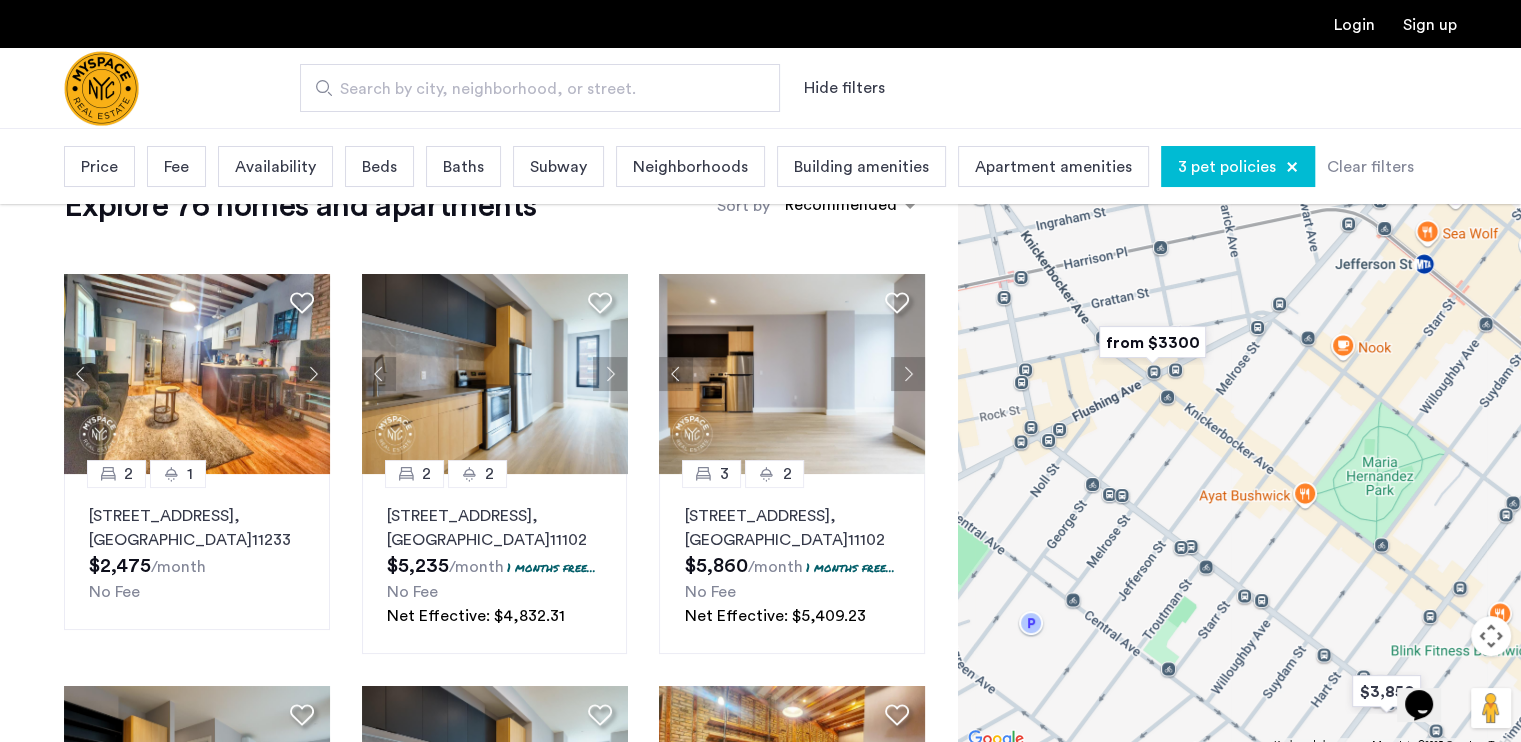 click at bounding box center (1152, 342) 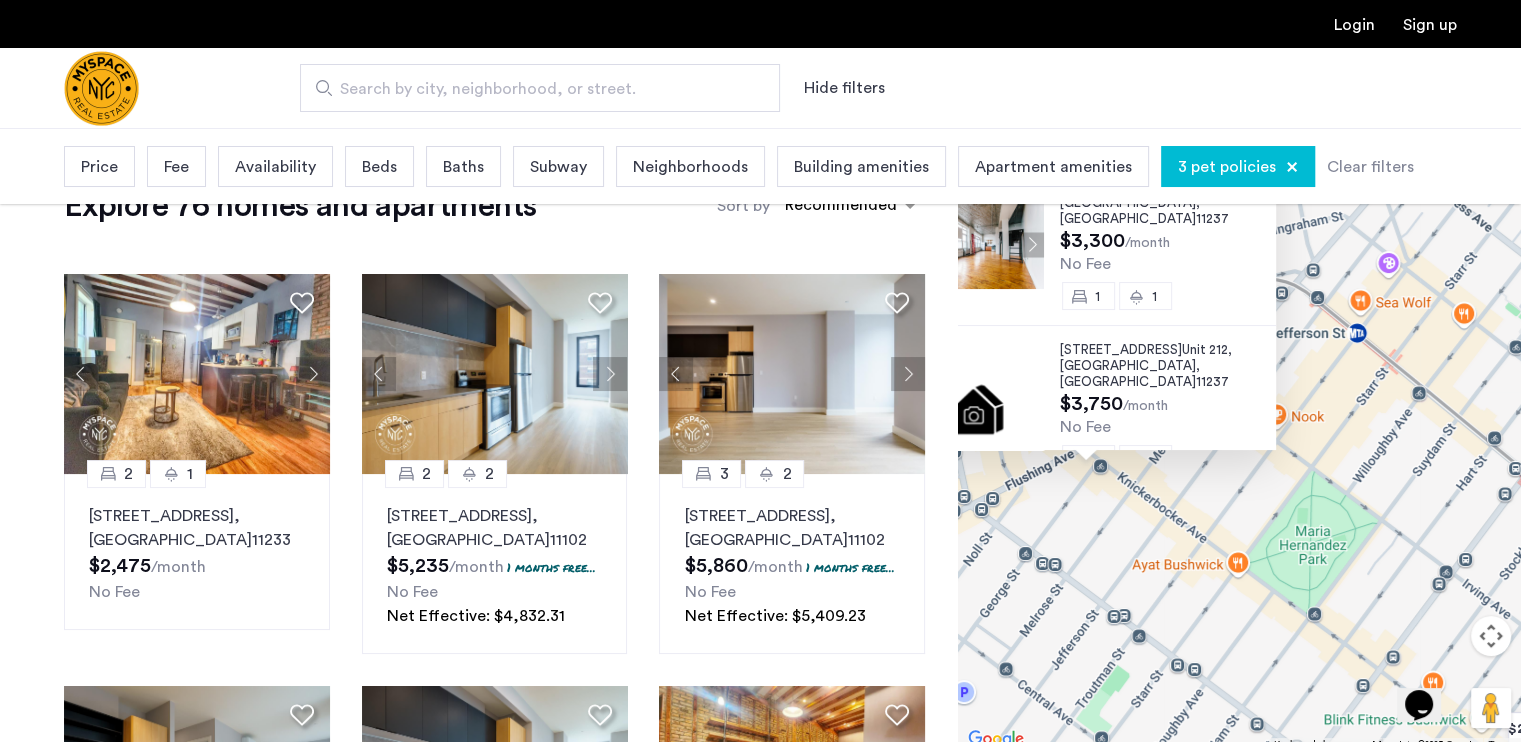 drag, startPoint x: 1359, startPoint y: 638, endPoint x: 1174, endPoint y: 520, distance: 219.4288 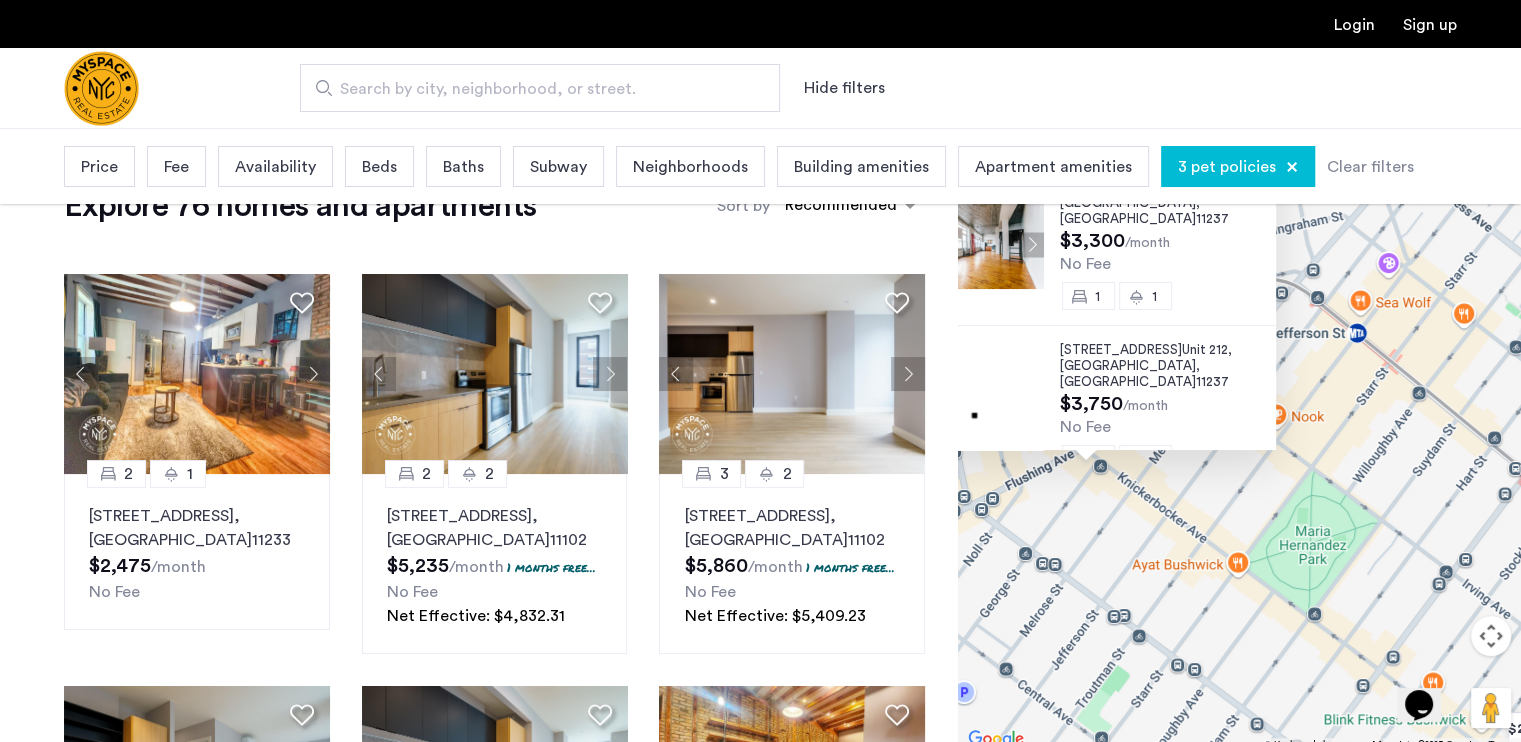 click on "1087 Flushing Ave,  Unit 205,  Brooklyn , NY  11237 $3,300  /month No Fee 1 1 1087 Flushing Ave,  Unit 212,  Brooklyn , NY  11237 $3,750  /month No Fee 2 1 1087 Flushing Ave,  Unit 319,  Brooklyn , NY  11237 $4,000  /month No Fee 1 1" at bounding box center [1239, 445] 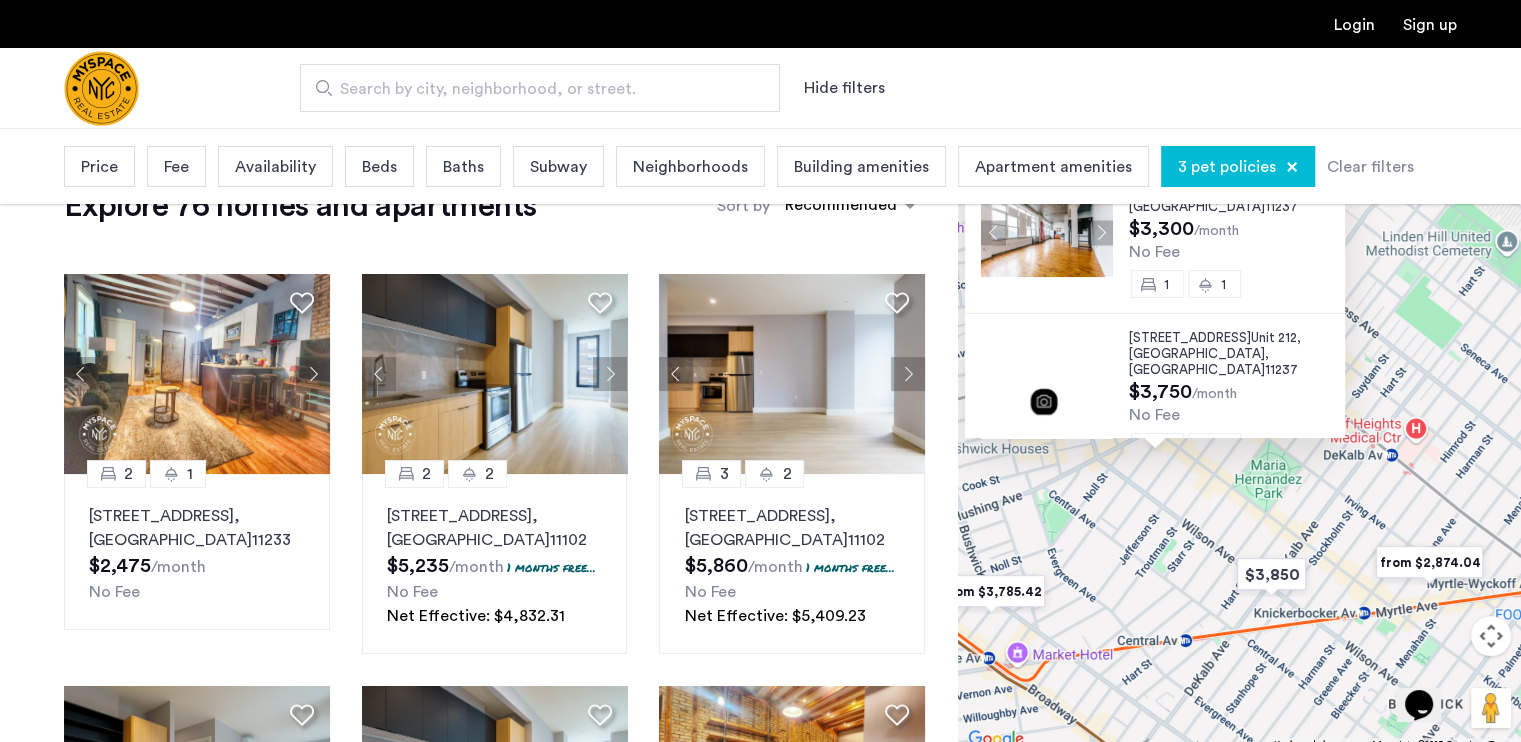 drag, startPoint x: 1081, startPoint y: 523, endPoint x: 1248, endPoint y: 515, distance: 167.19151 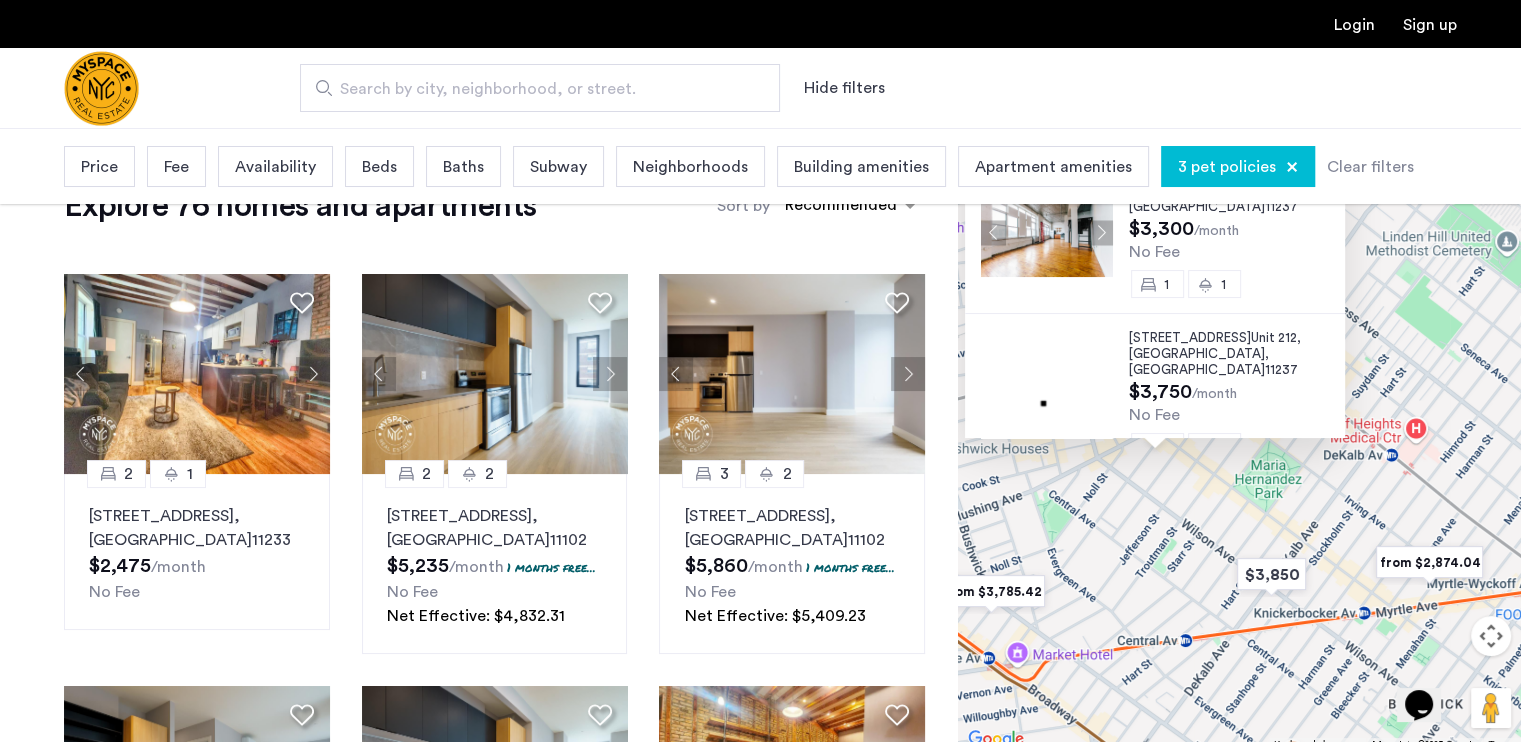 click on "1087 Flushing Ave,  Unit 205,  Brooklyn , NY  11237 $3,300  /month No Fee 1 1 1087 Flushing Ave,  Unit 212,  Brooklyn , NY  11237 $3,750  /month No Fee 2 1 1087 Flushing Ave,  Unit 319,  Brooklyn , NY  11237 $4,000  /month No Fee 1 1" at bounding box center [1239, 445] 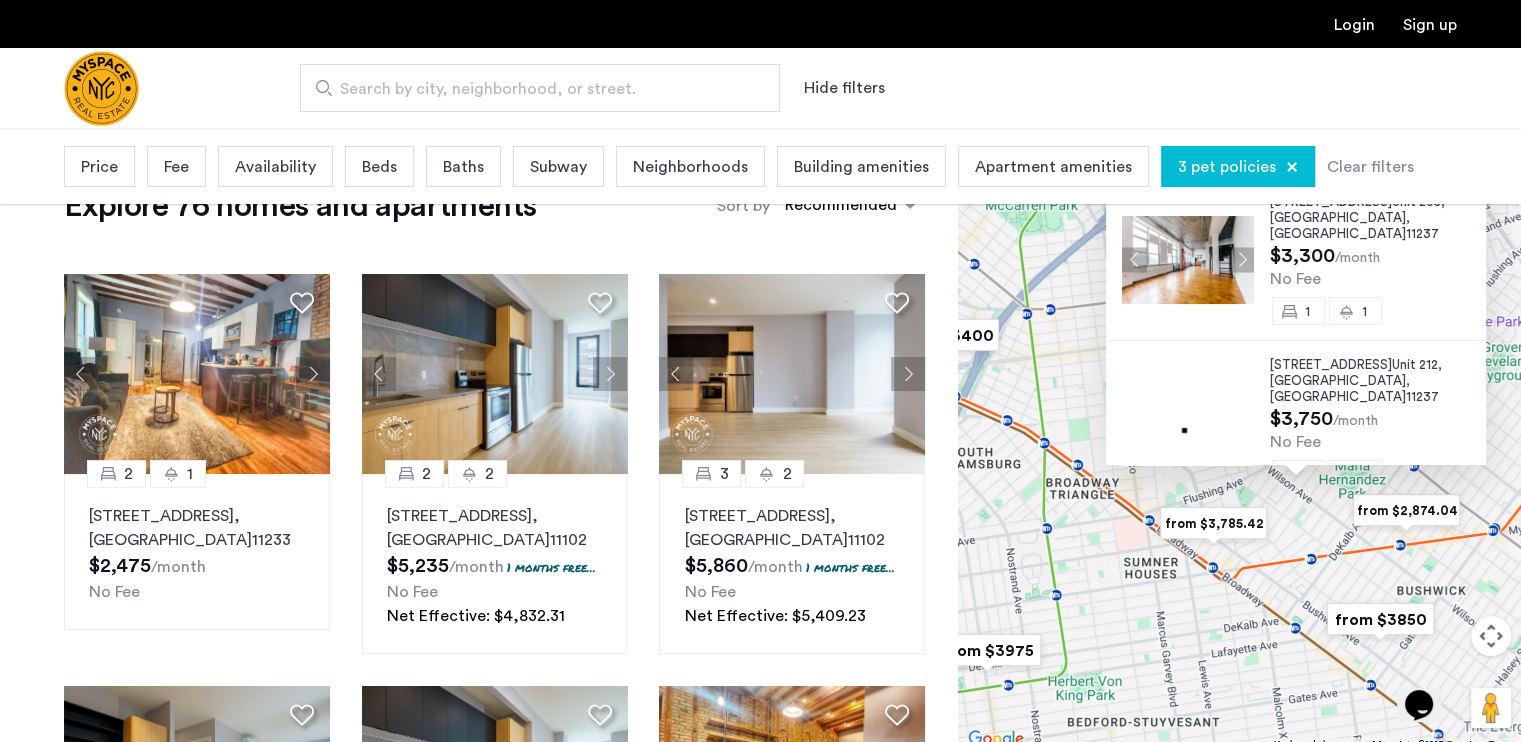 click on "Search by city, neighborhood, or street.  Hide filters" at bounding box center (760, 88) 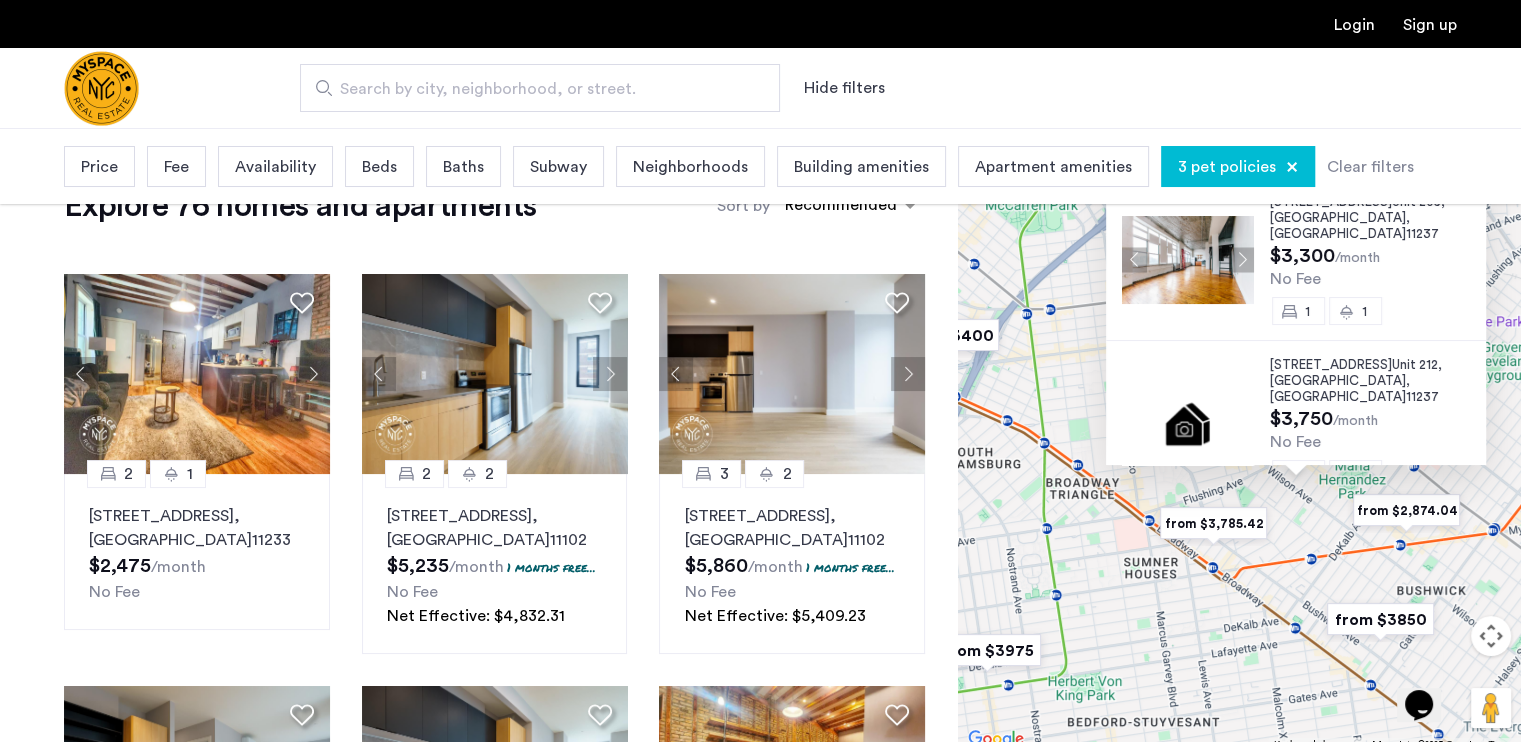 click on "1087 Flushing Ave,  Unit 205,  Brooklyn , NY  11237 $3,300  /month No Fee 1 1 1087 Flushing Ave,  Unit 212,  Brooklyn , NY  11237 $3,750  /month No Fee 2 1 1087 Flushing Ave,  Unit 319,  Brooklyn , NY  11237 $4,000  /month No Fee 1 1" at bounding box center [1239, 445] 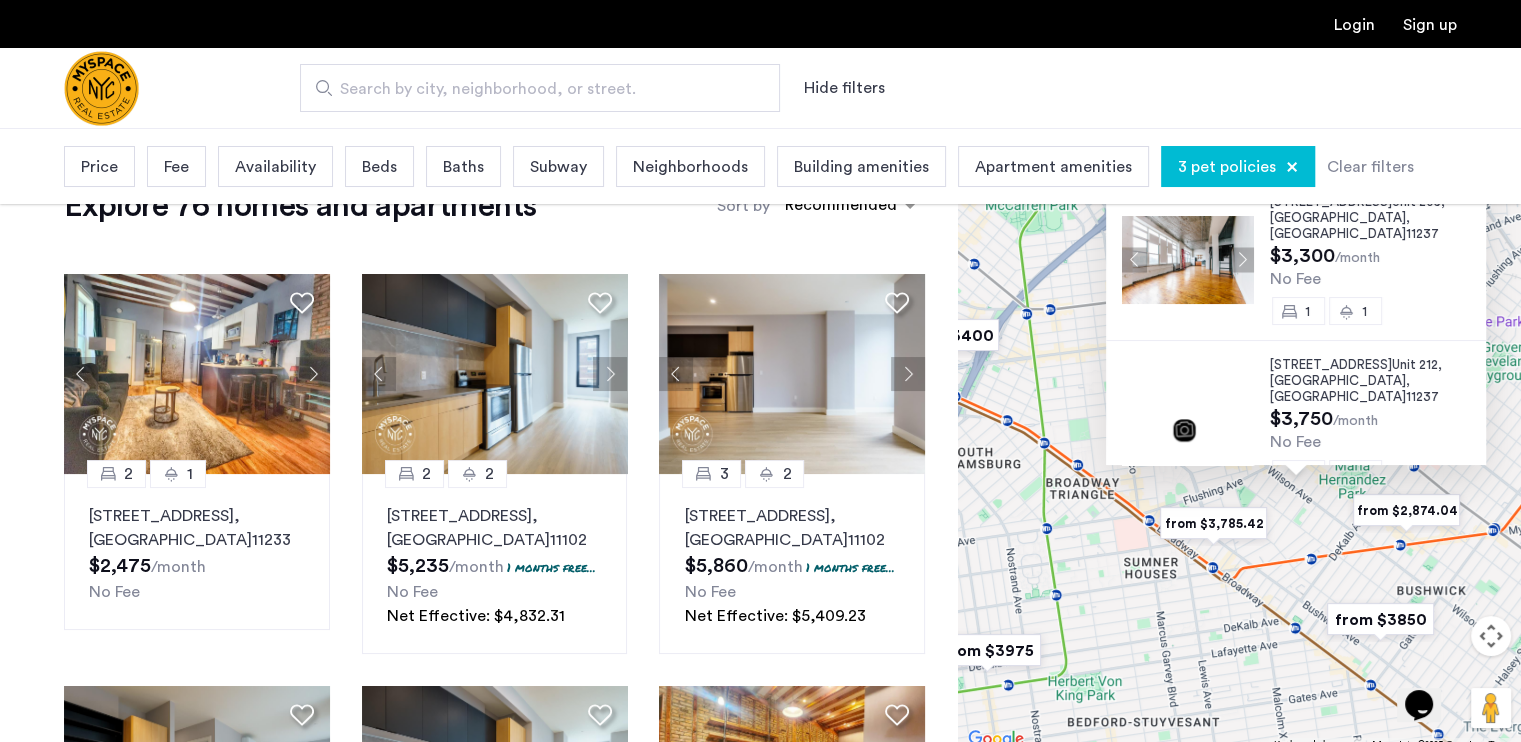 drag, startPoint x: 1092, startPoint y: 395, endPoint x: 1212, endPoint y: 450, distance: 132.00378 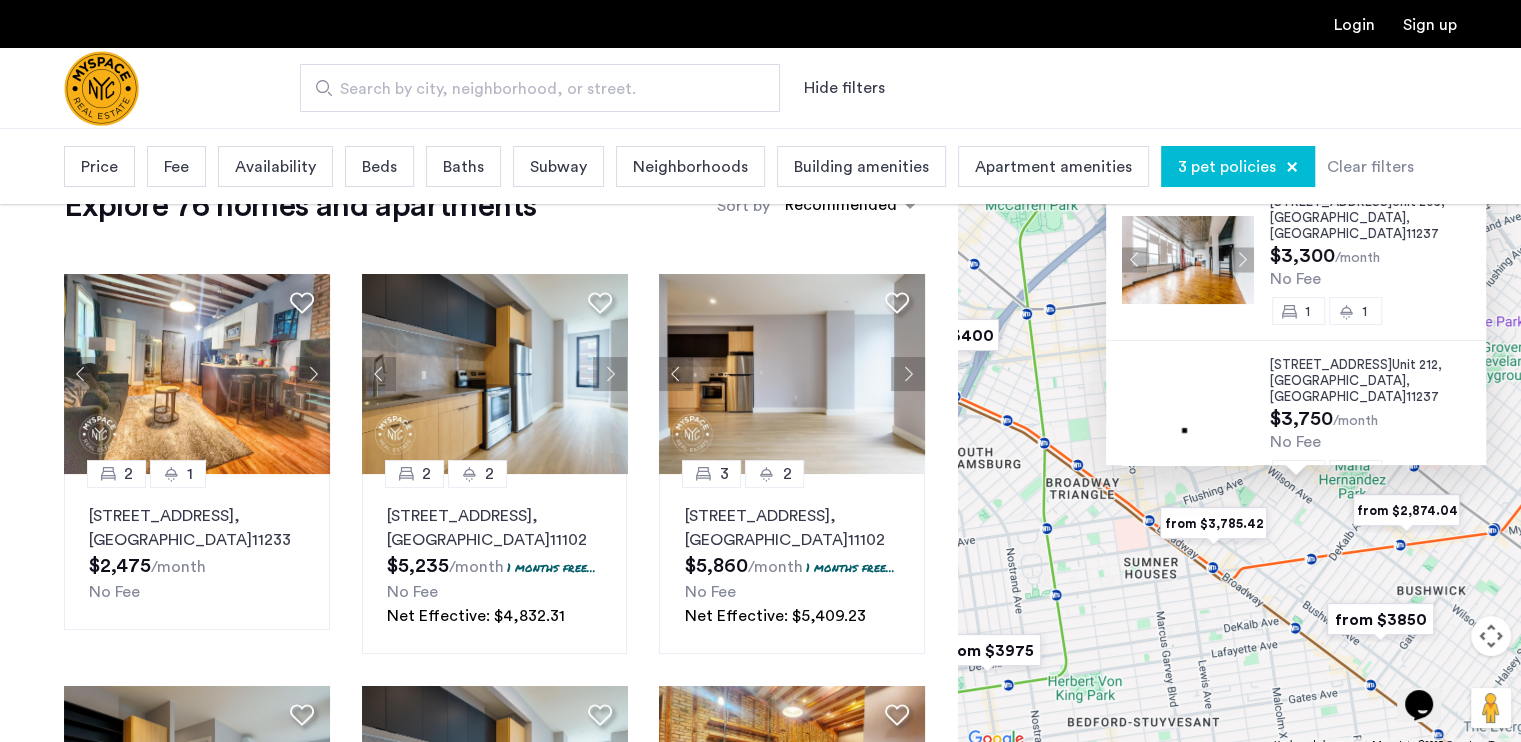 click on "1087 Flushing Ave,  Unit 205,  Brooklyn , NY  11237 $3,300  /month No Fee 1 1 1087 Flushing Ave,  Unit 212,  Brooklyn , NY  11237 $3,750  /month No Fee 2 1 1087 Flushing Ave,  Unit 319,  Brooklyn , NY  11237 $4,000  /month No Fee 1 1" at bounding box center (1239, 445) 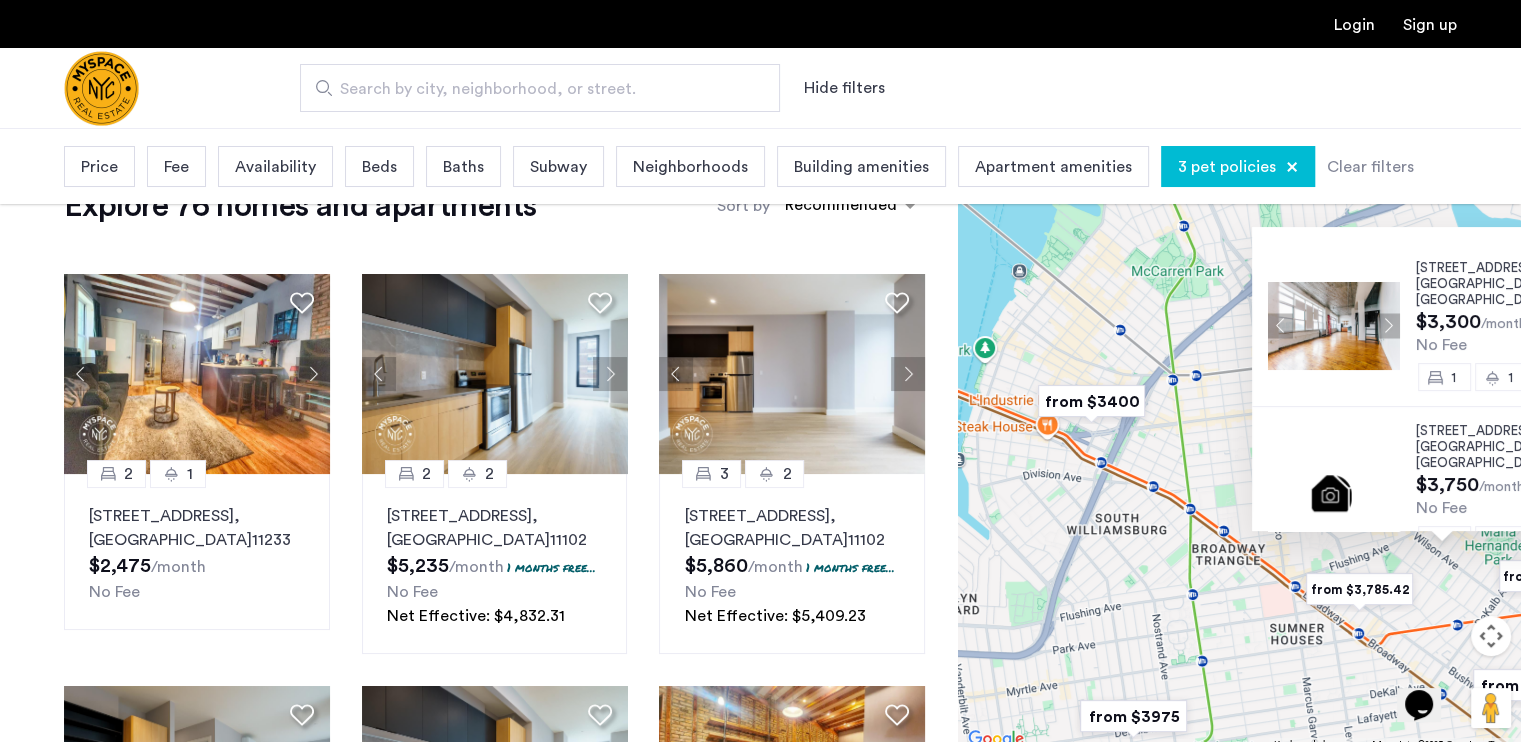click at bounding box center (1091, 401) 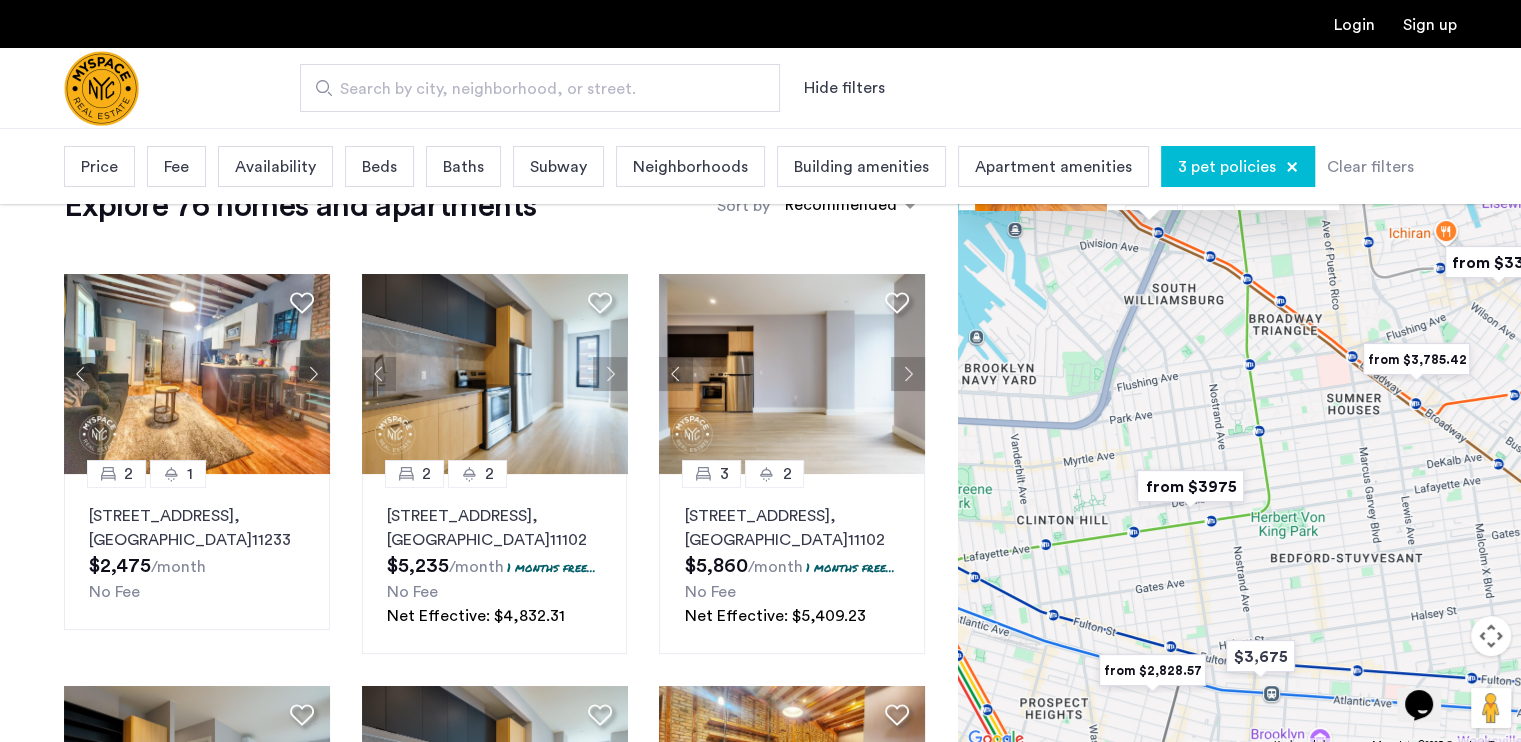 drag, startPoint x: 1300, startPoint y: 659, endPoint x: 1227, endPoint y: 335, distance: 332.12198 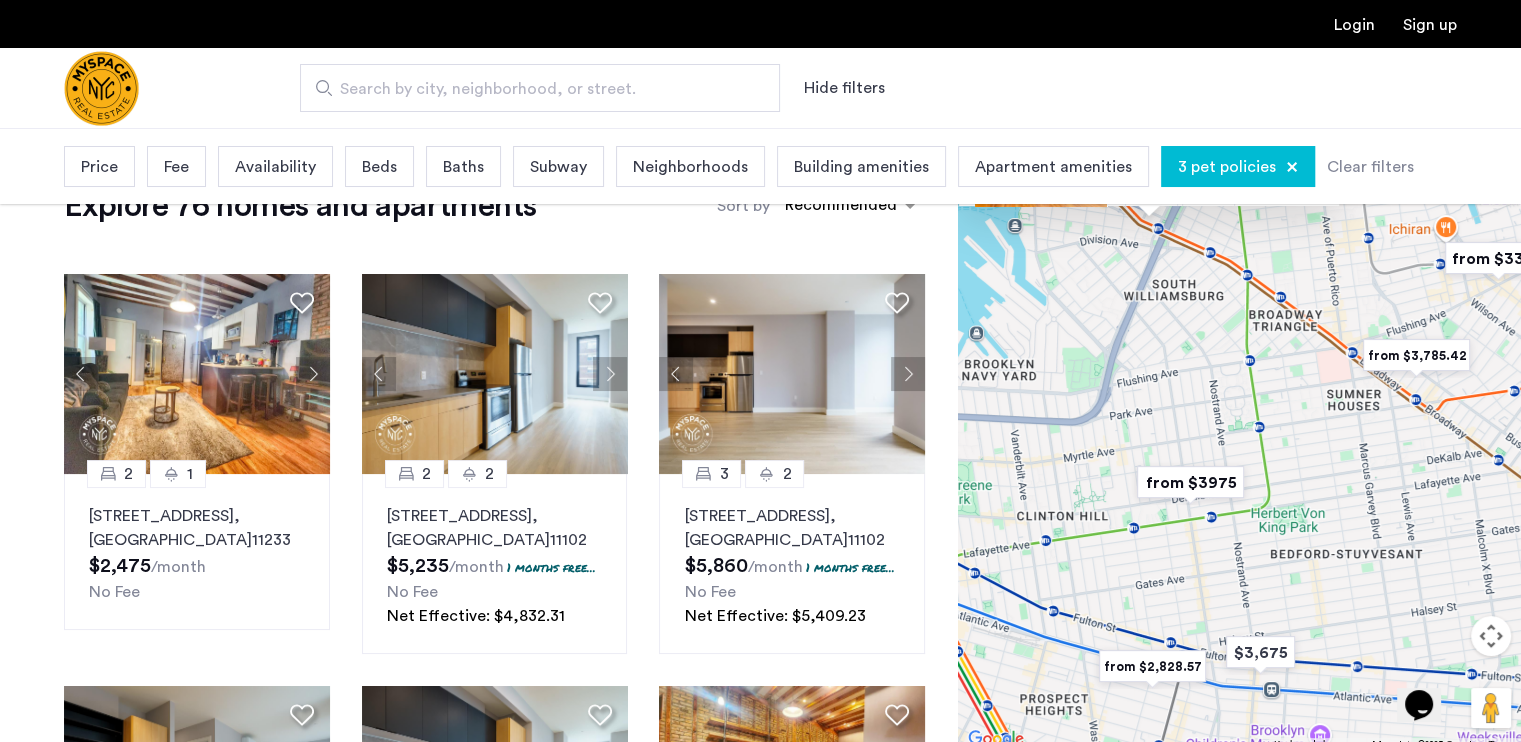click at bounding box center (1190, 482) 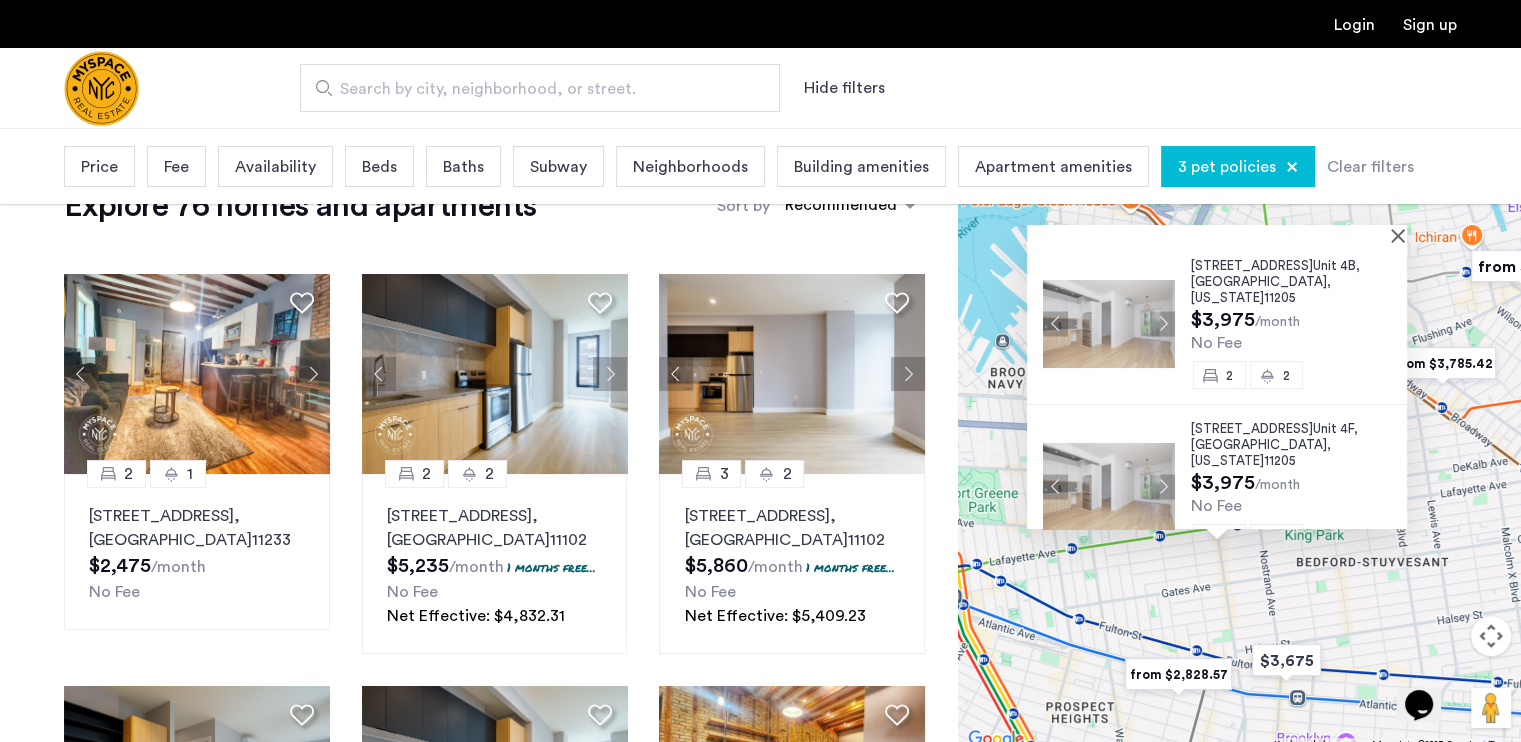 type 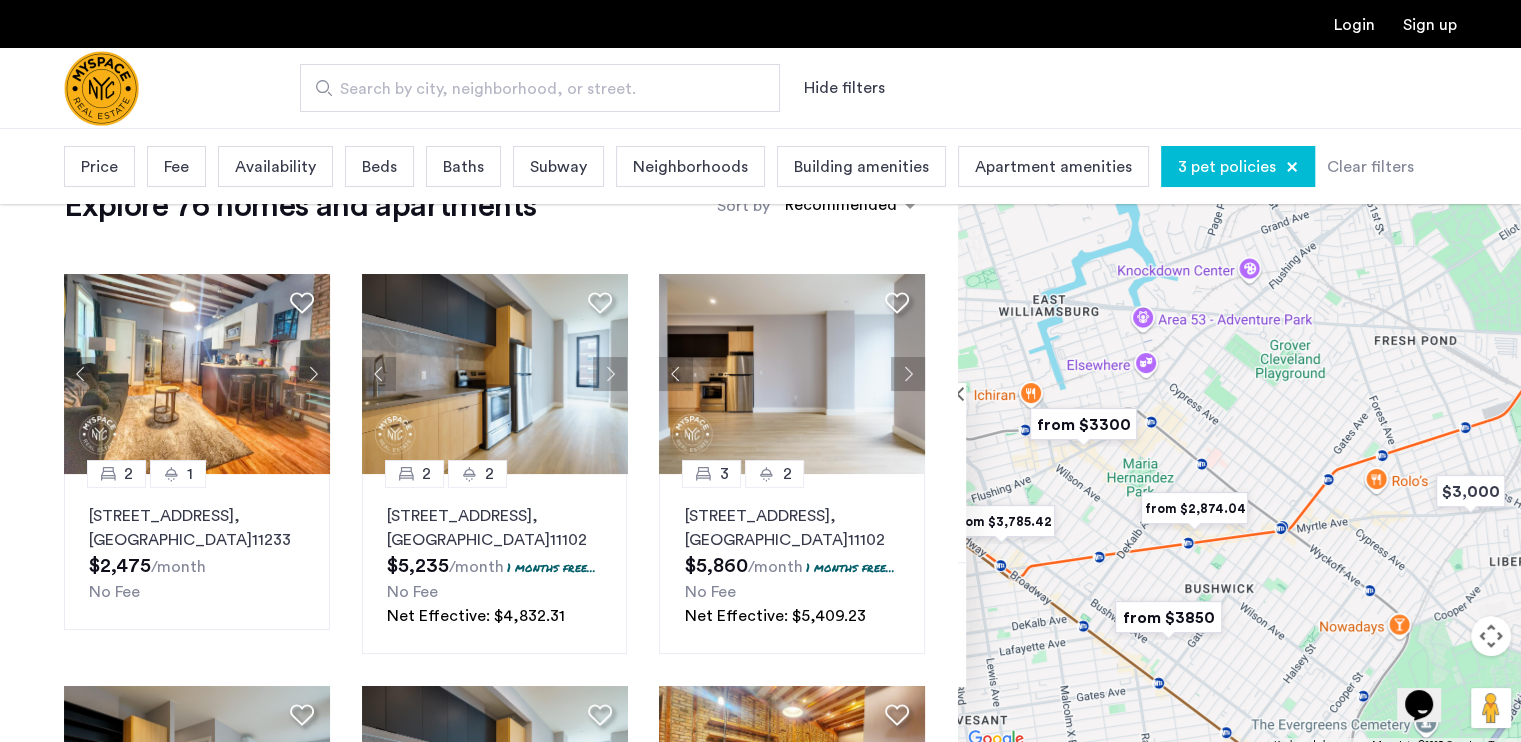 drag, startPoint x: 1283, startPoint y: 471, endPoint x: 1139, endPoint y: 466, distance: 144.08678 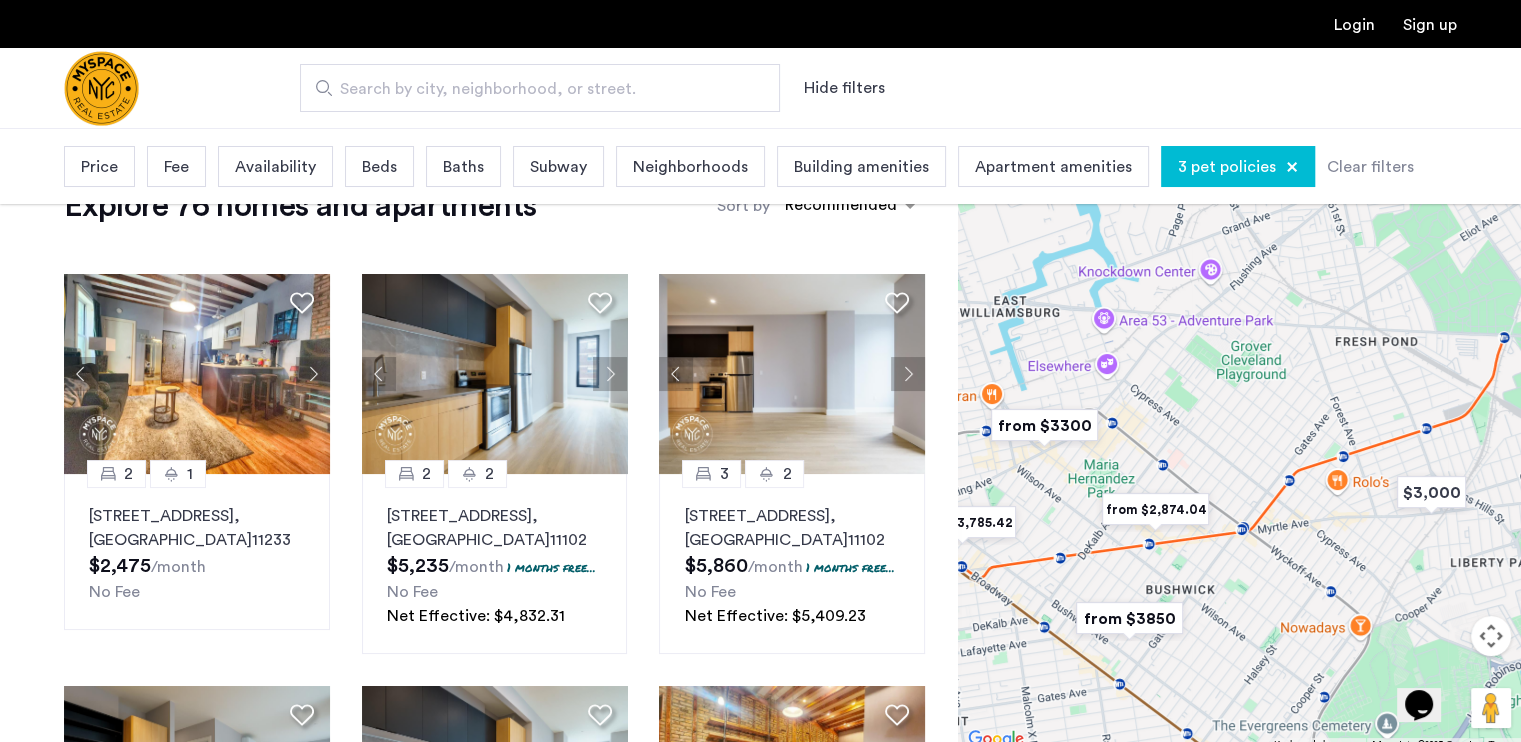 drag, startPoint x: 1292, startPoint y: 450, endPoint x: 1032, endPoint y: 475, distance: 261.19916 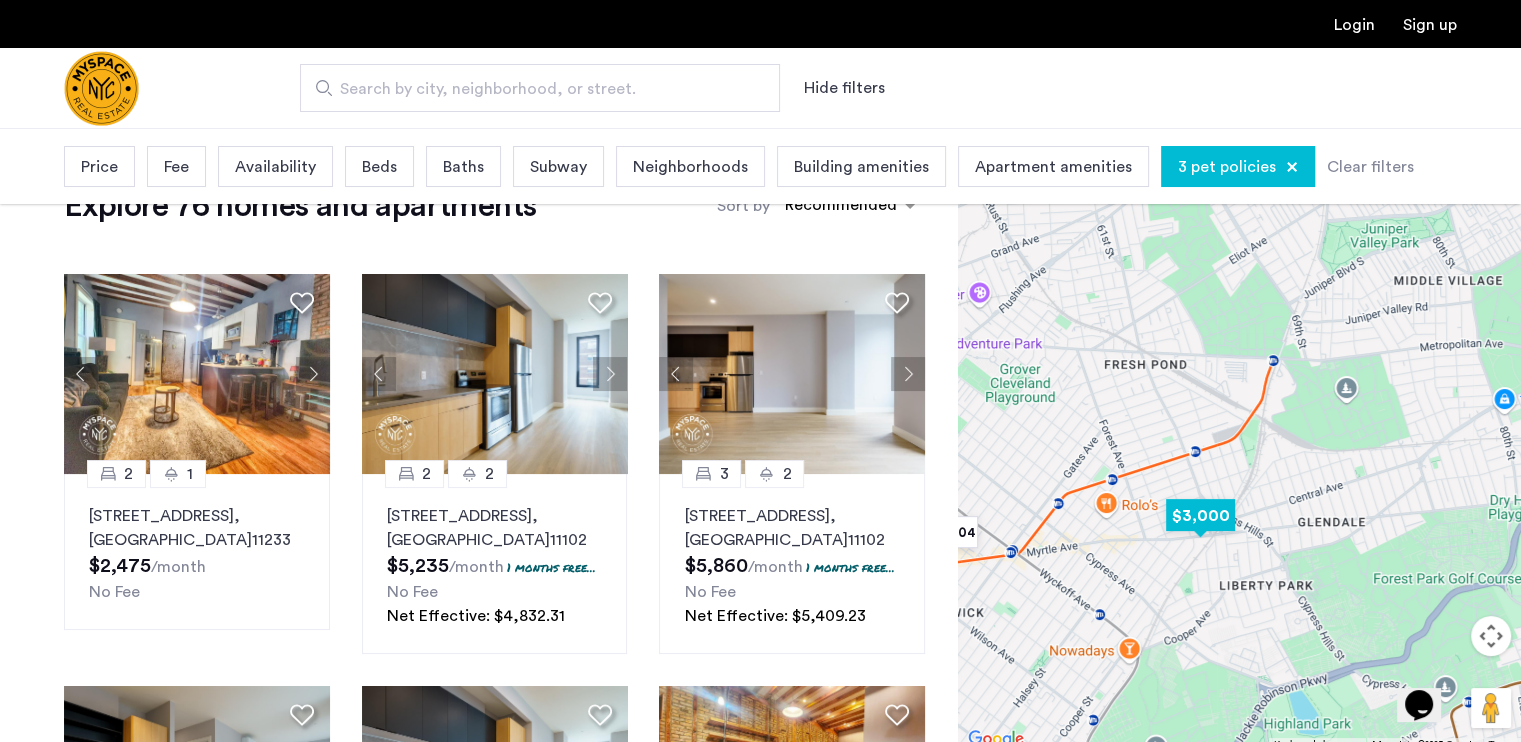 click at bounding box center (1200, 515) 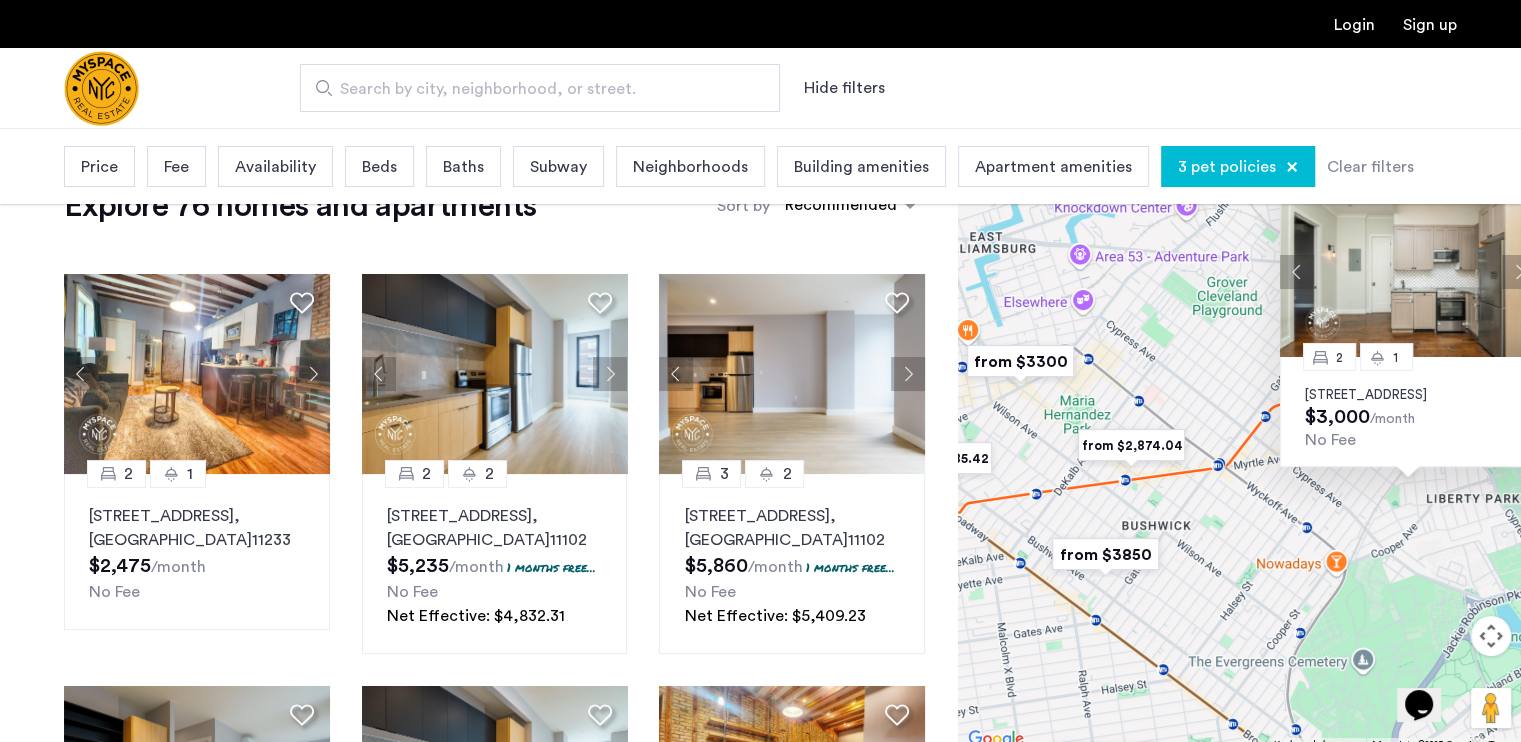 drag, startPoint x: 1033, startPoint y: 571, endPoint x: 1222, endPoint y: 453, distance: 222.81158 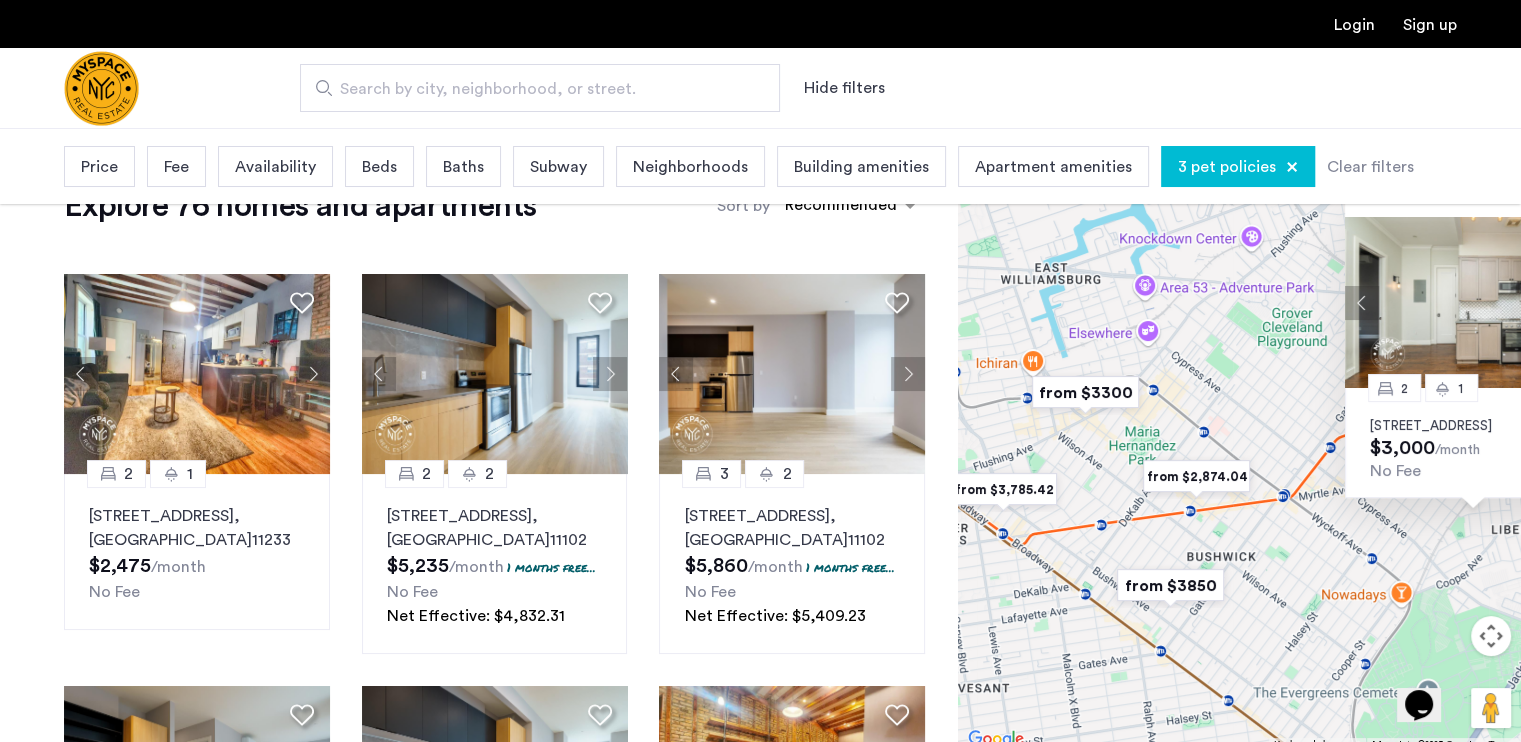 drag, startPoint x: 1171, startPoint y: 508, endPoint x: 1251, endPoint y: 547, distance: 89 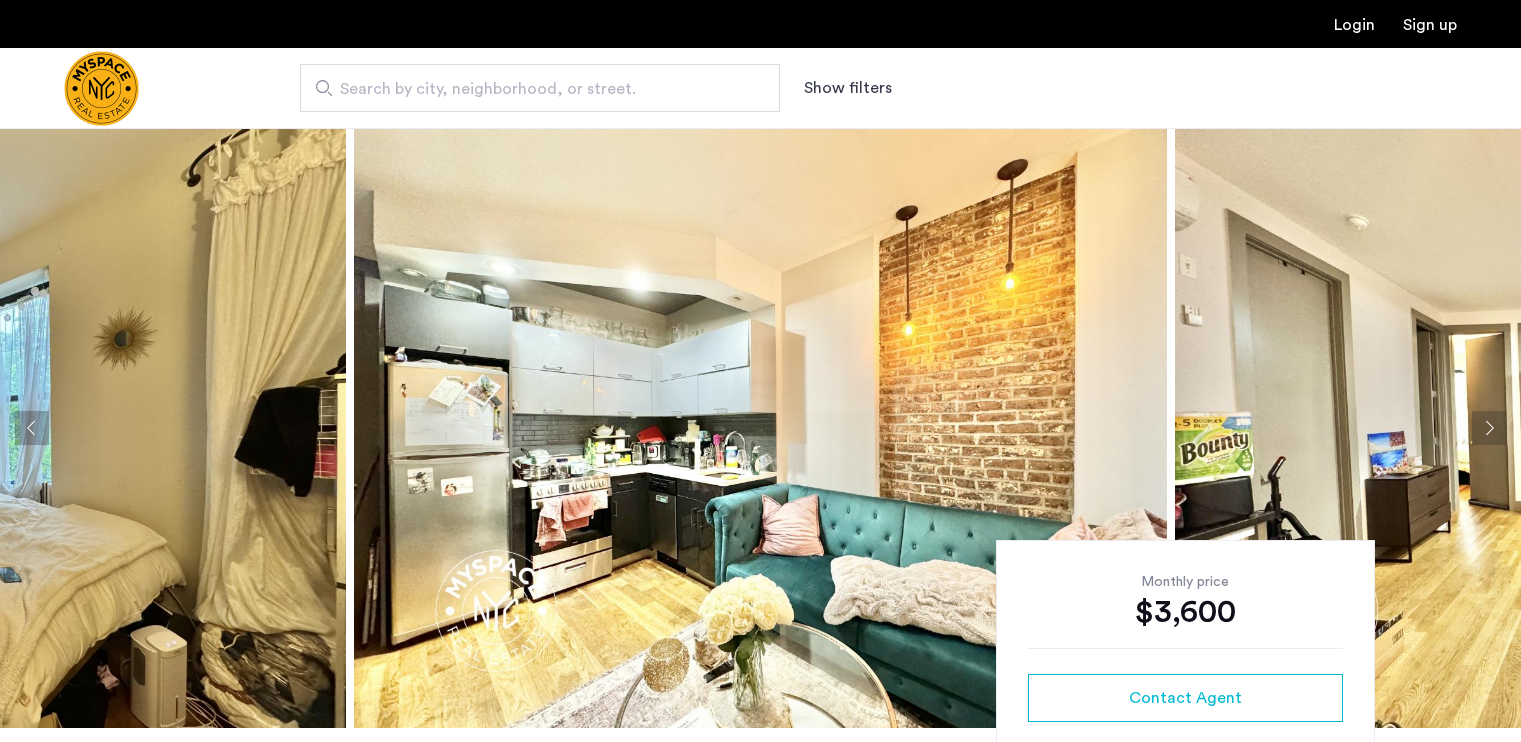 scroll, scrollTop: 0, scrollLeft: 0, axis: both 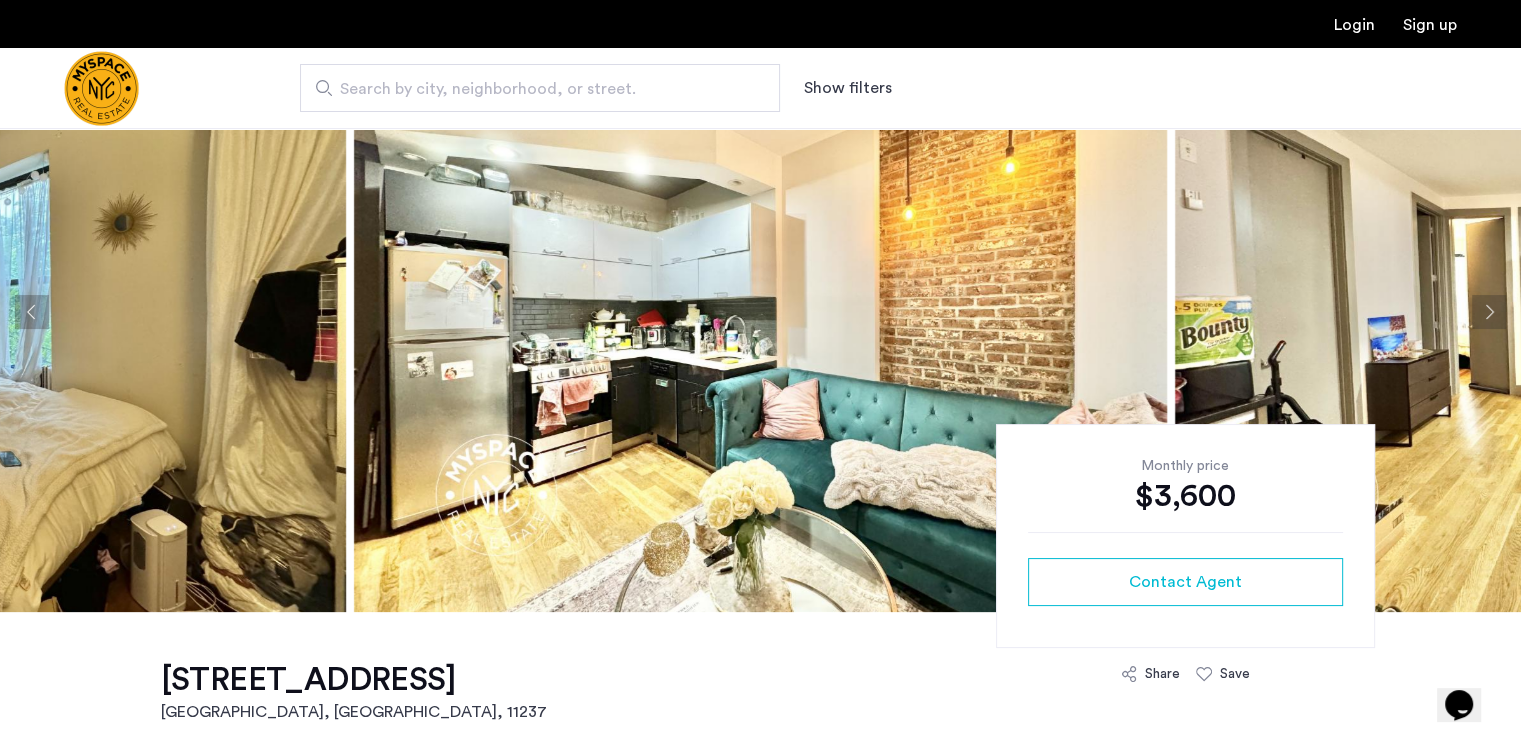 click 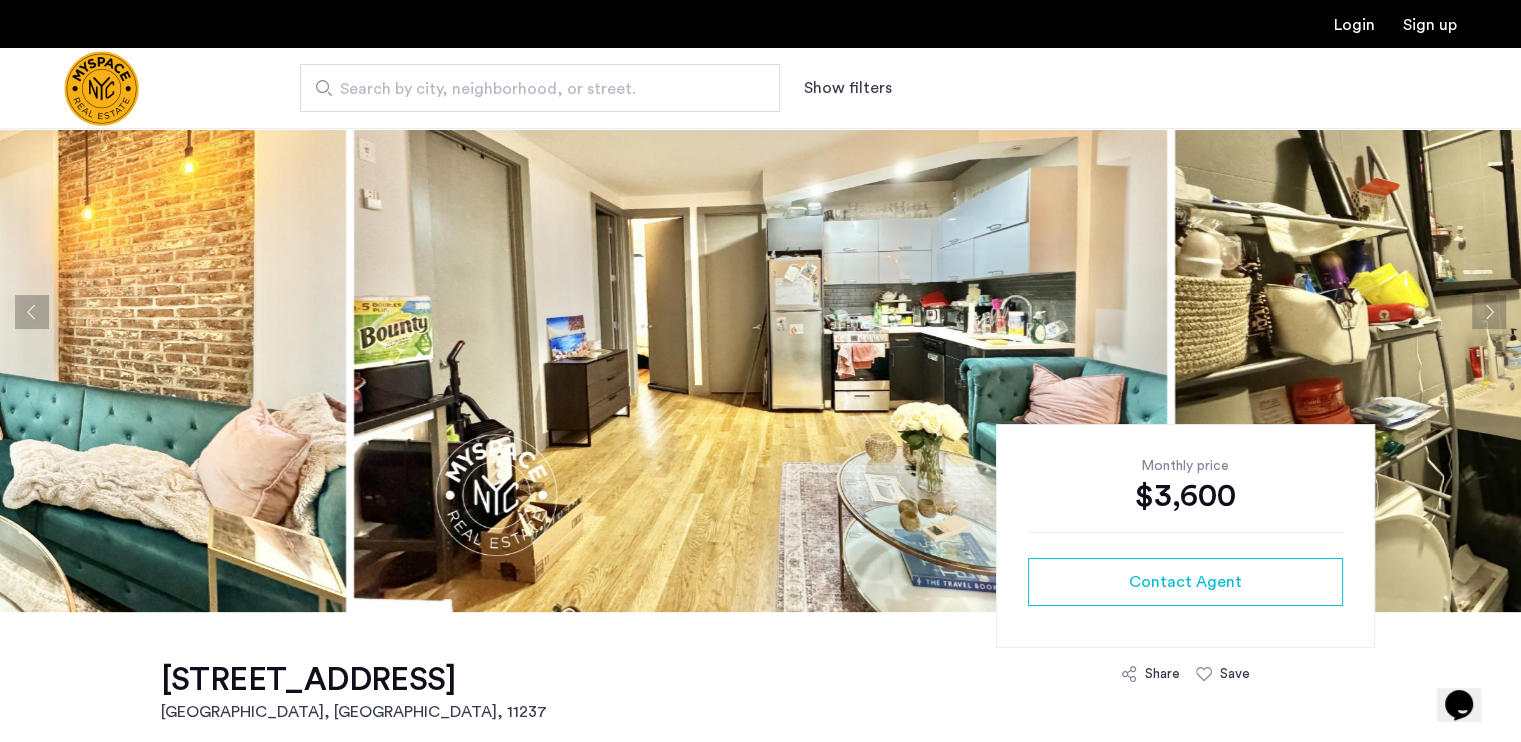 click 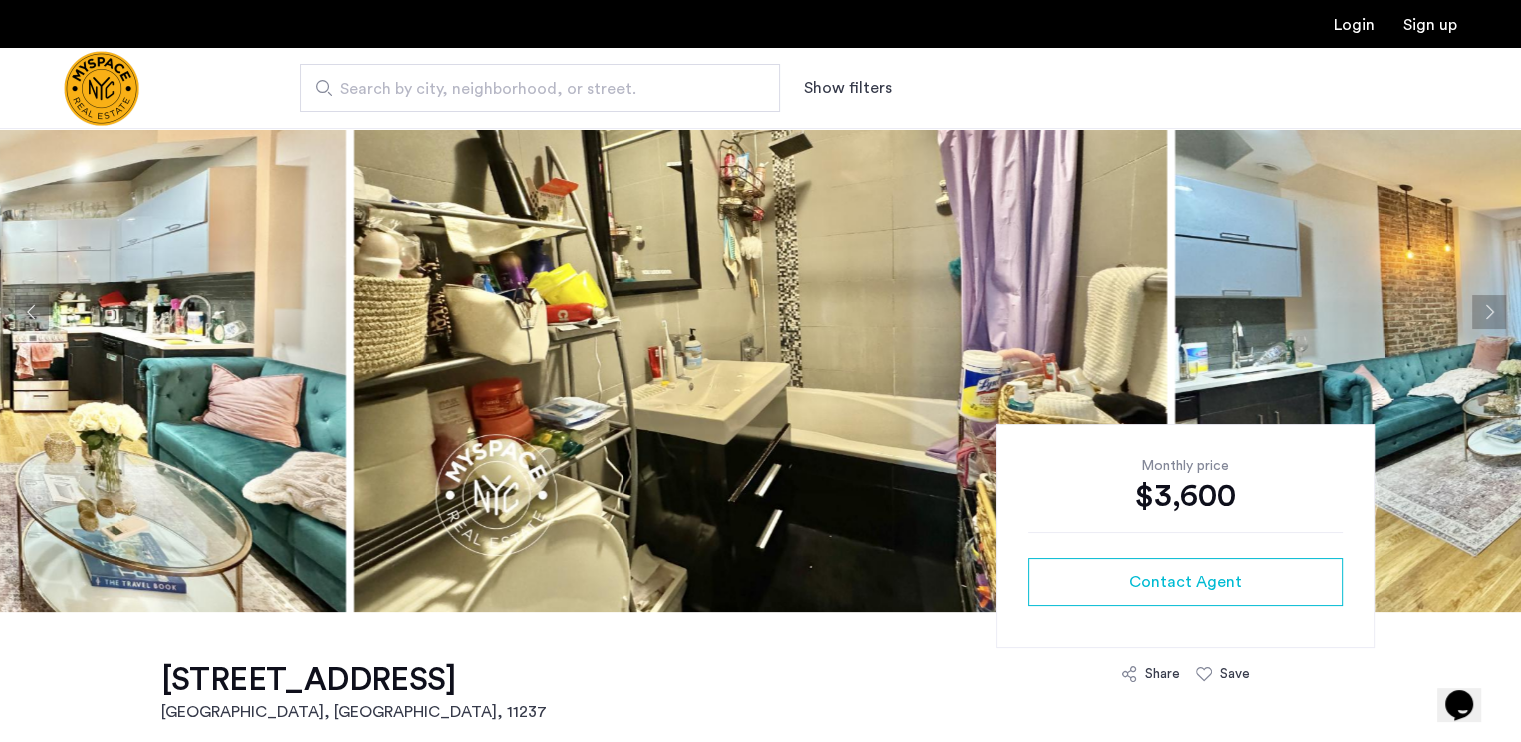 click 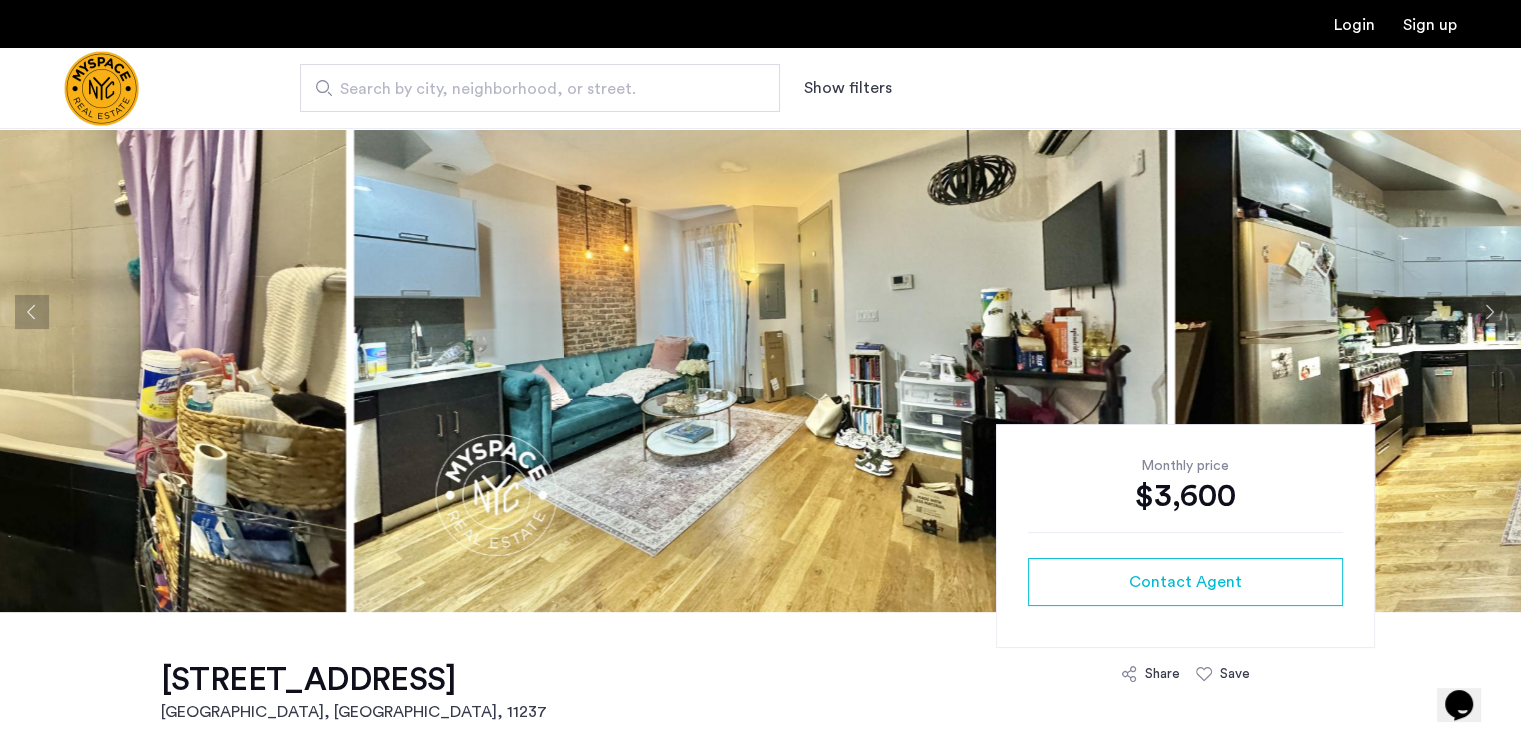 click 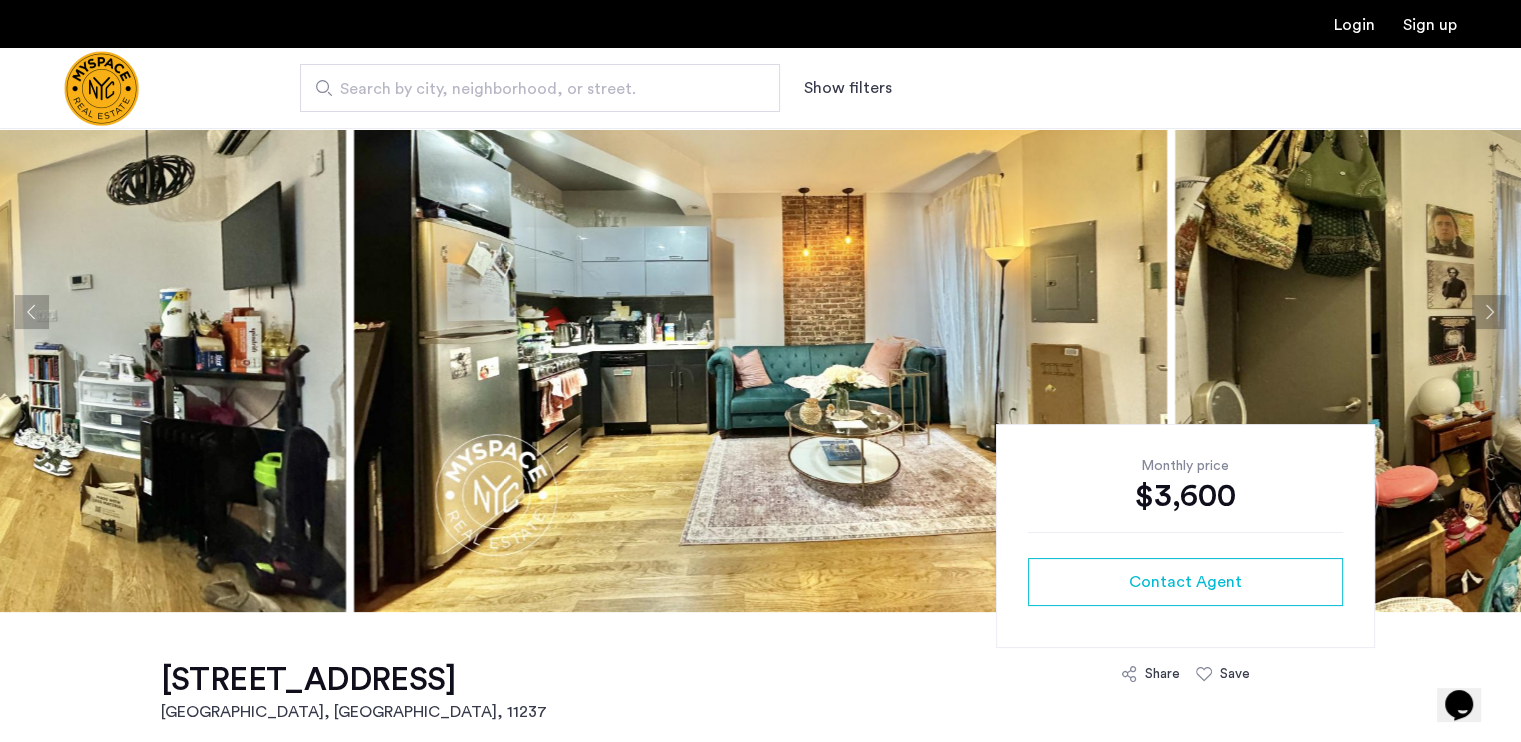 click 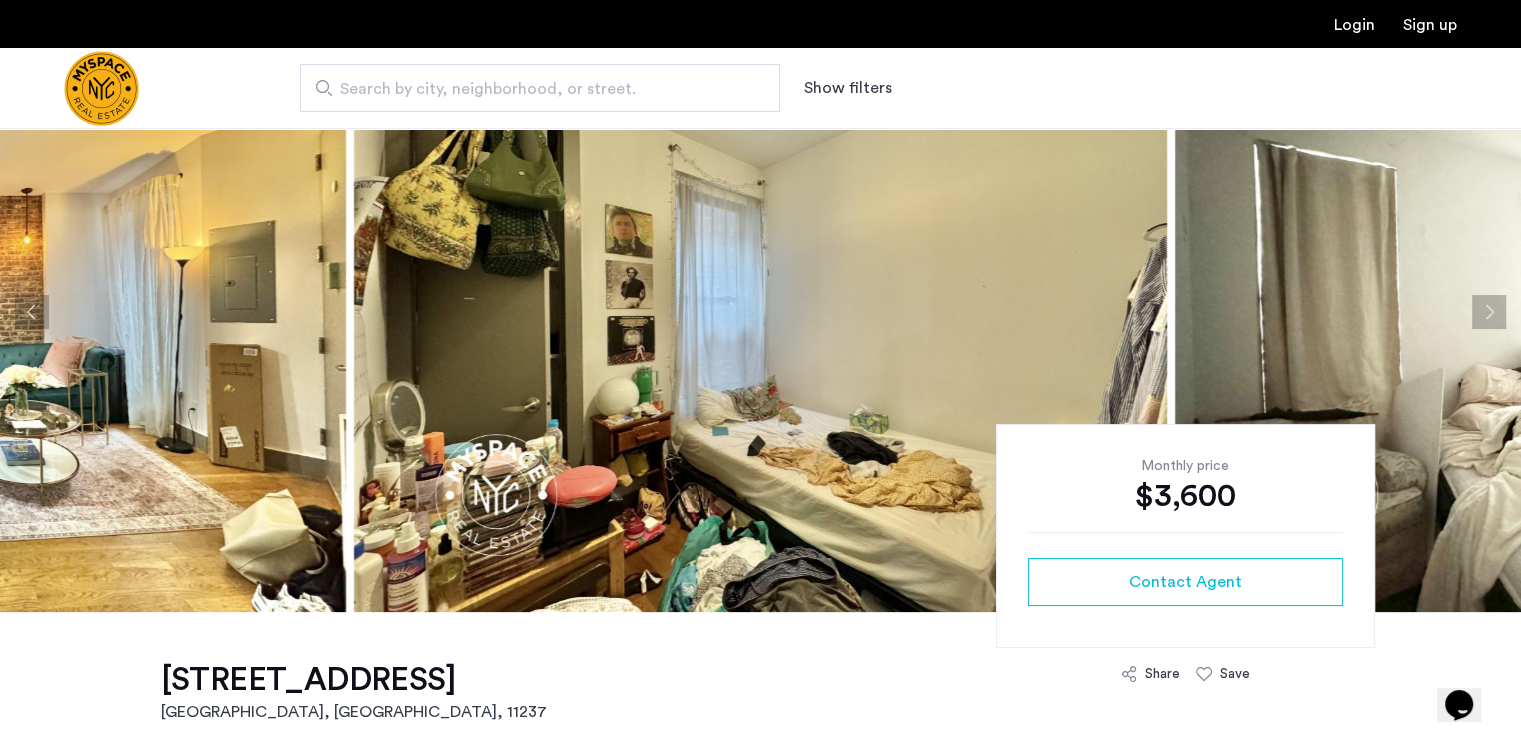 click 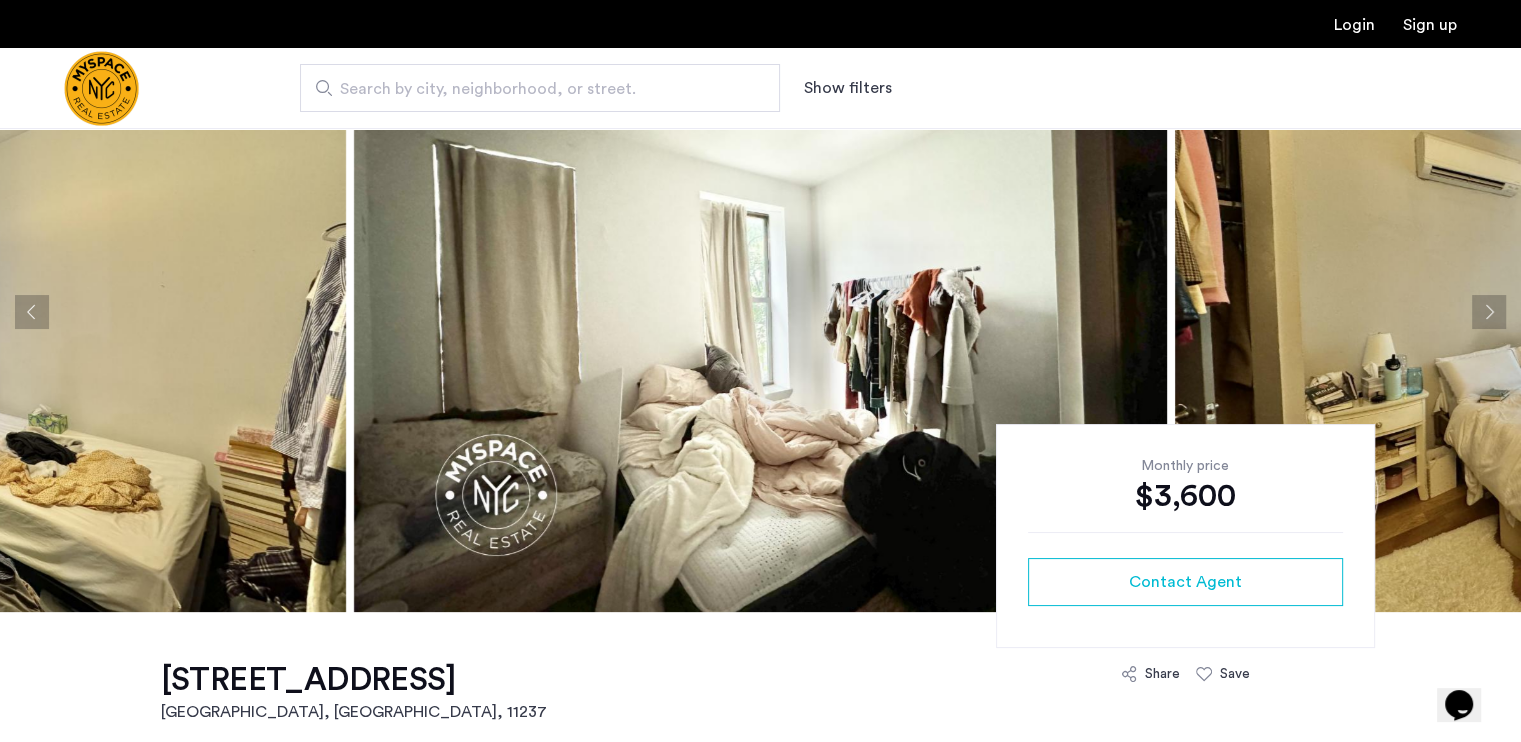 click 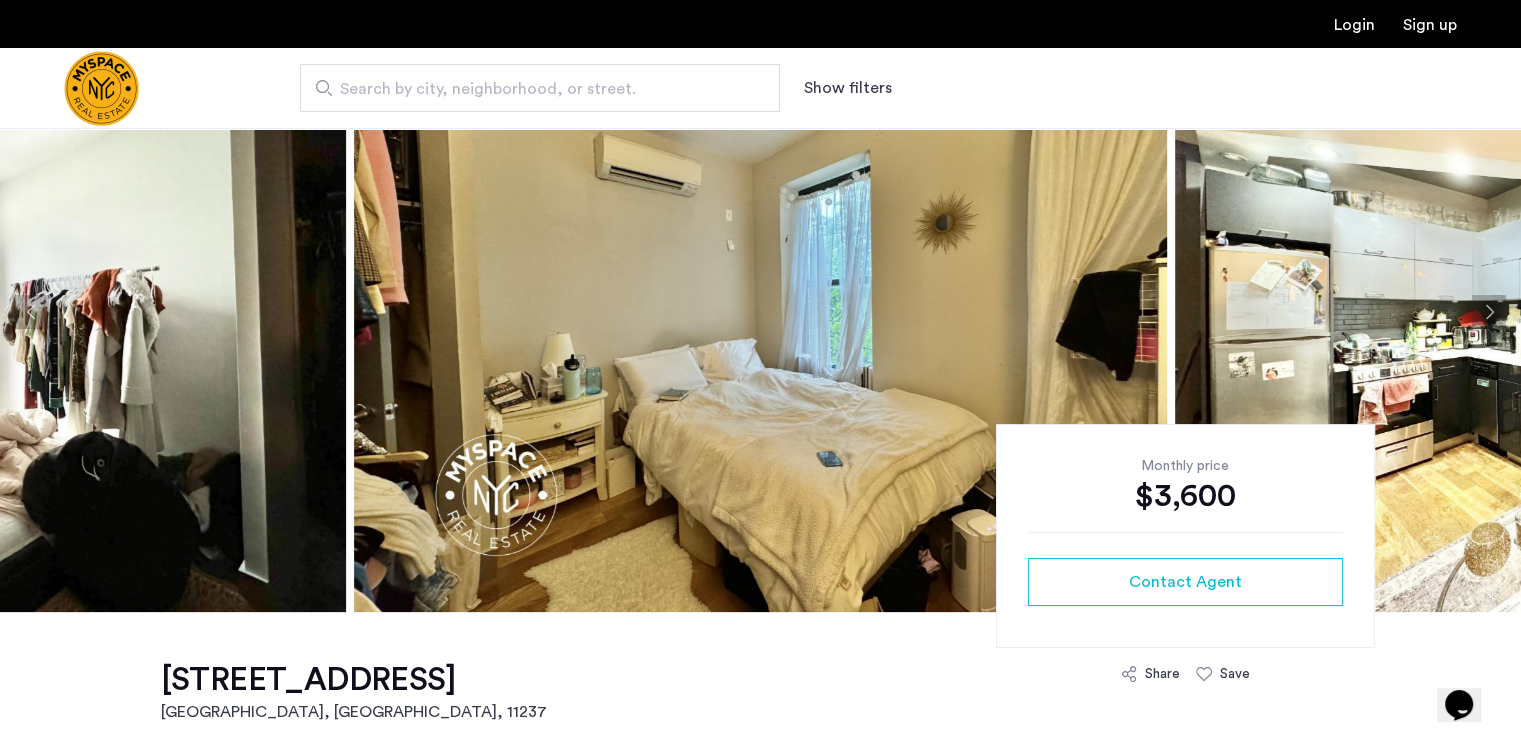 click 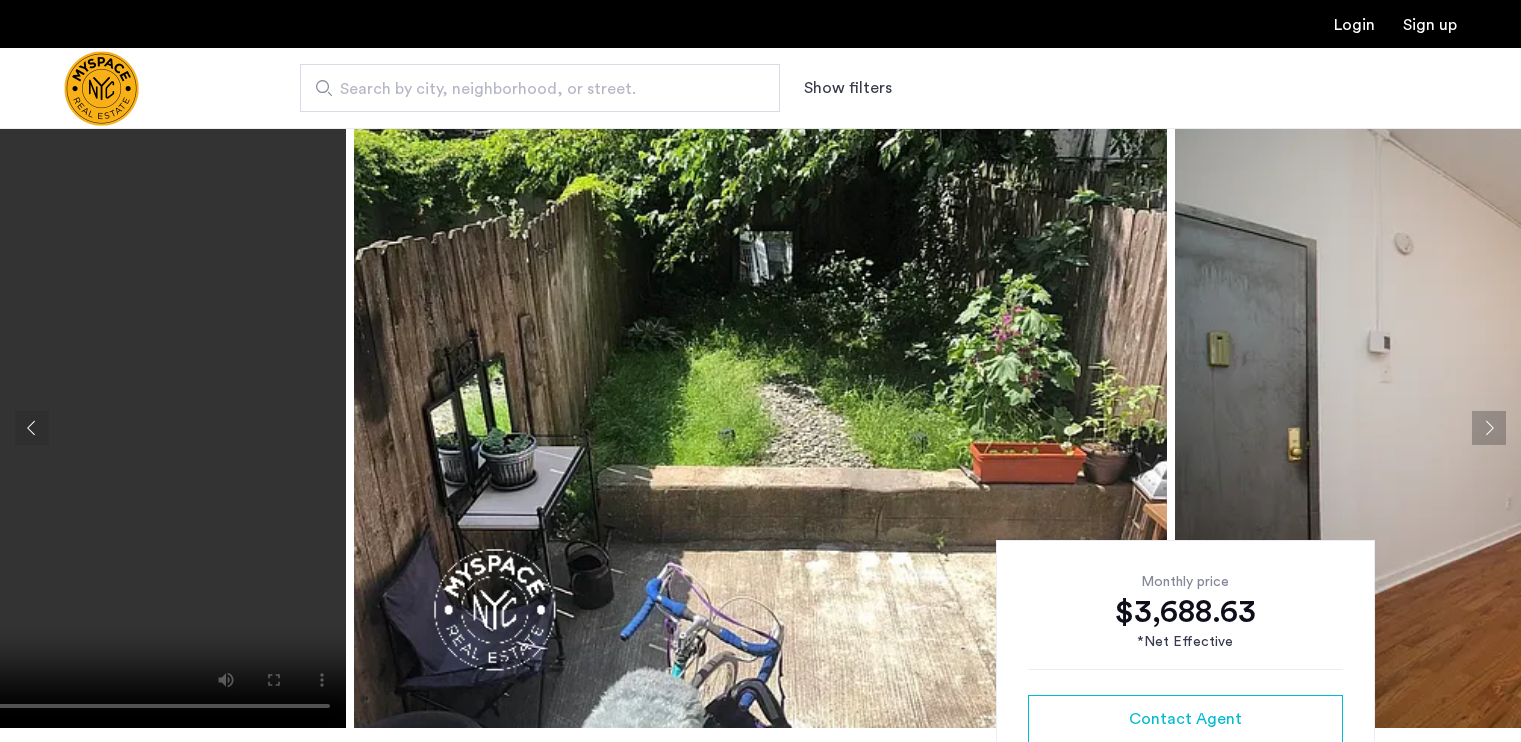 scroll, scrollTop: 0, scrollLeft: 0, axis: both 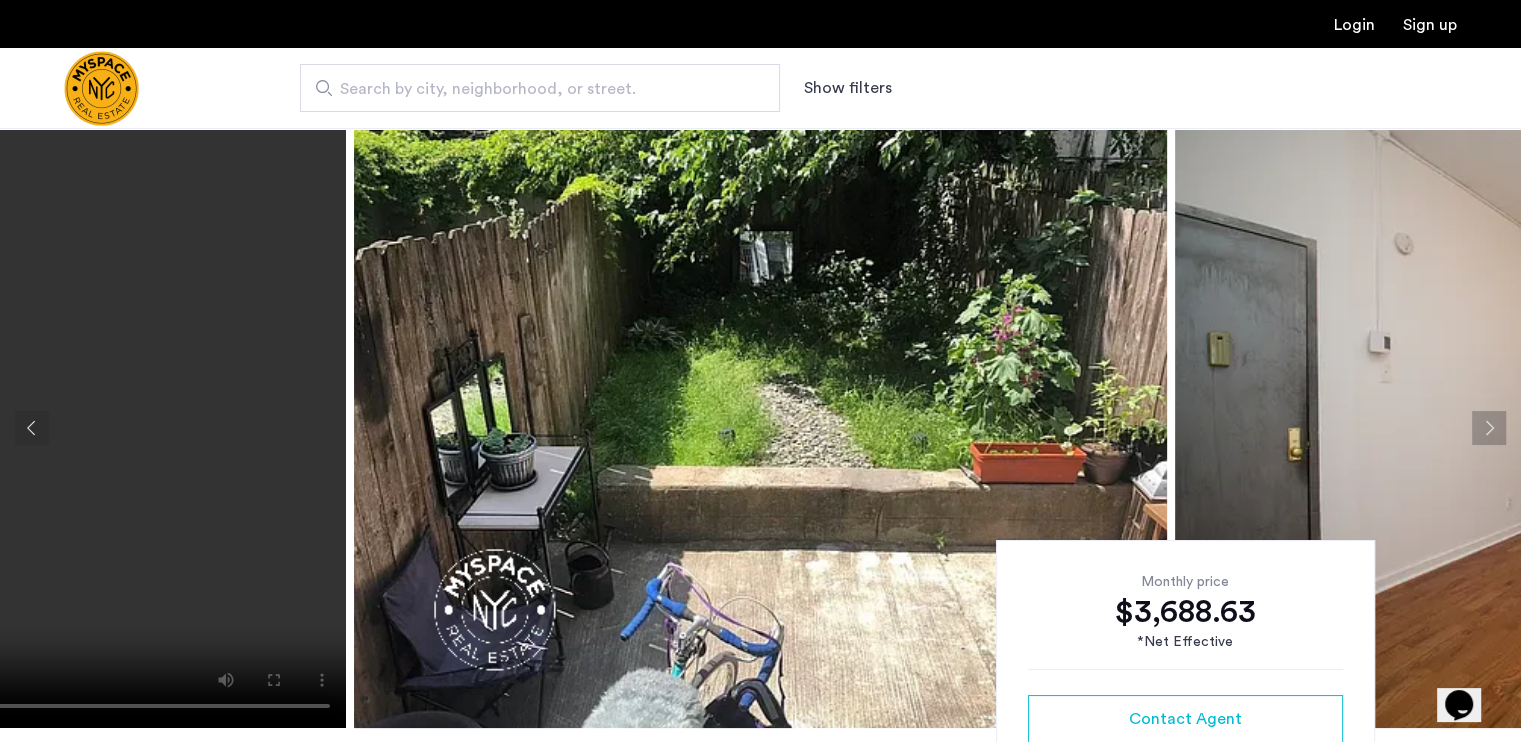 click 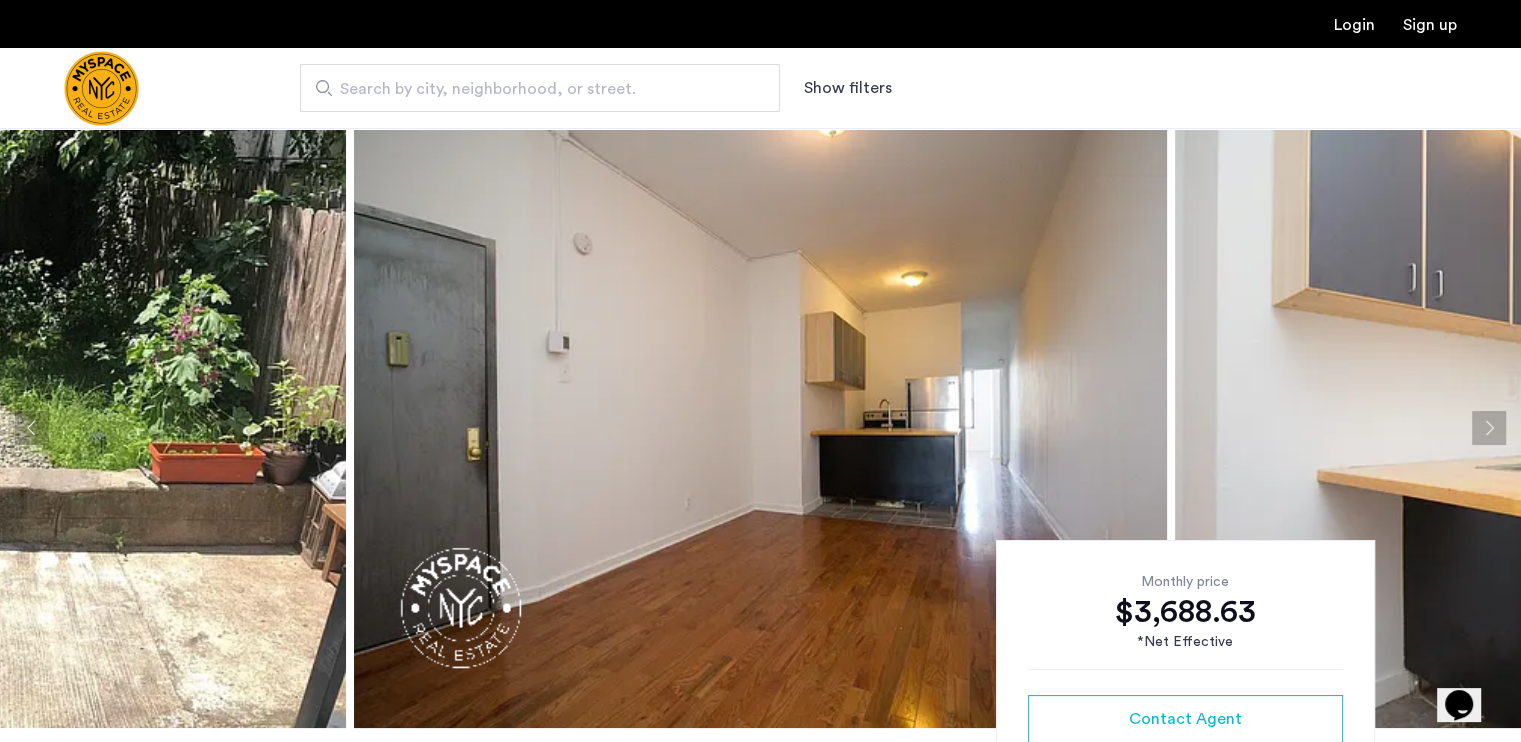 click 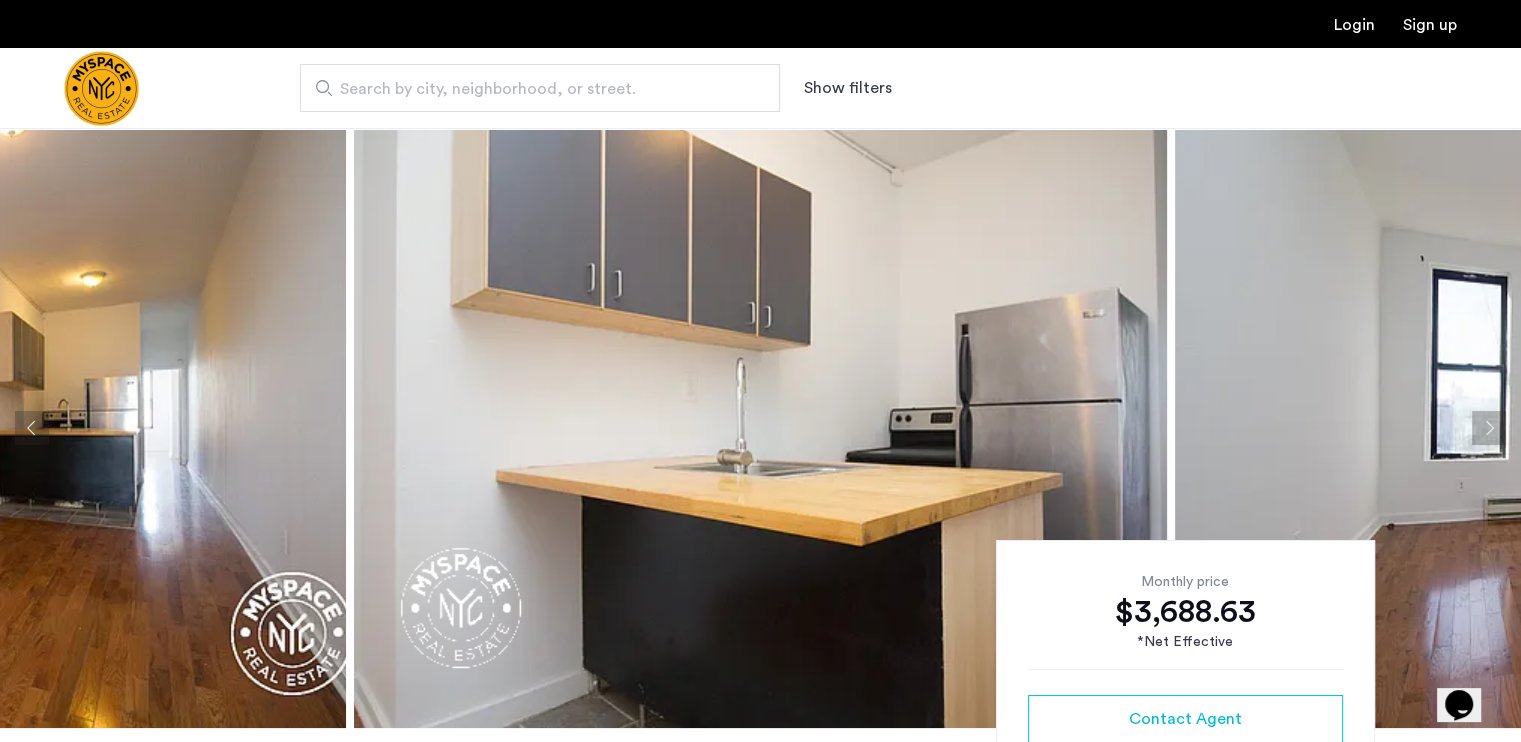 click 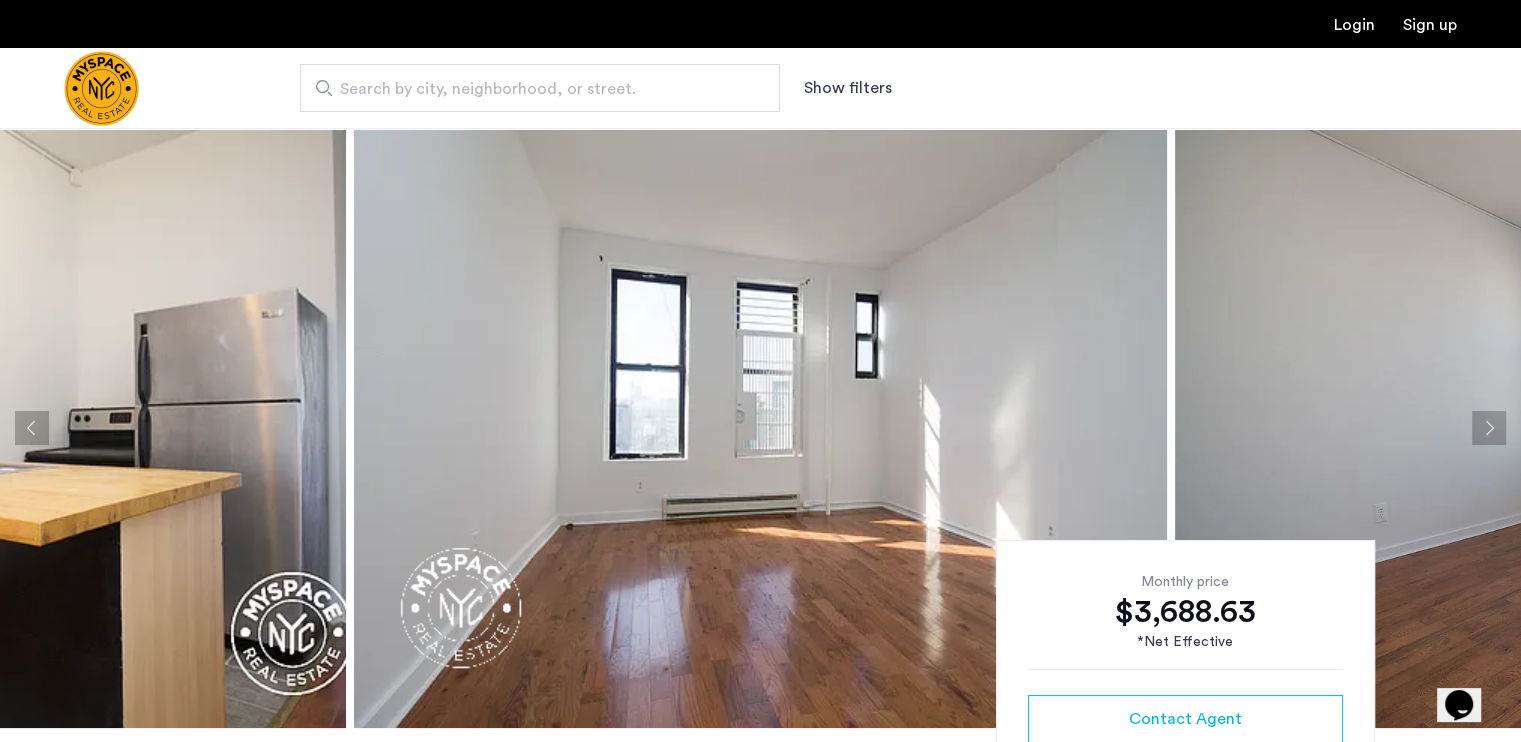 click 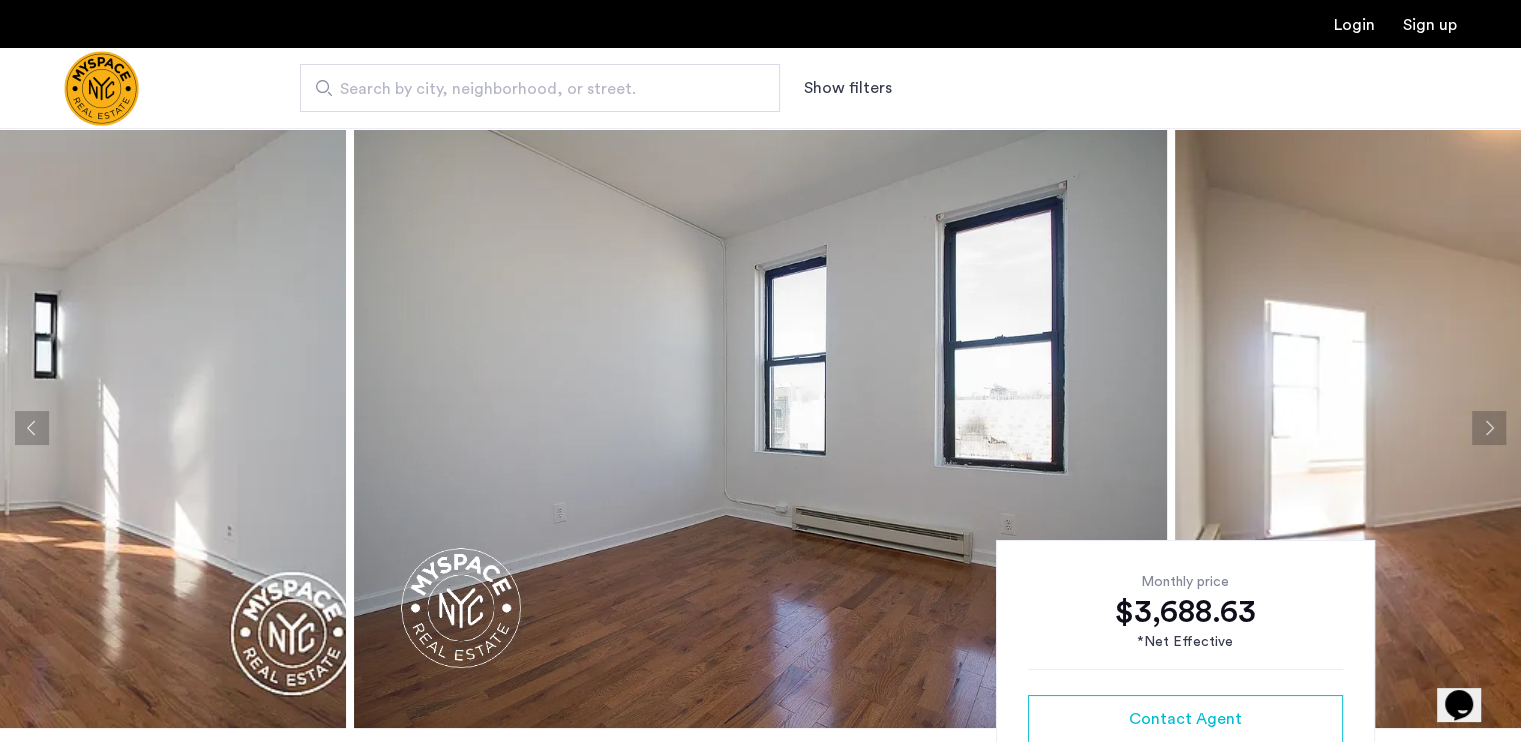 click 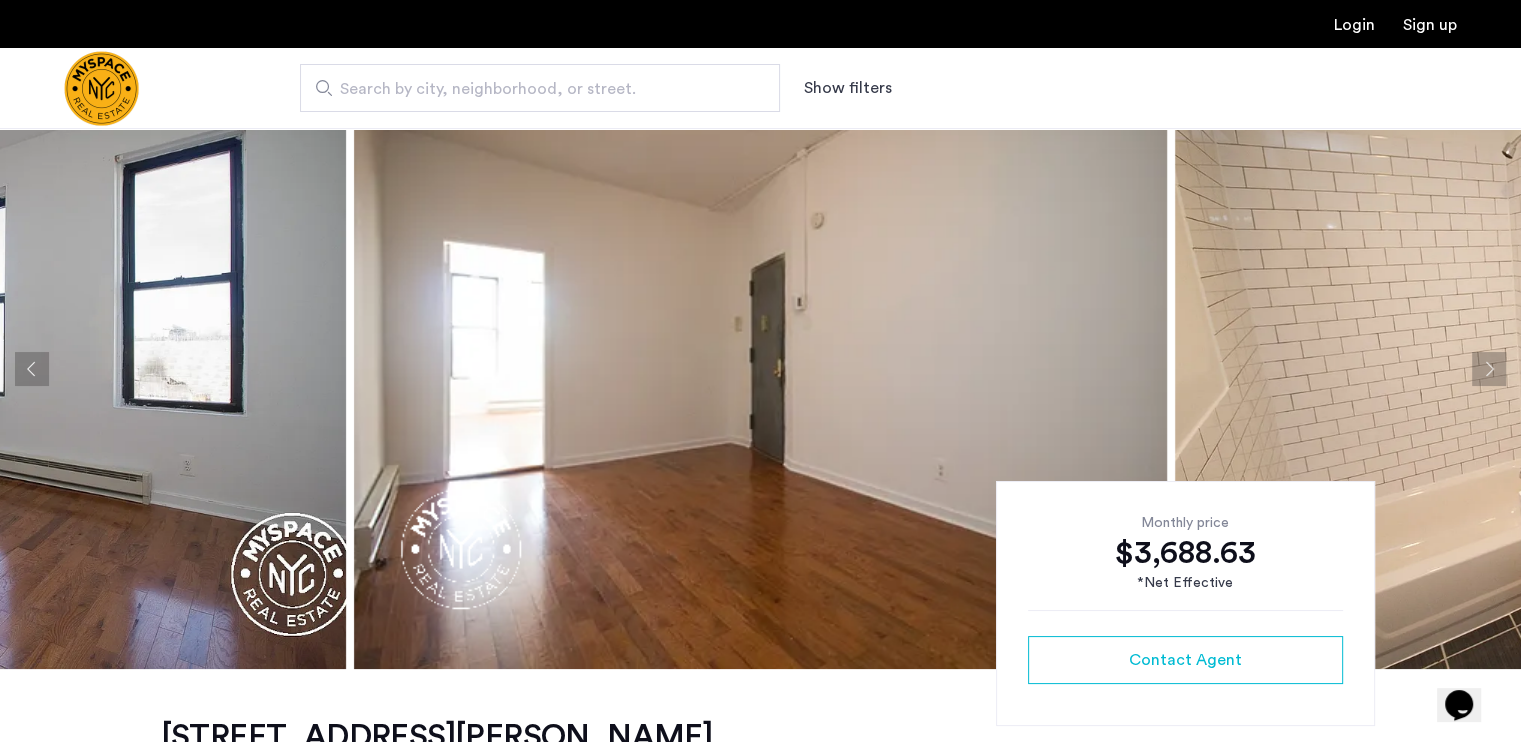 scroll, scrollTop: 56, scrollLeft: 0, axis: vertical 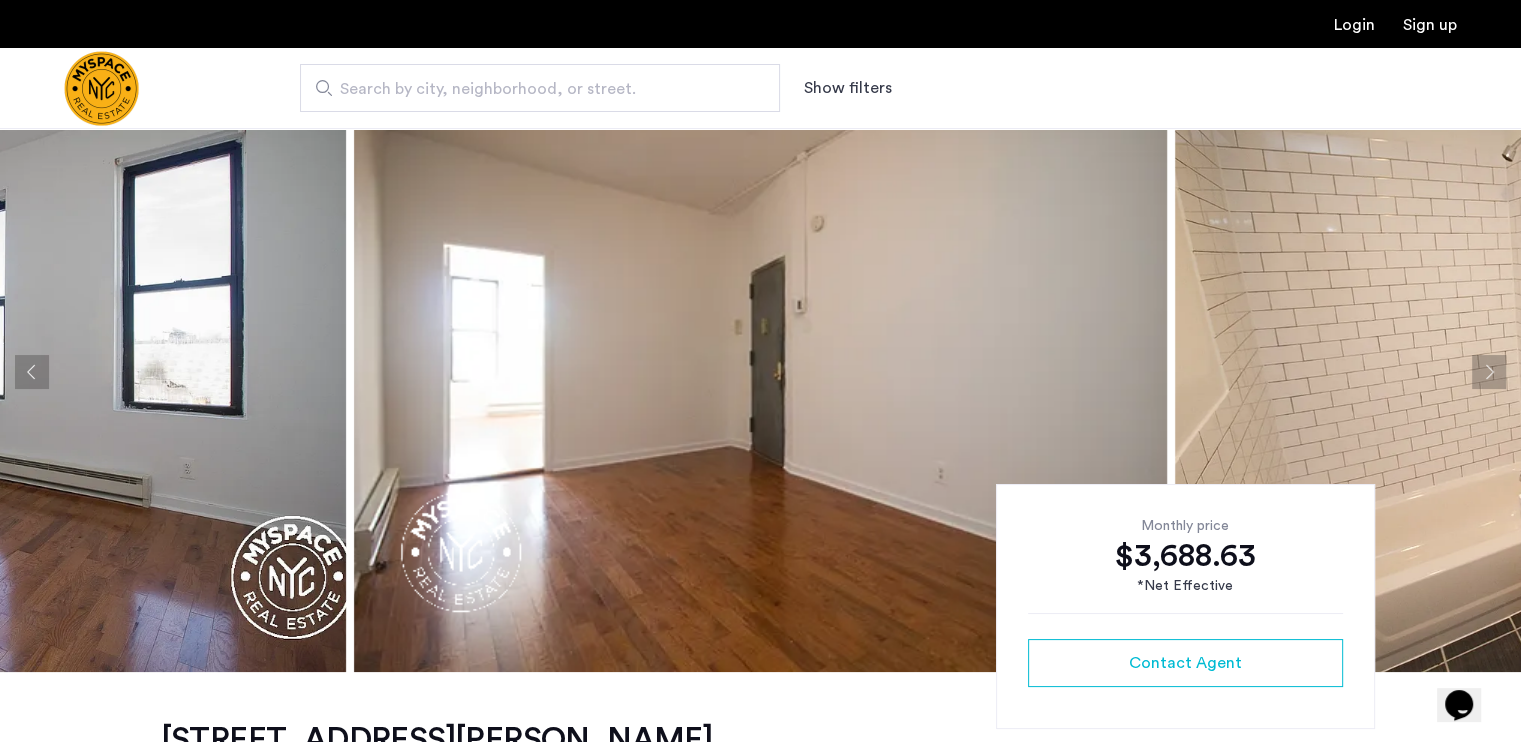 click 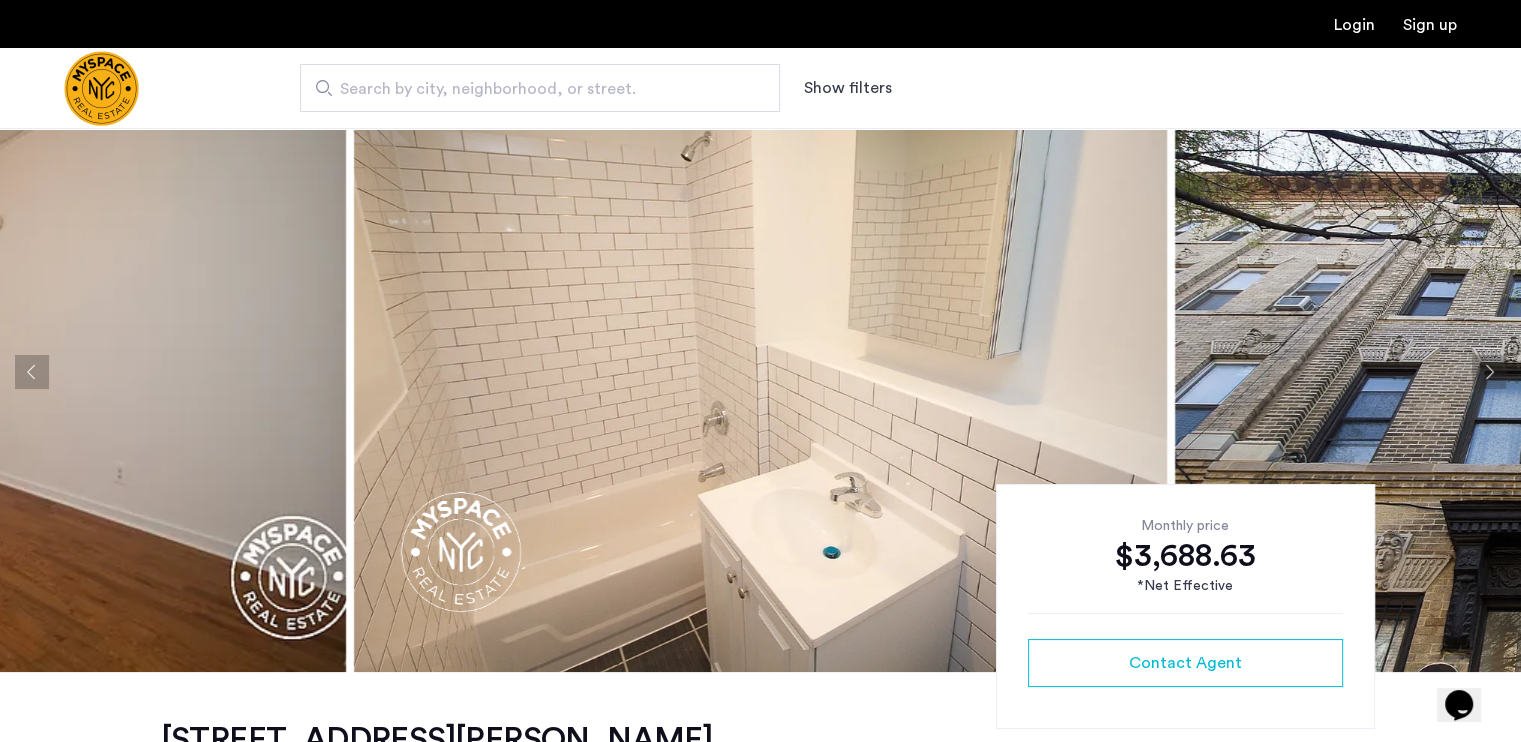 click 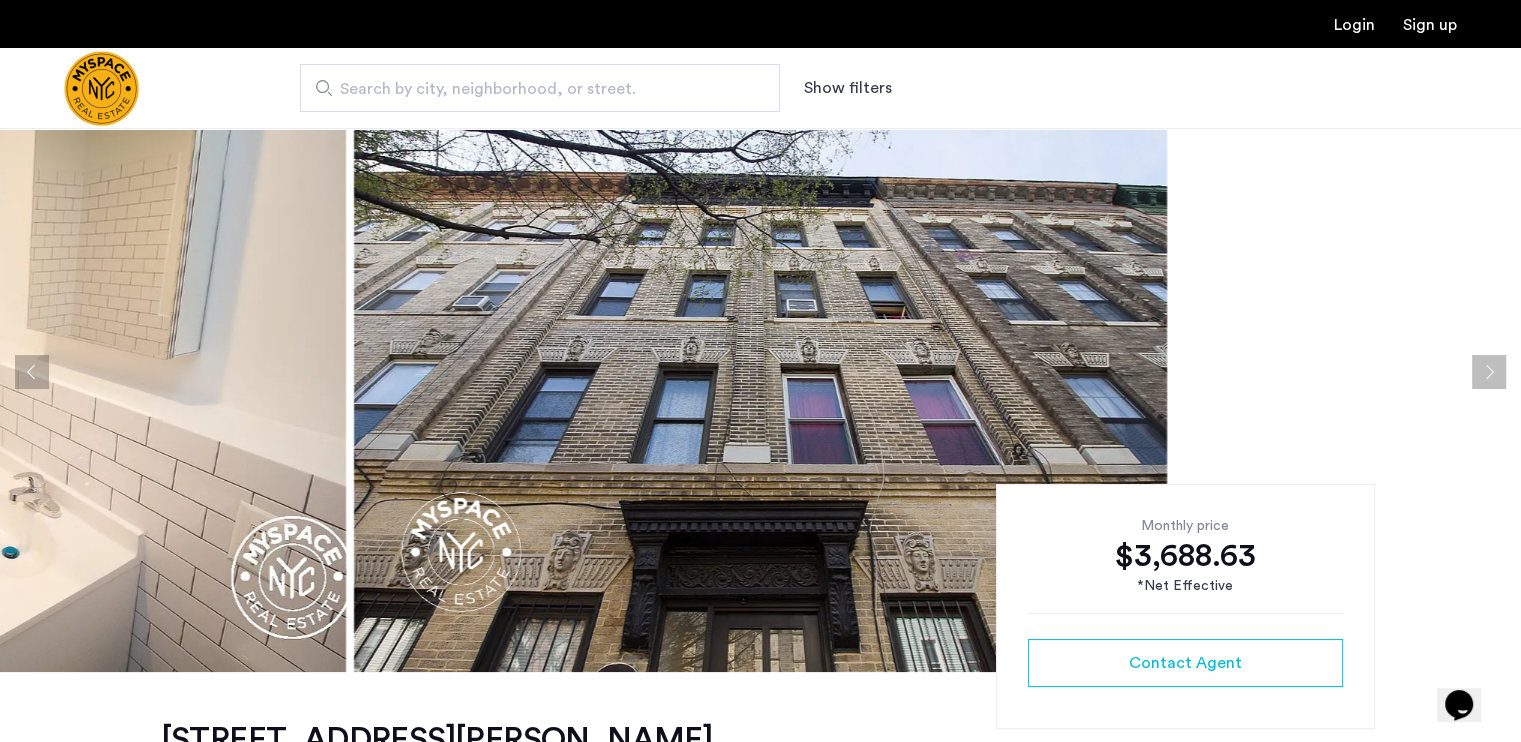 click 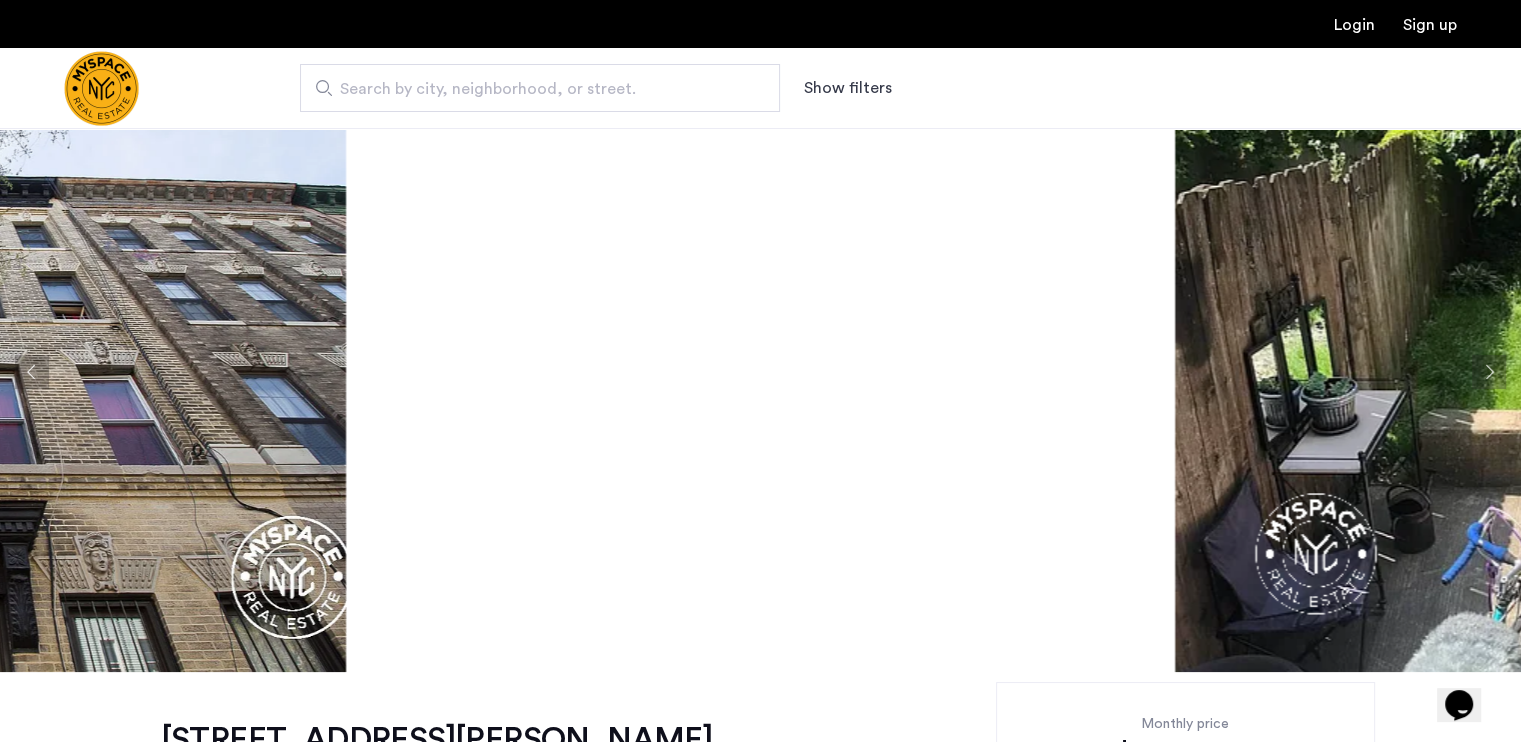 click 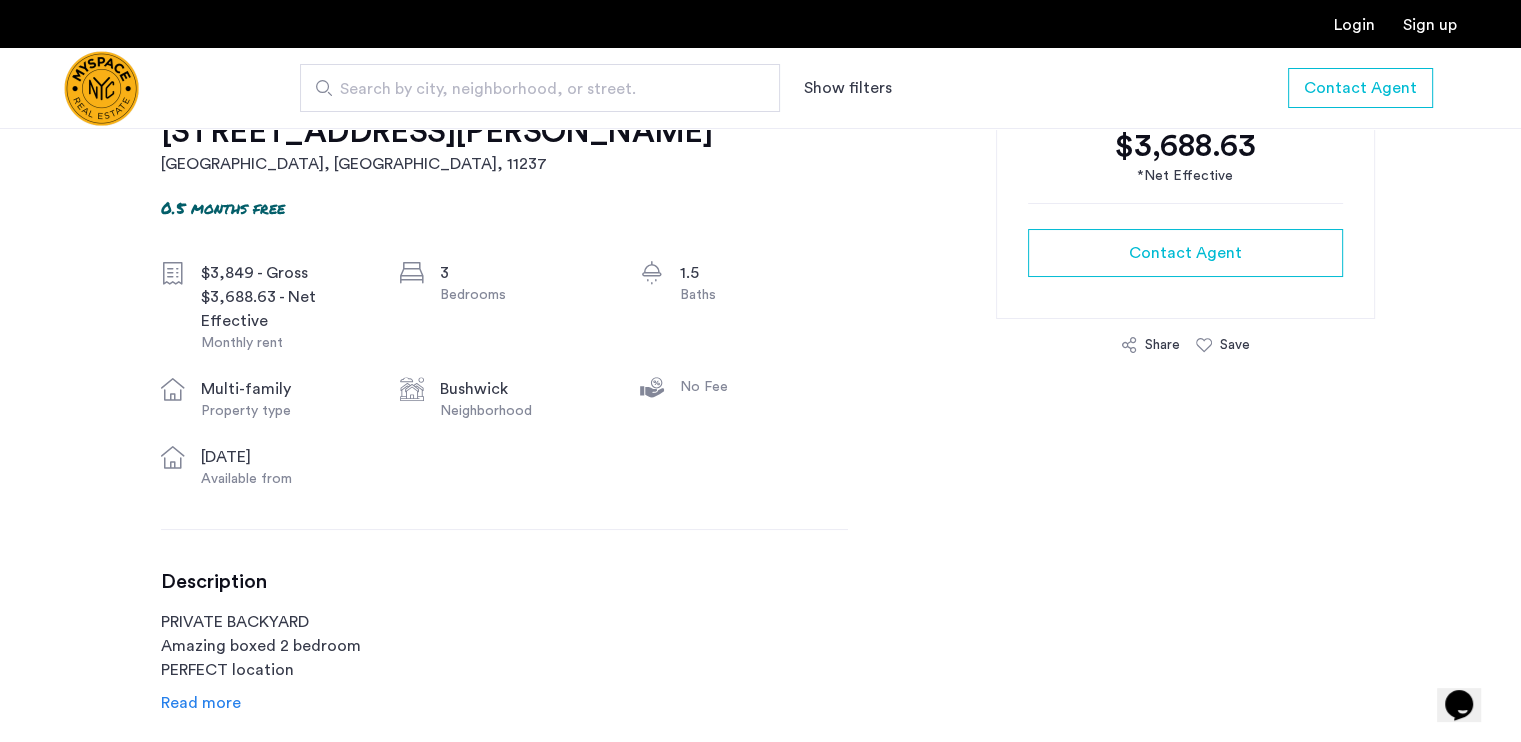 scroll, scrollTop: 664, scrollLeft: 0, axis: vertical 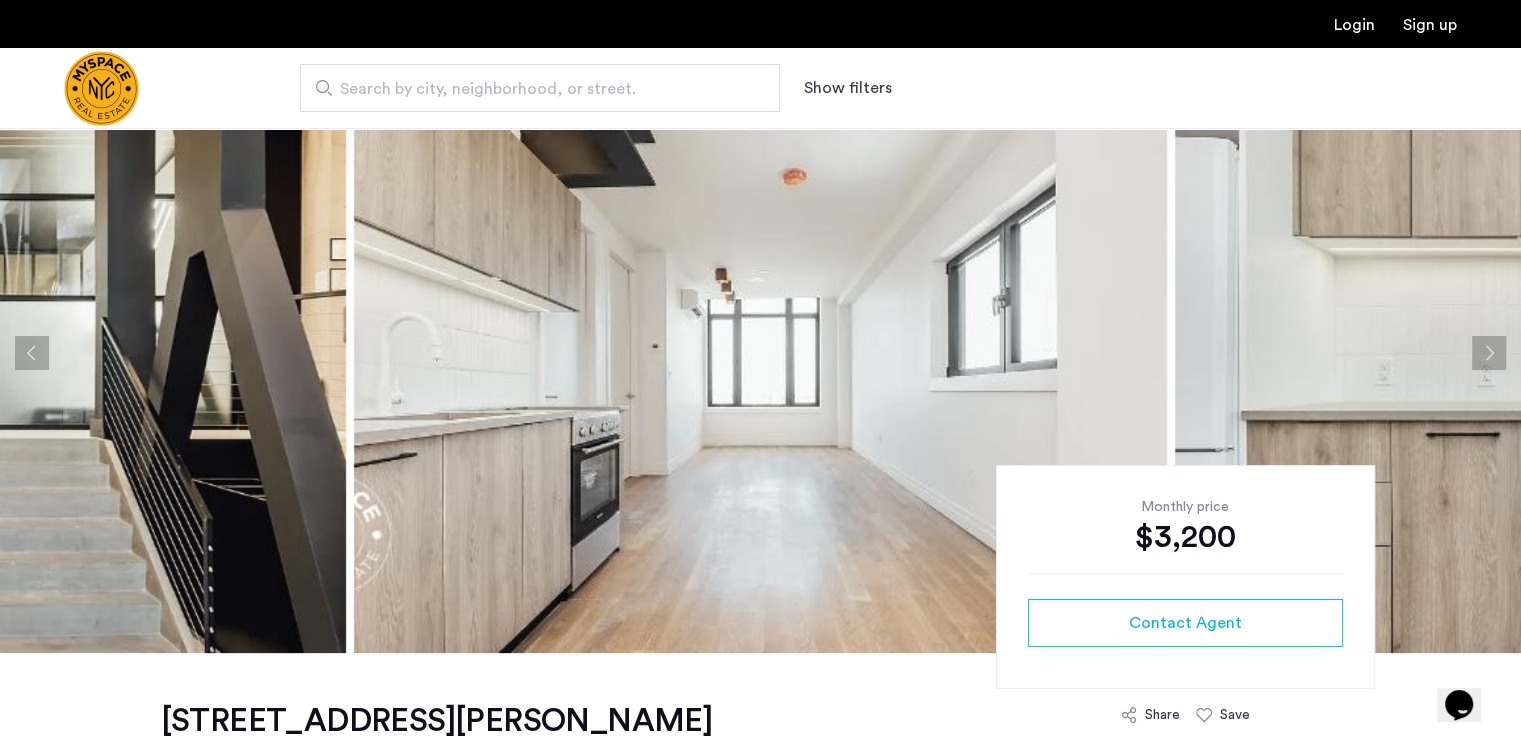 click 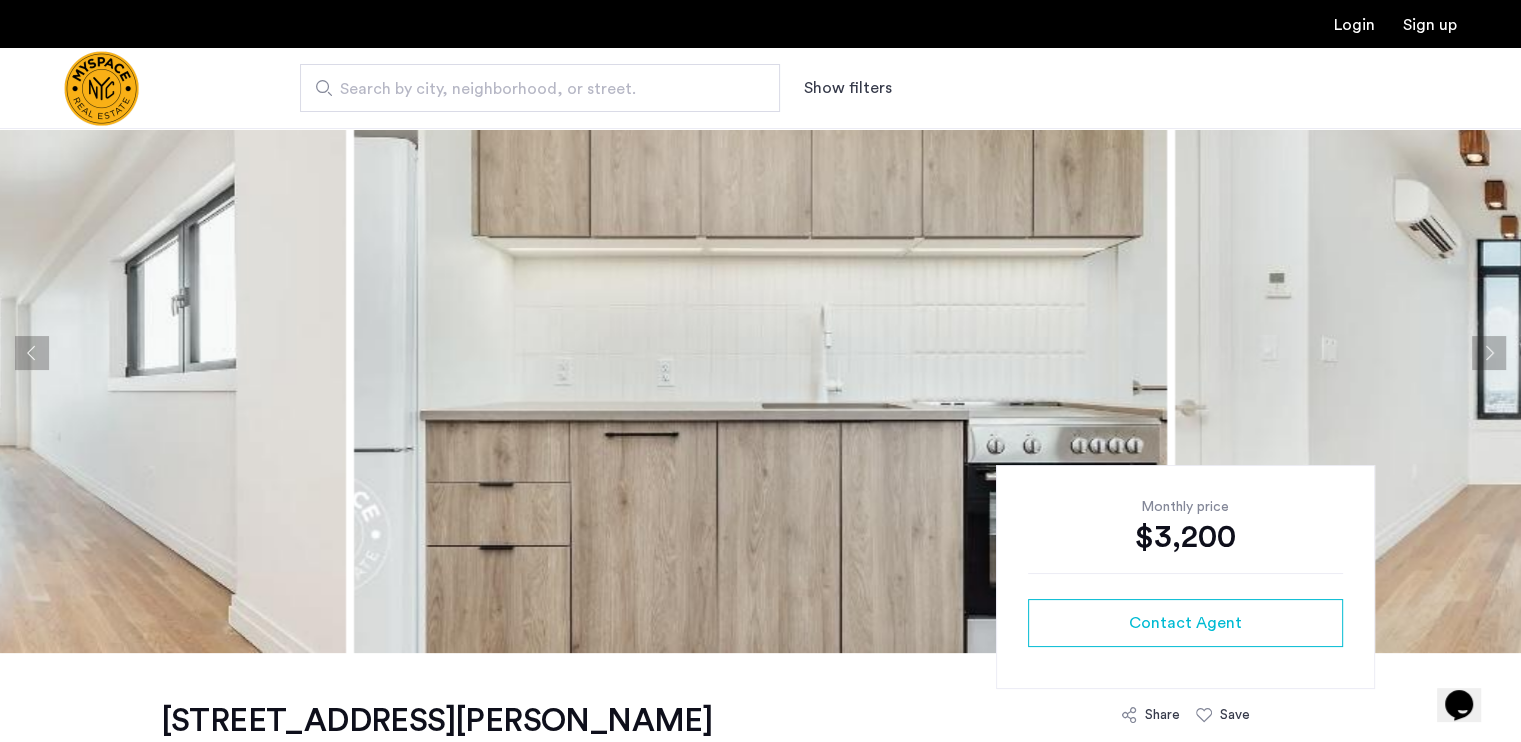 click 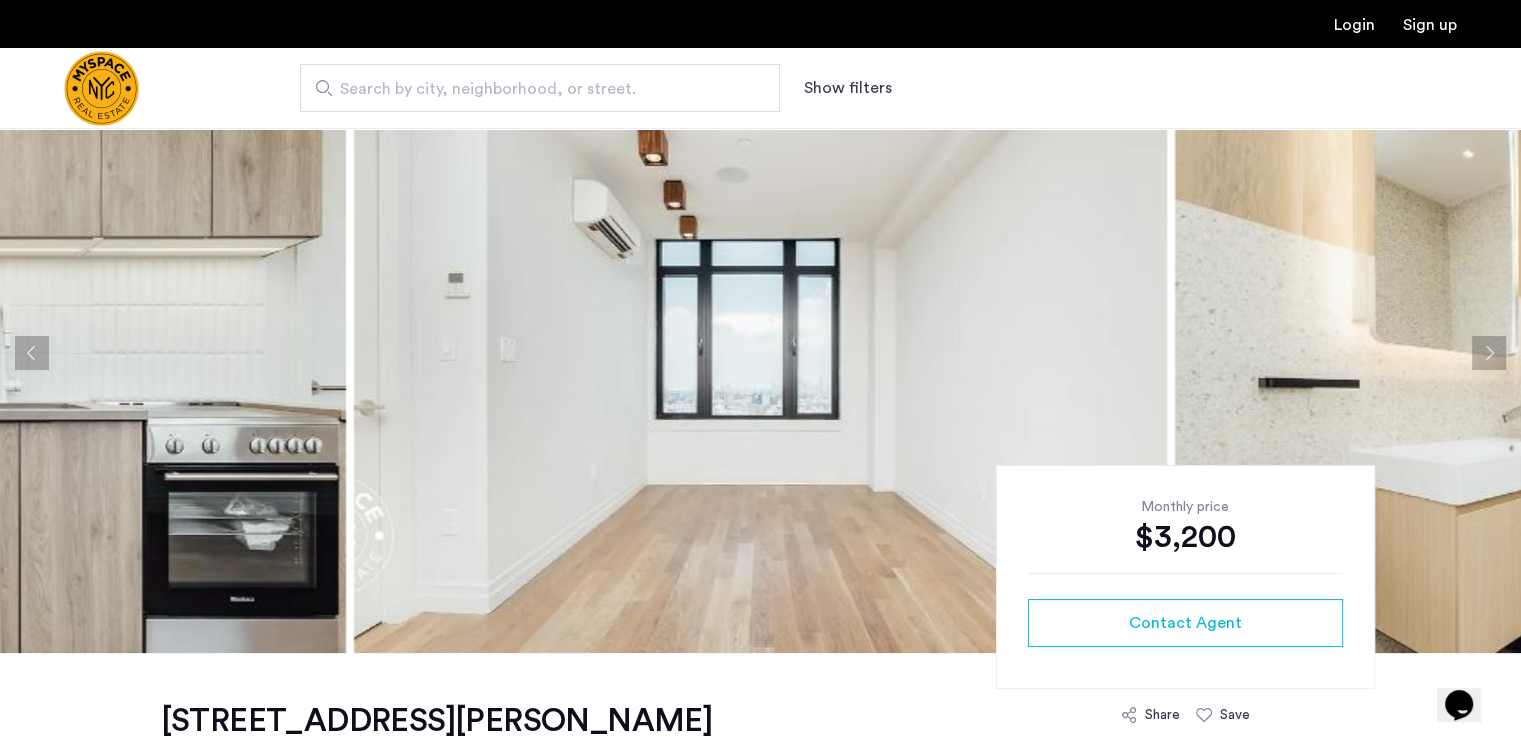click 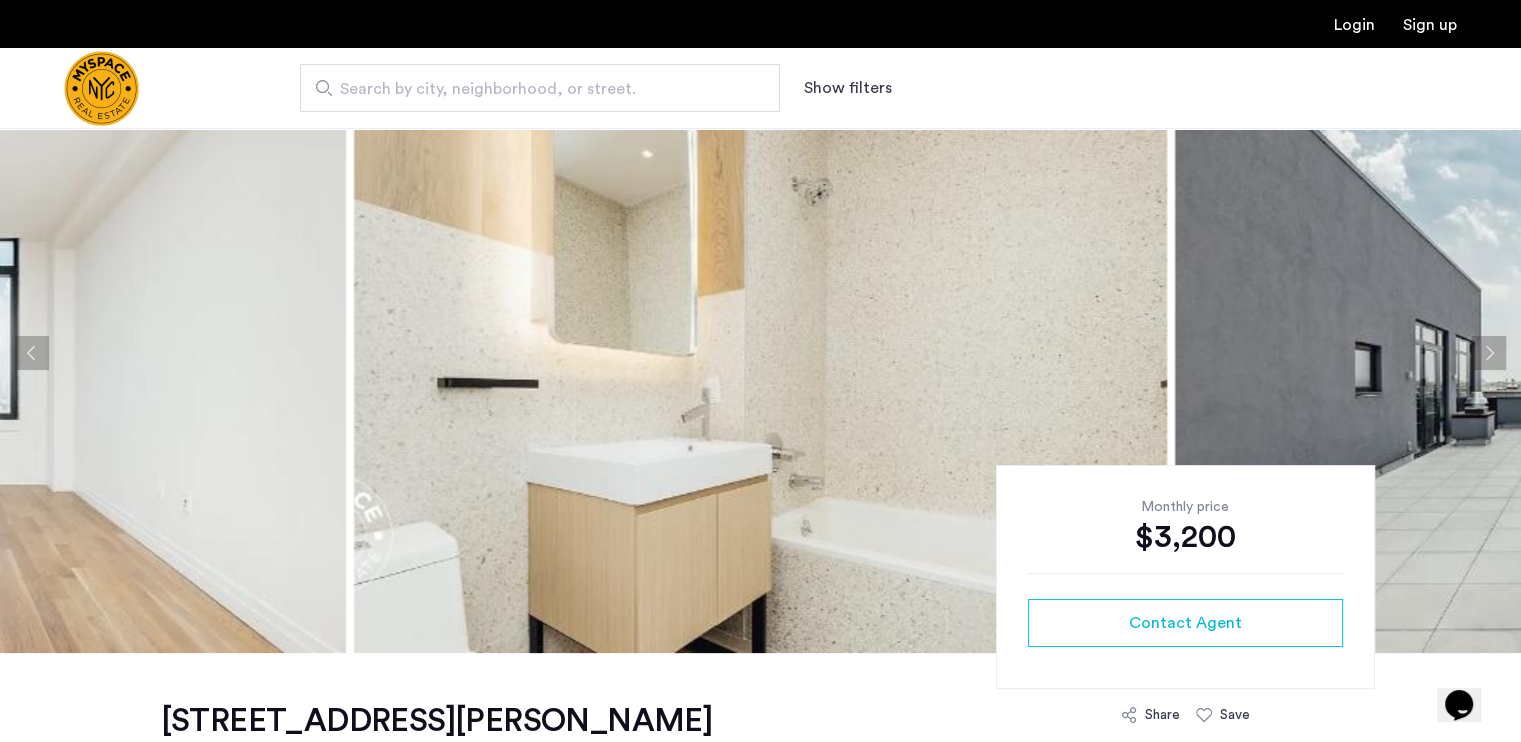 click 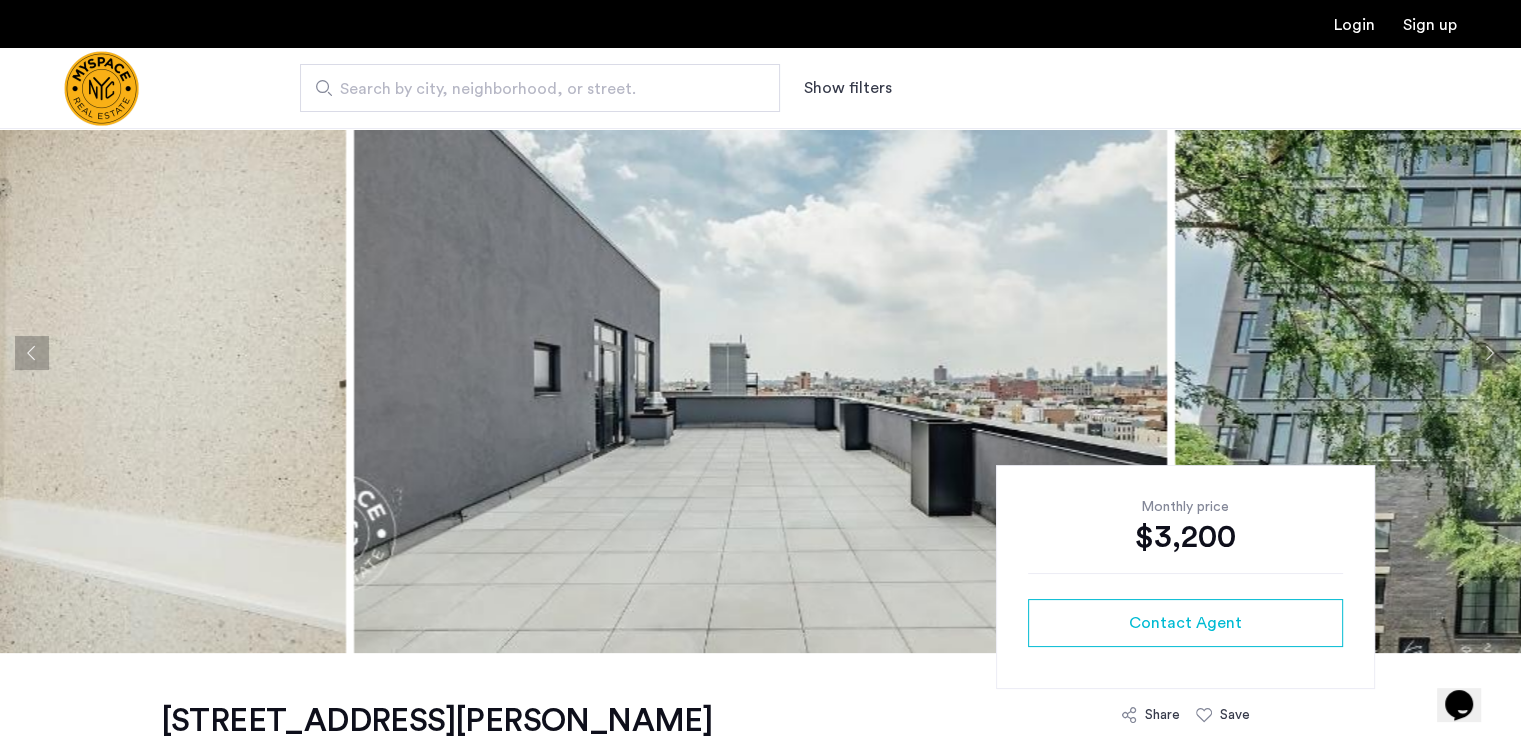 click 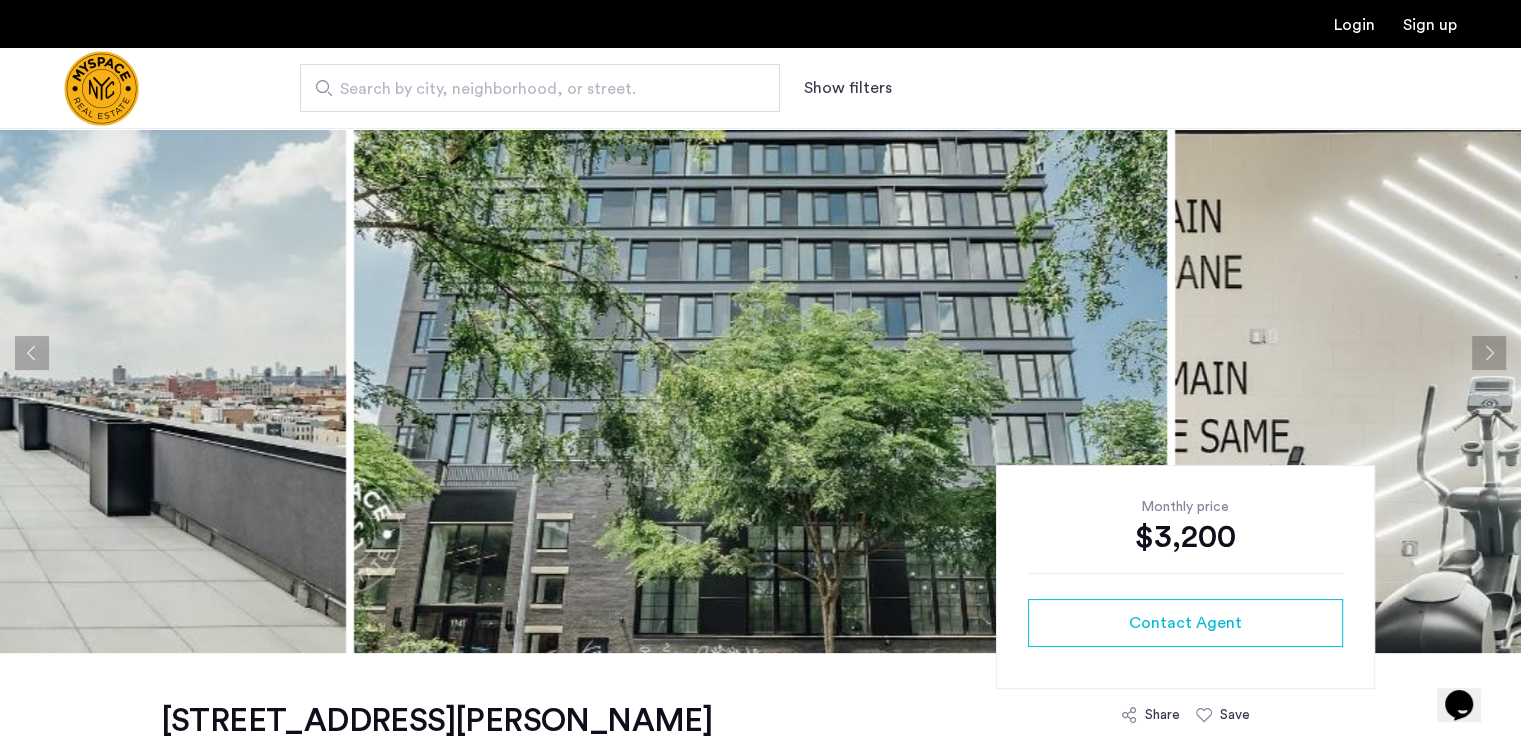 click 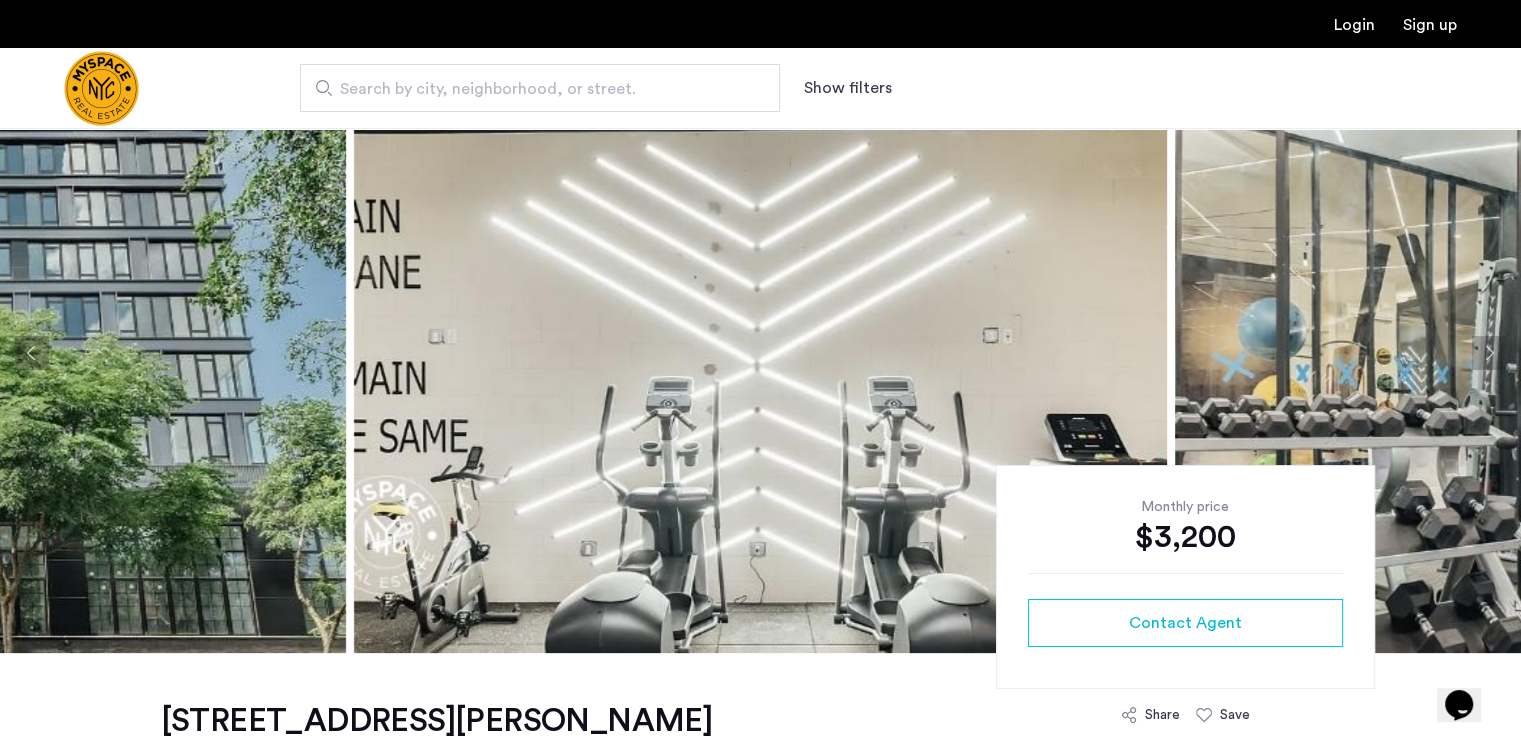 click 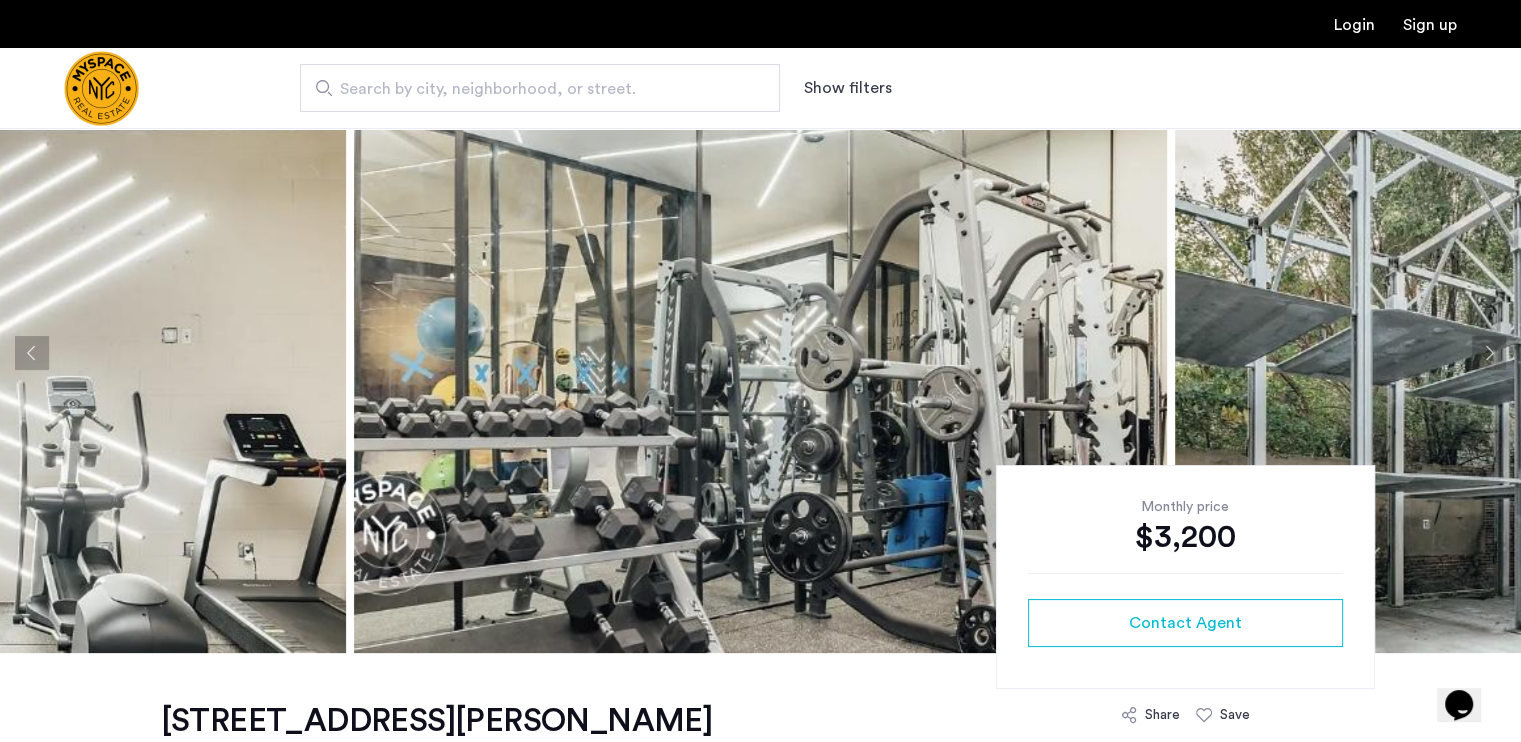 click 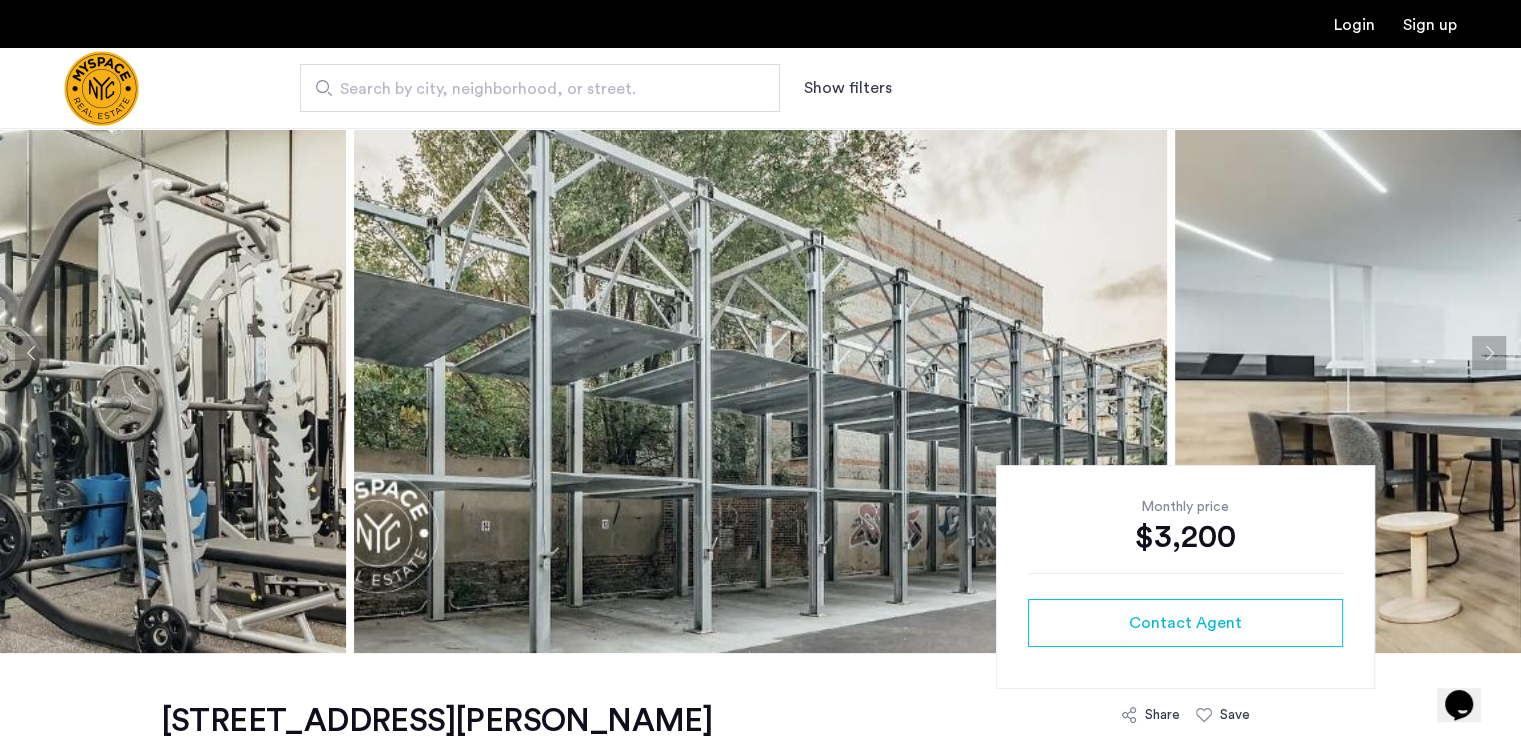 click 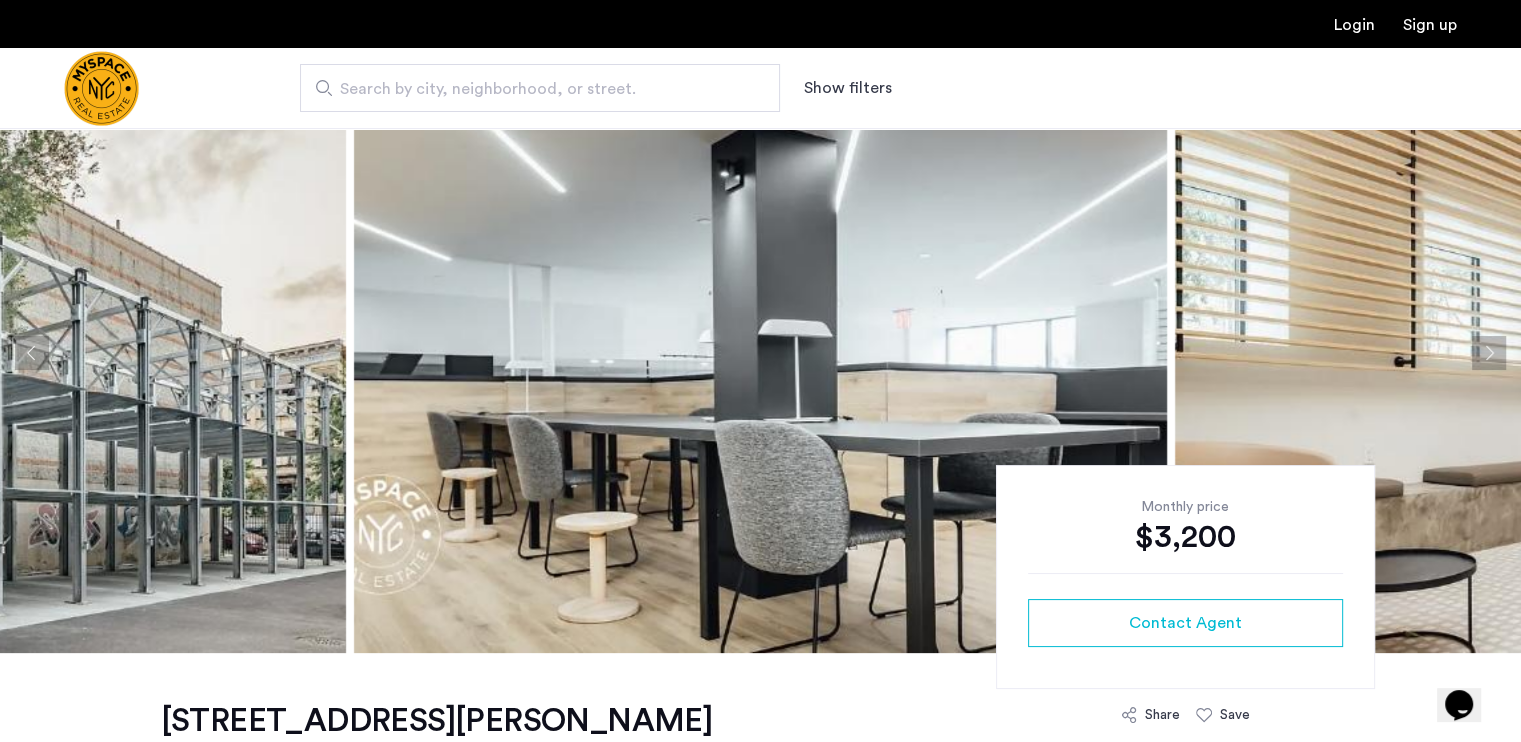 click 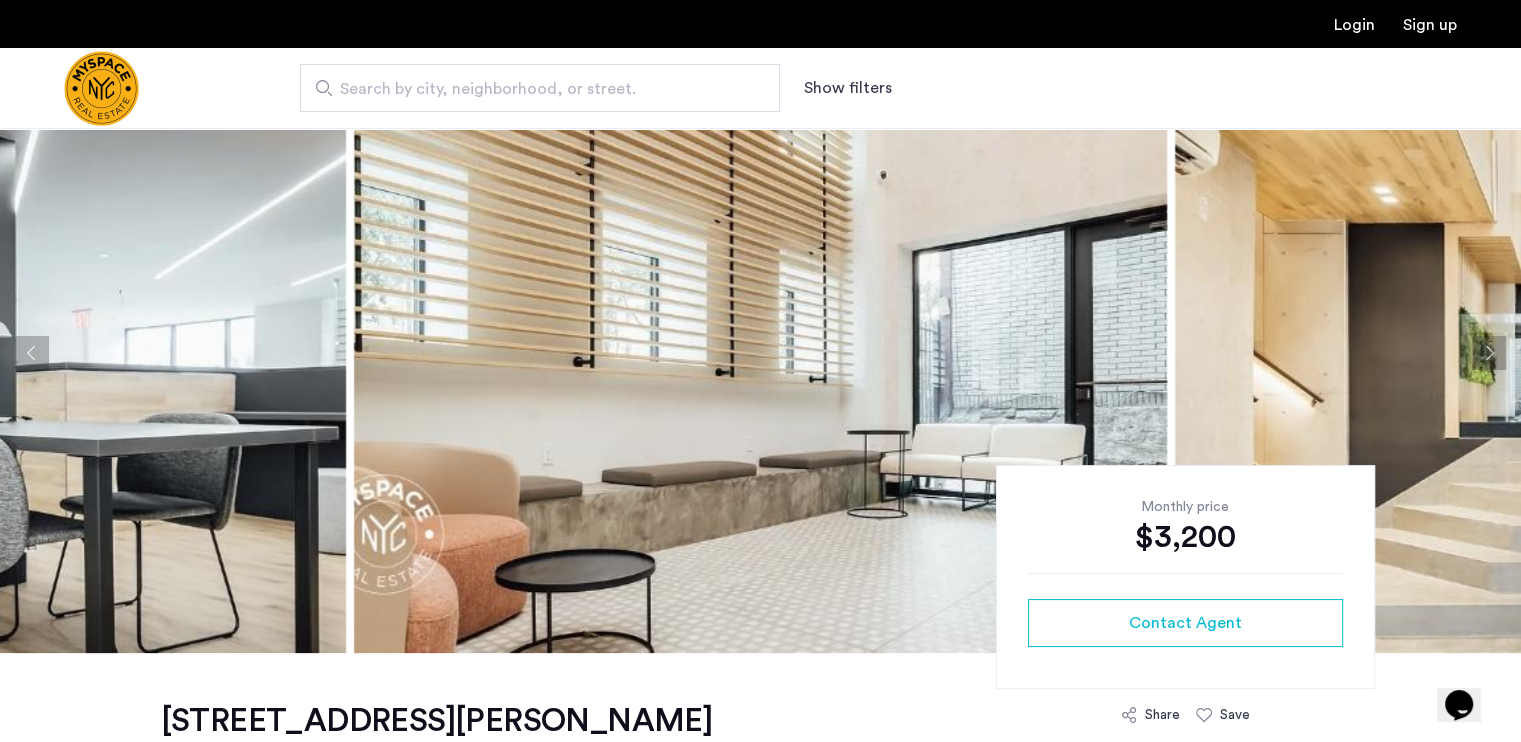click 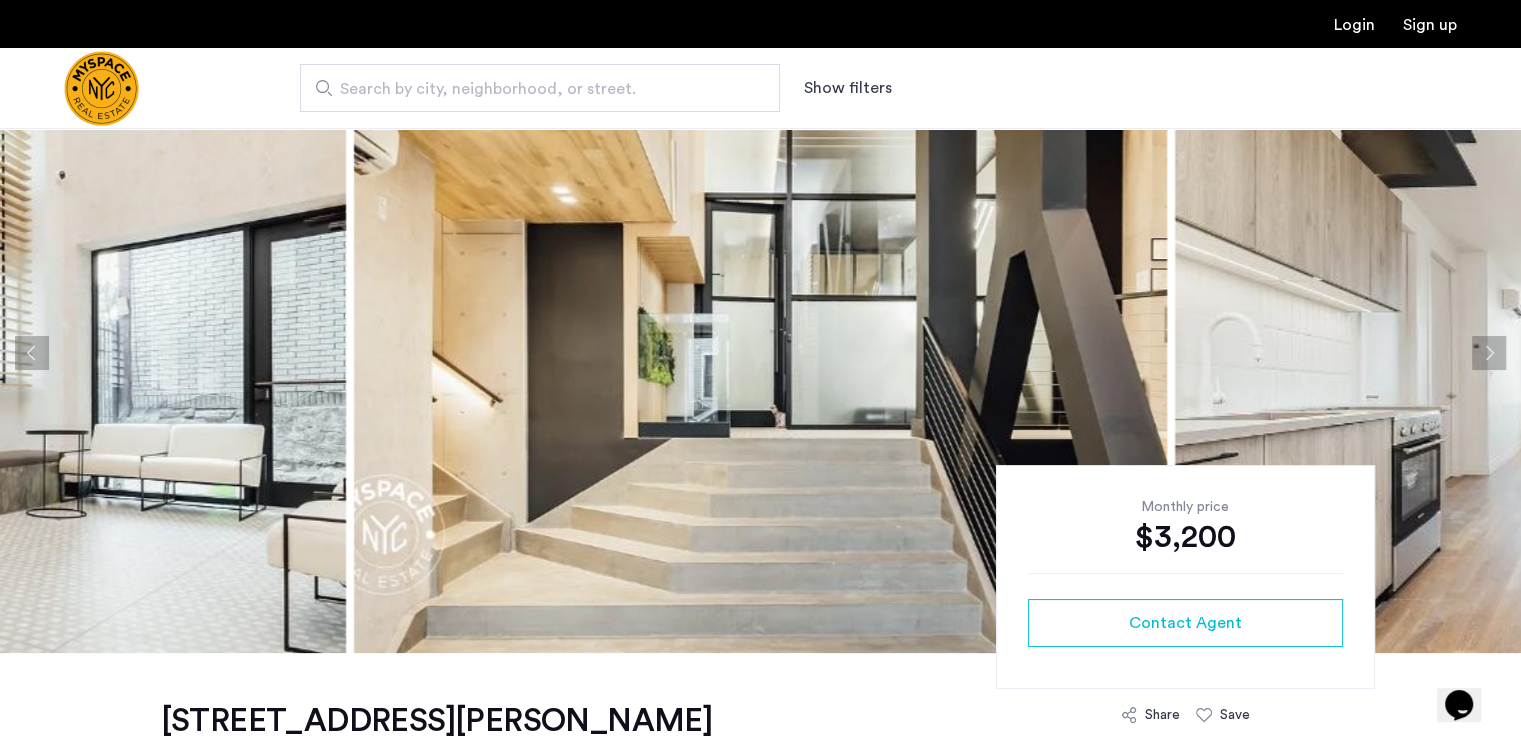 click 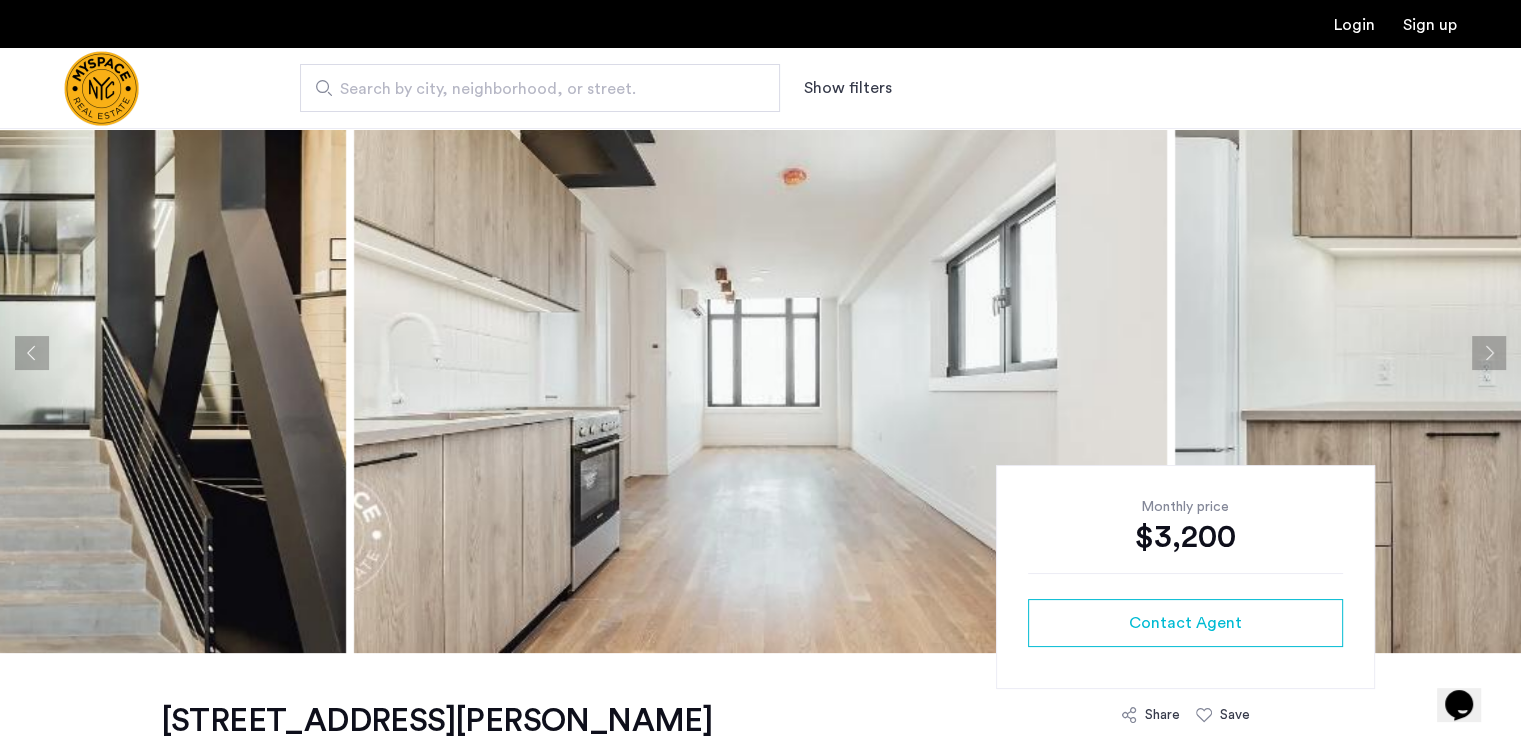 click 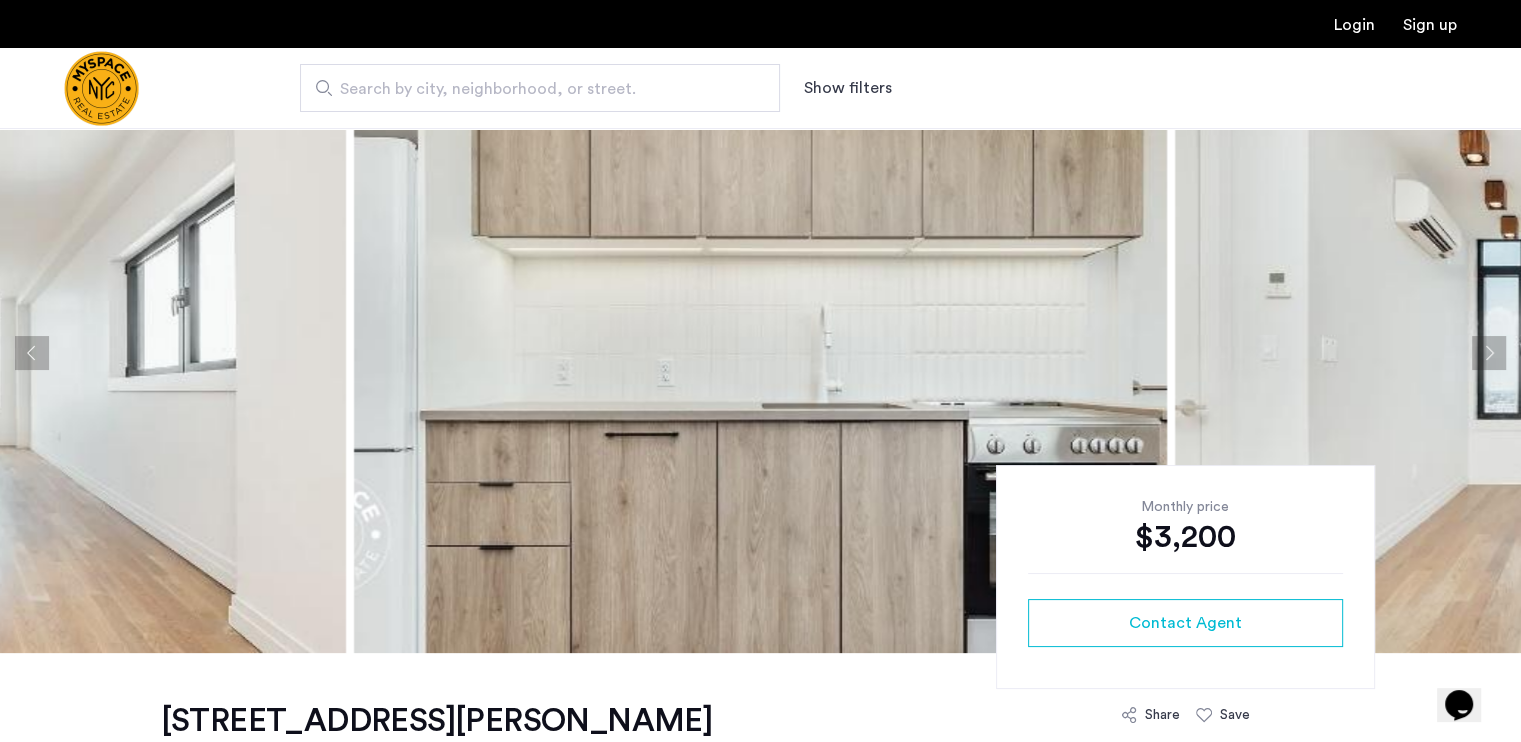 click 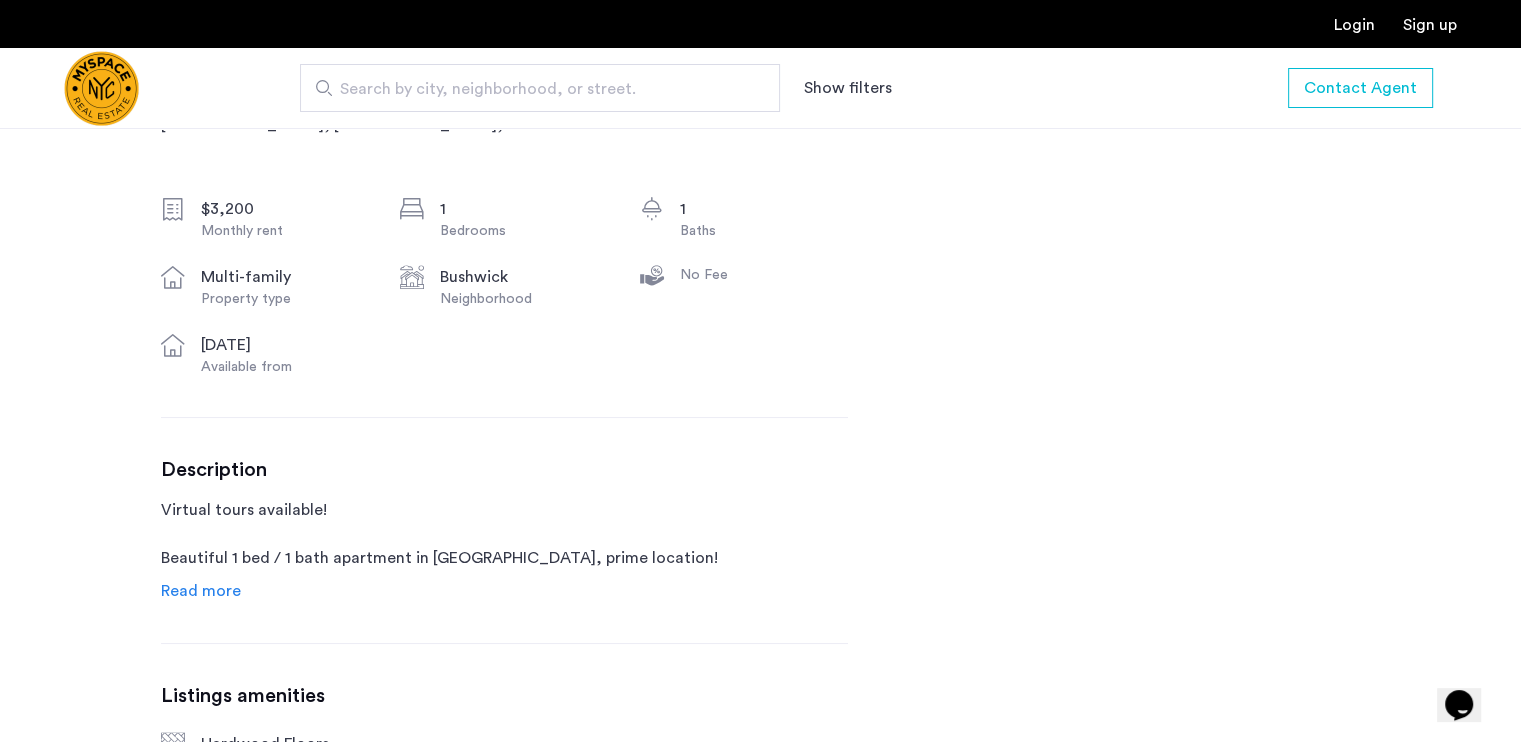 scroll, scrollTop: 767, scrollLeft: 0, axis: vertical 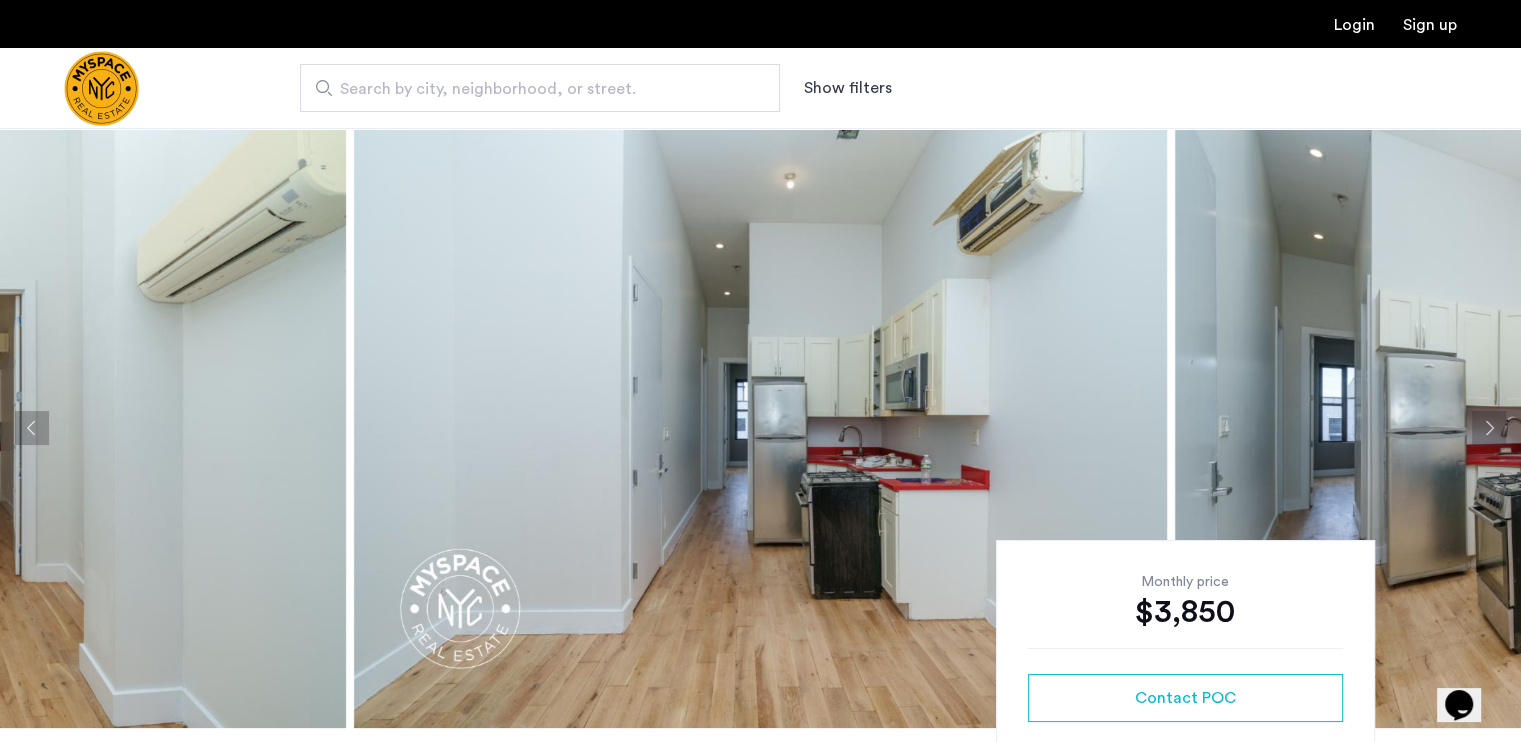 click 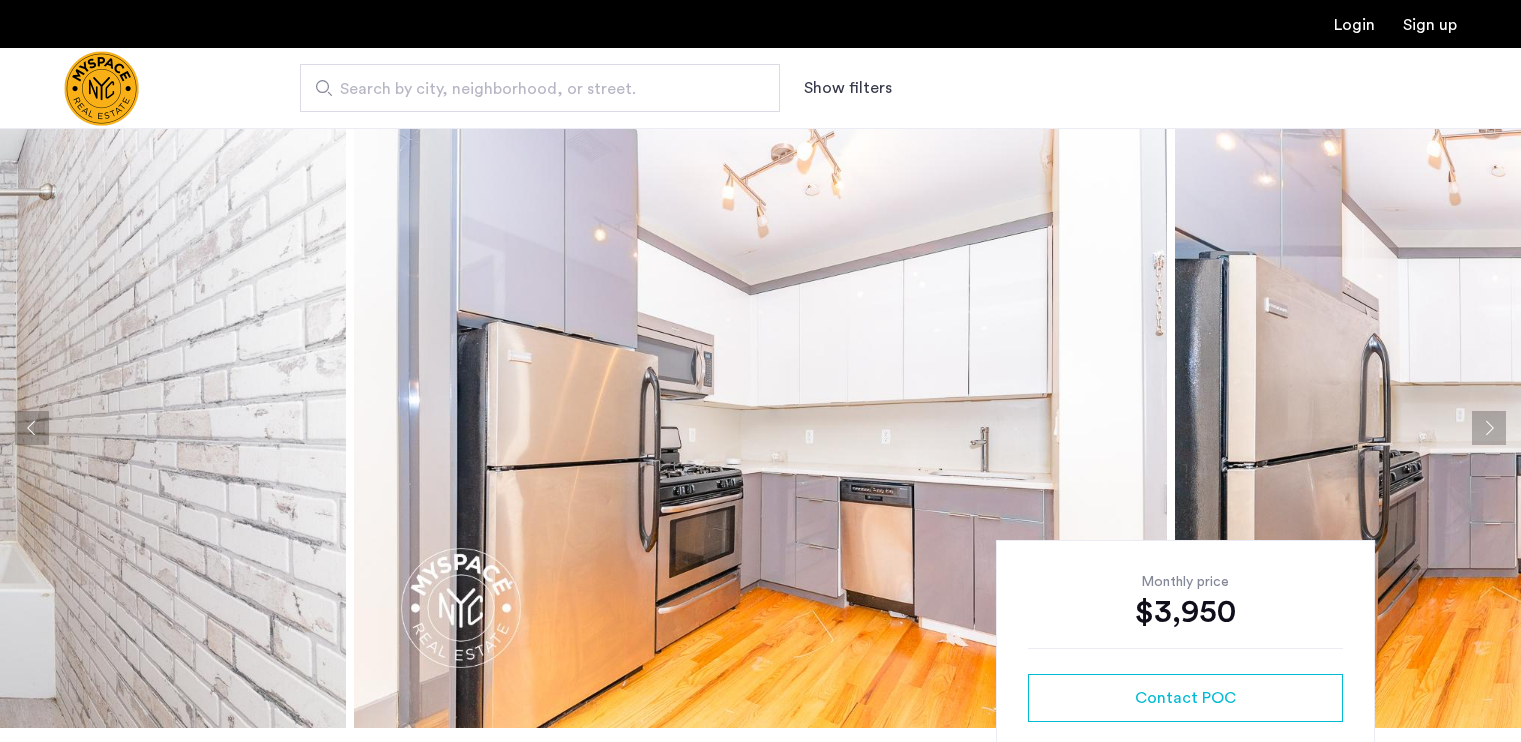 scroll, scrollTop: 0, scrollLeft: 0, axis: both 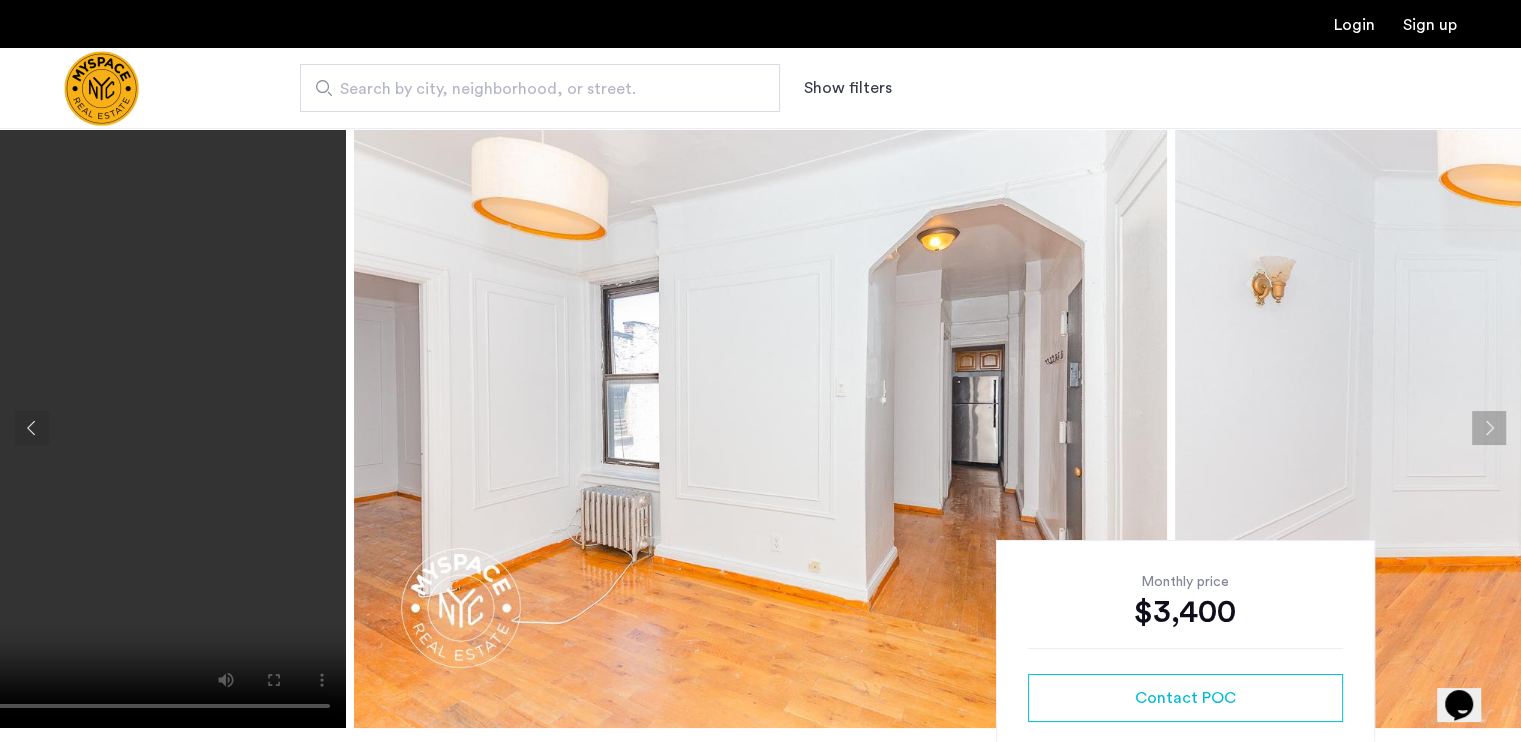 click 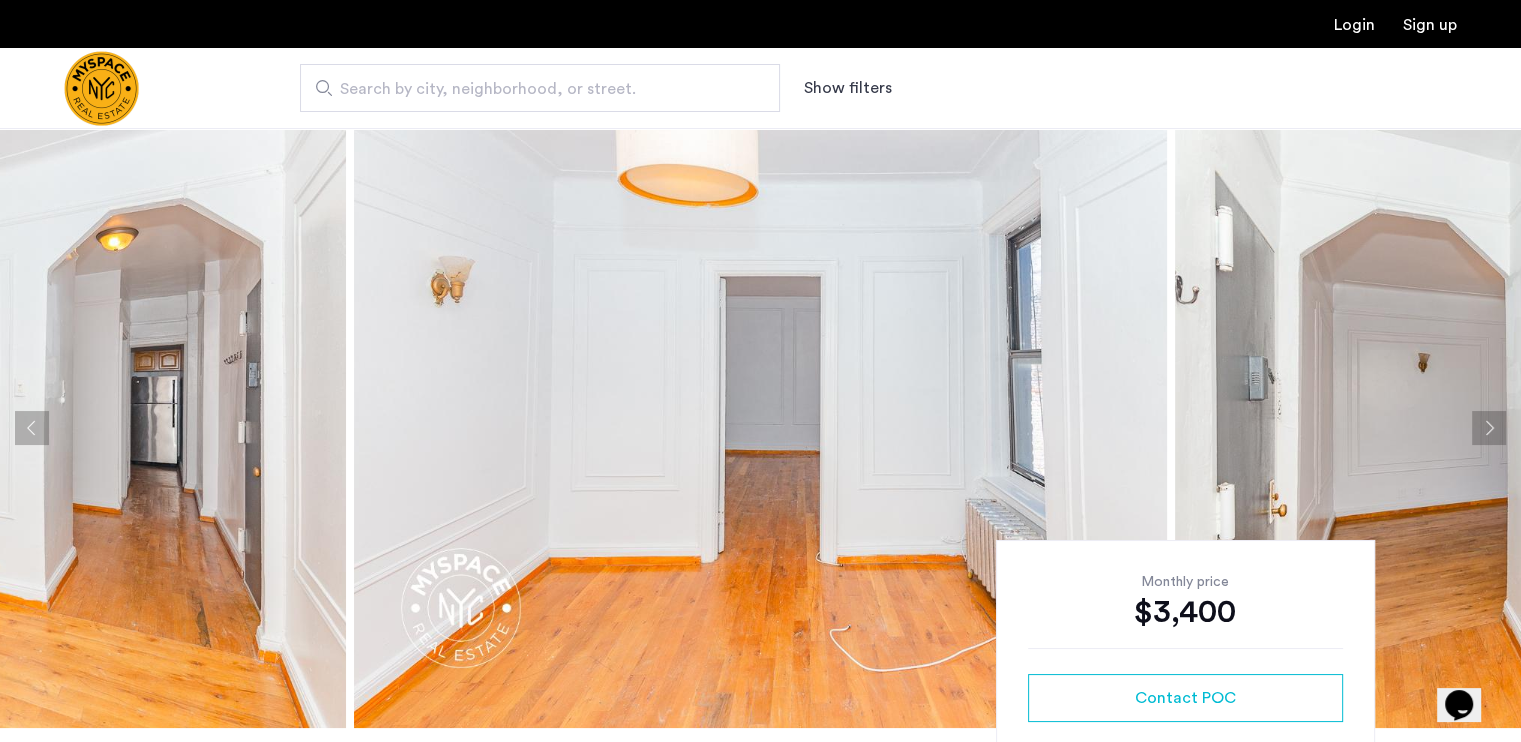 click 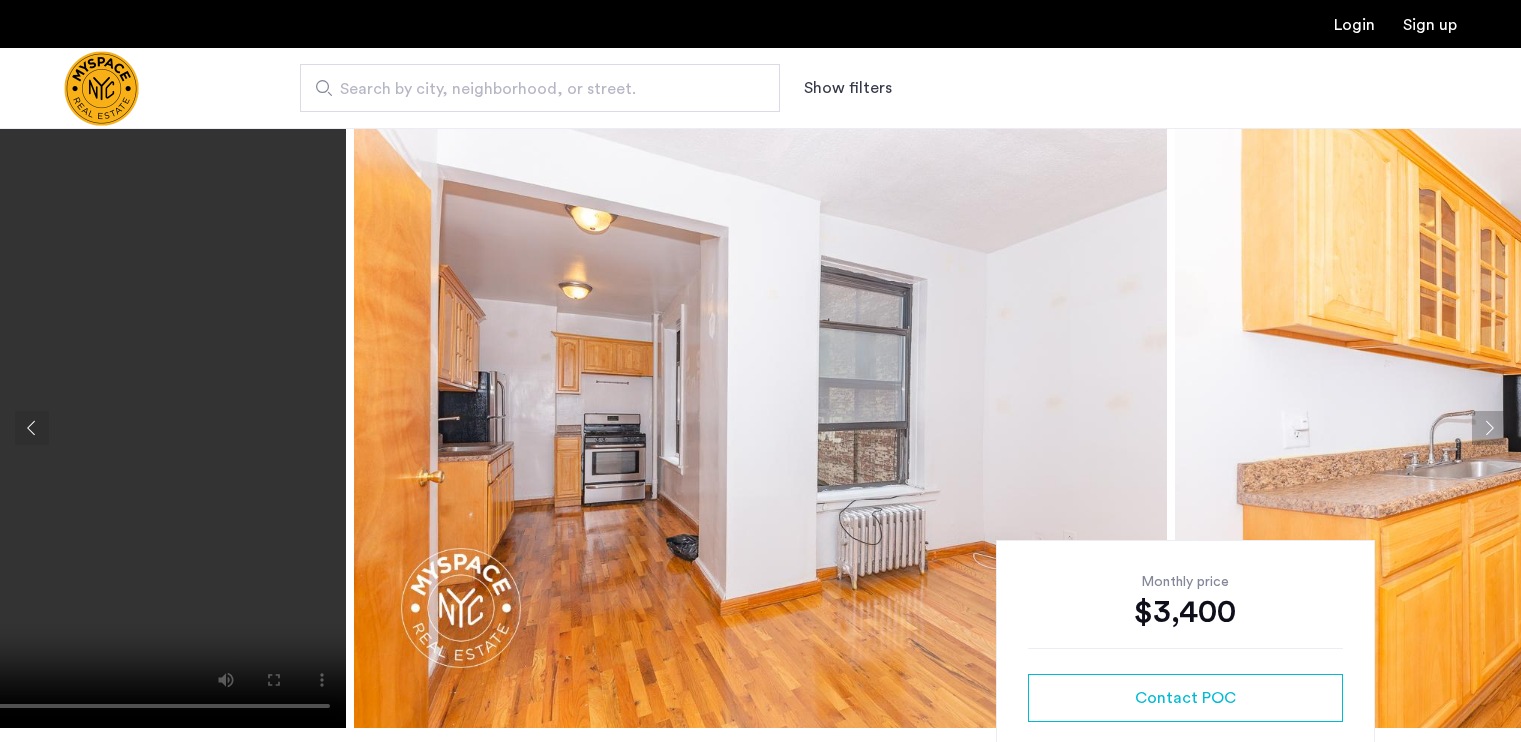 scroll, scrollTop: 0, scrollLeft: 0, axis: both 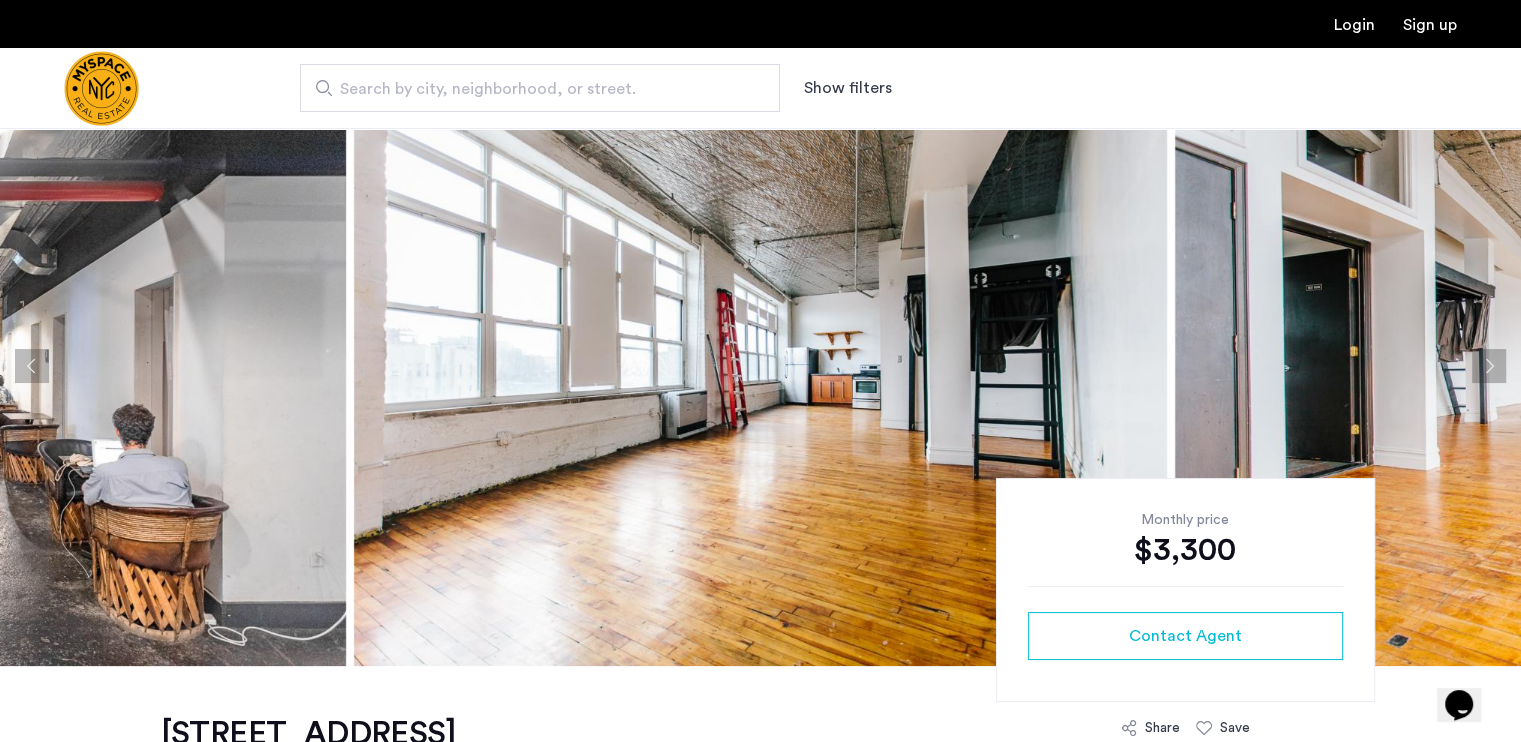 click 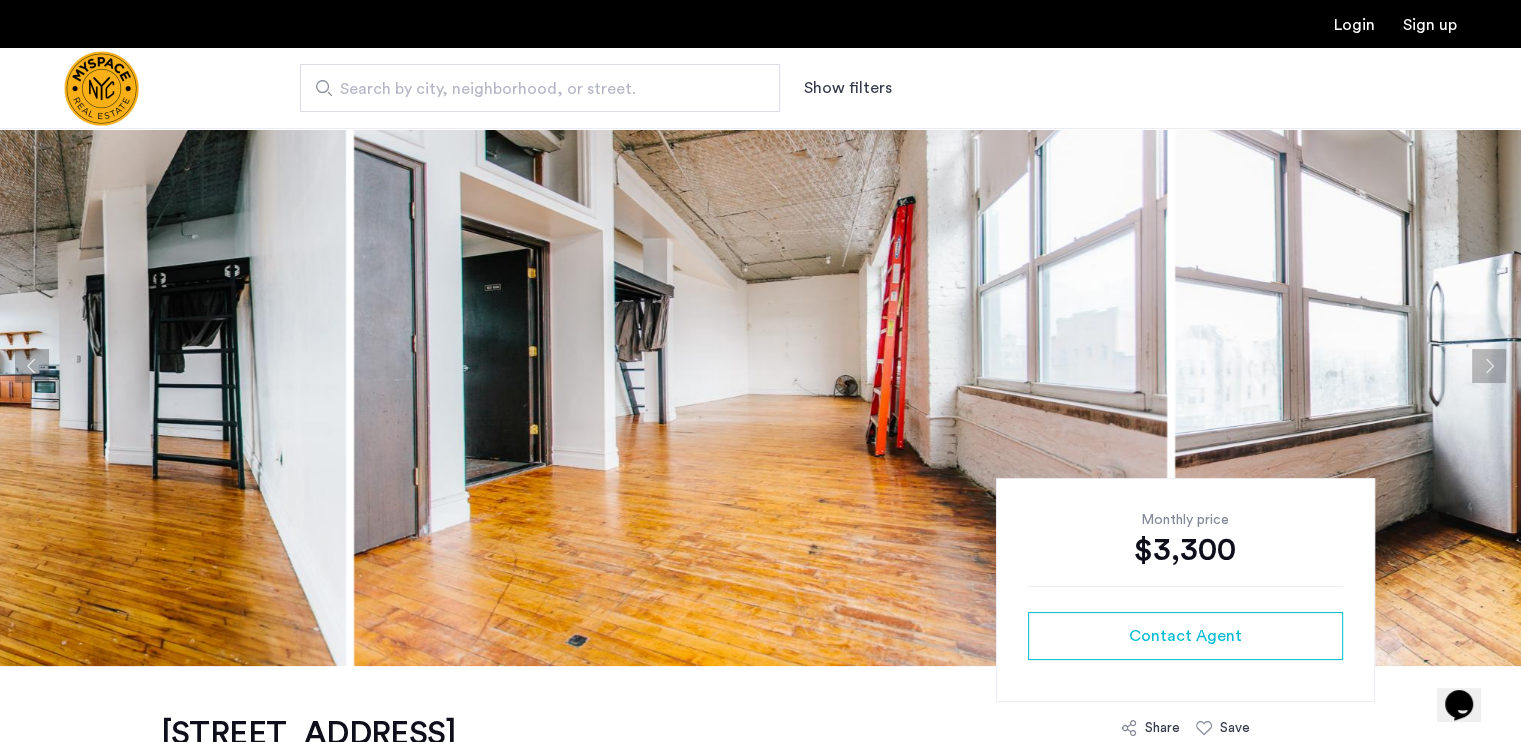 click 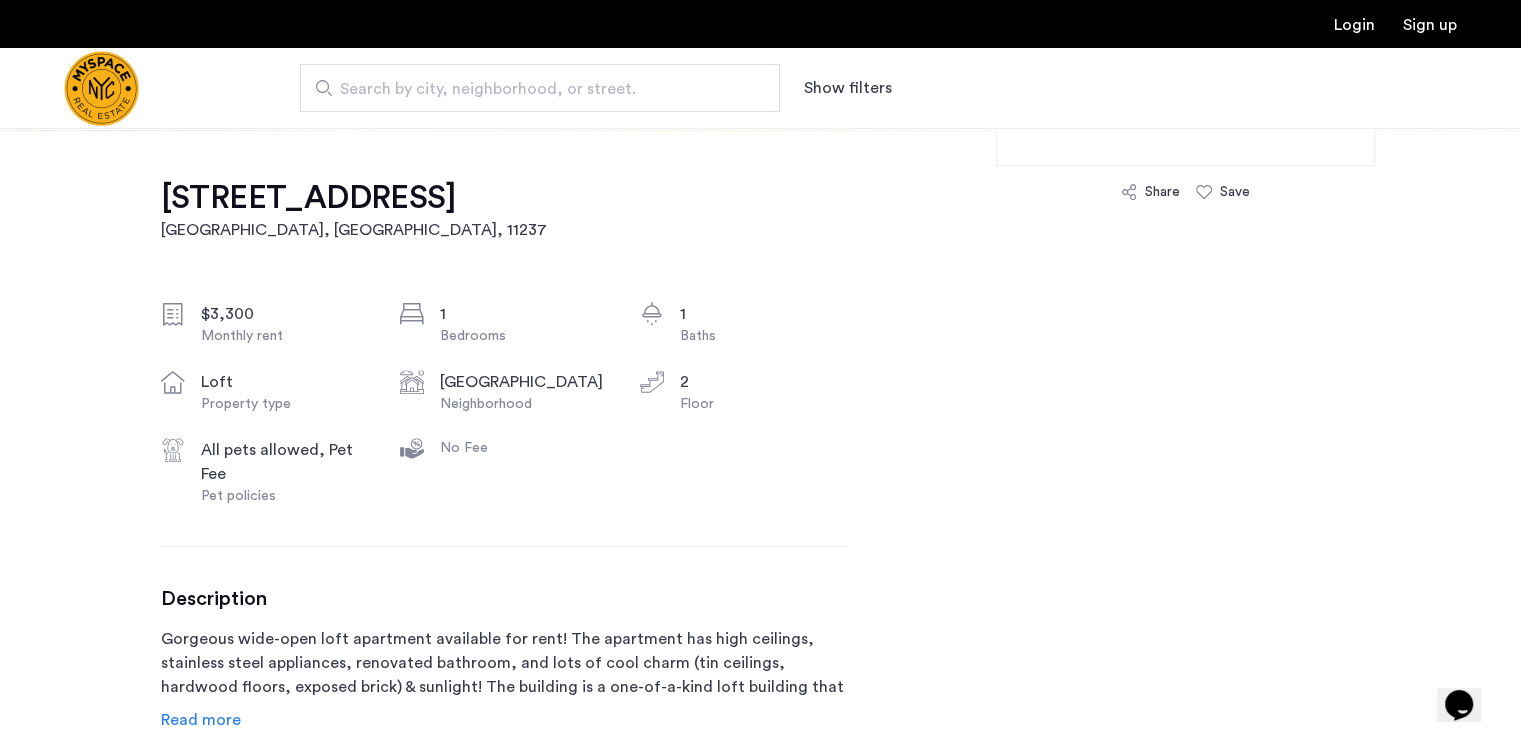 scroll, scrollTop: 600, scrollLeft: 0, axis: vertical 